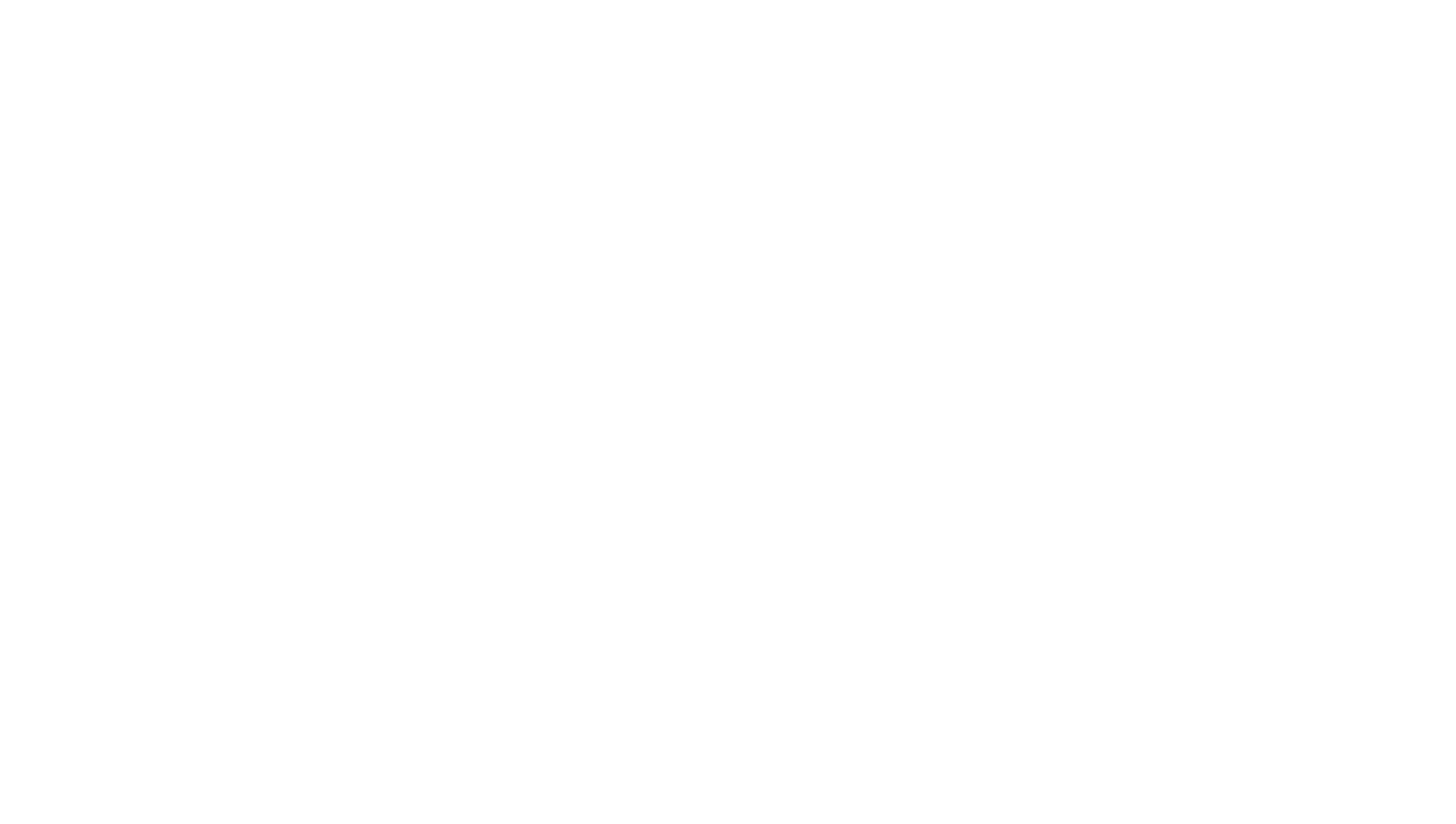 scroll, scrollTop: 0, scrollLeft: 0, axis: both 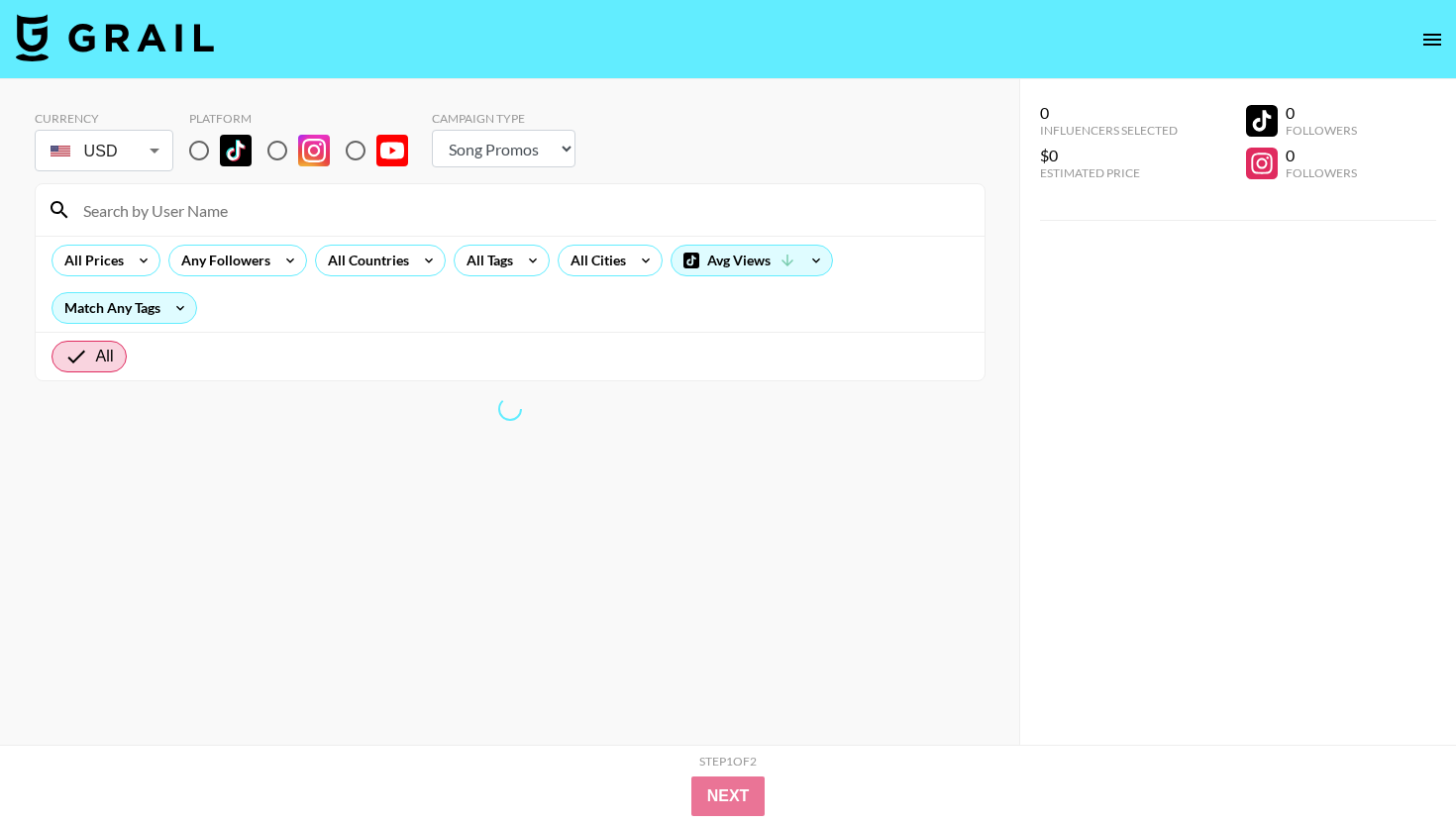 click at bounding box center [199, 151] 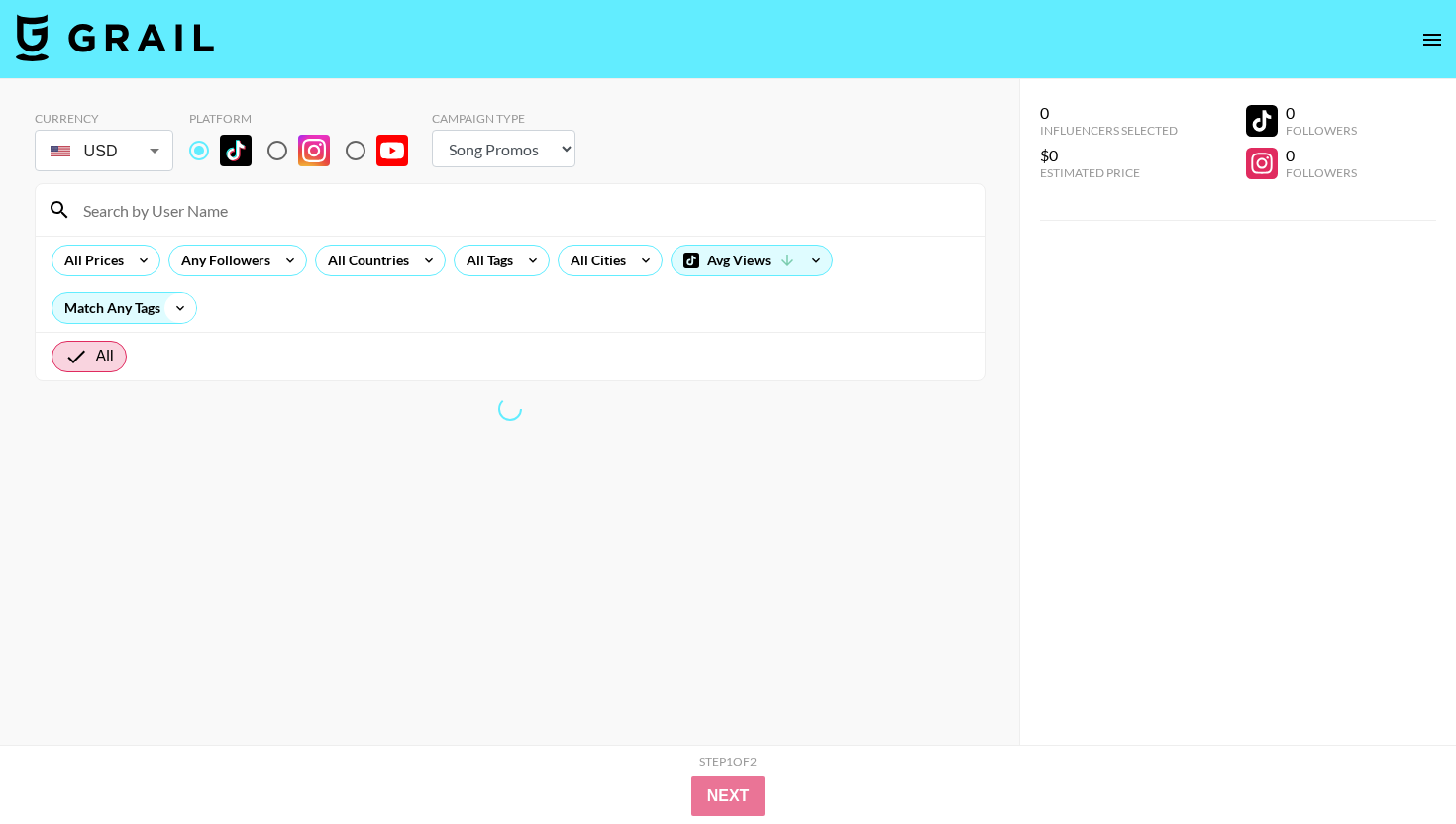 click on "All Prices Any Followers All Countries All Tags All Cities Avg Views Match Any Tags" at bounding box center (510, 283) 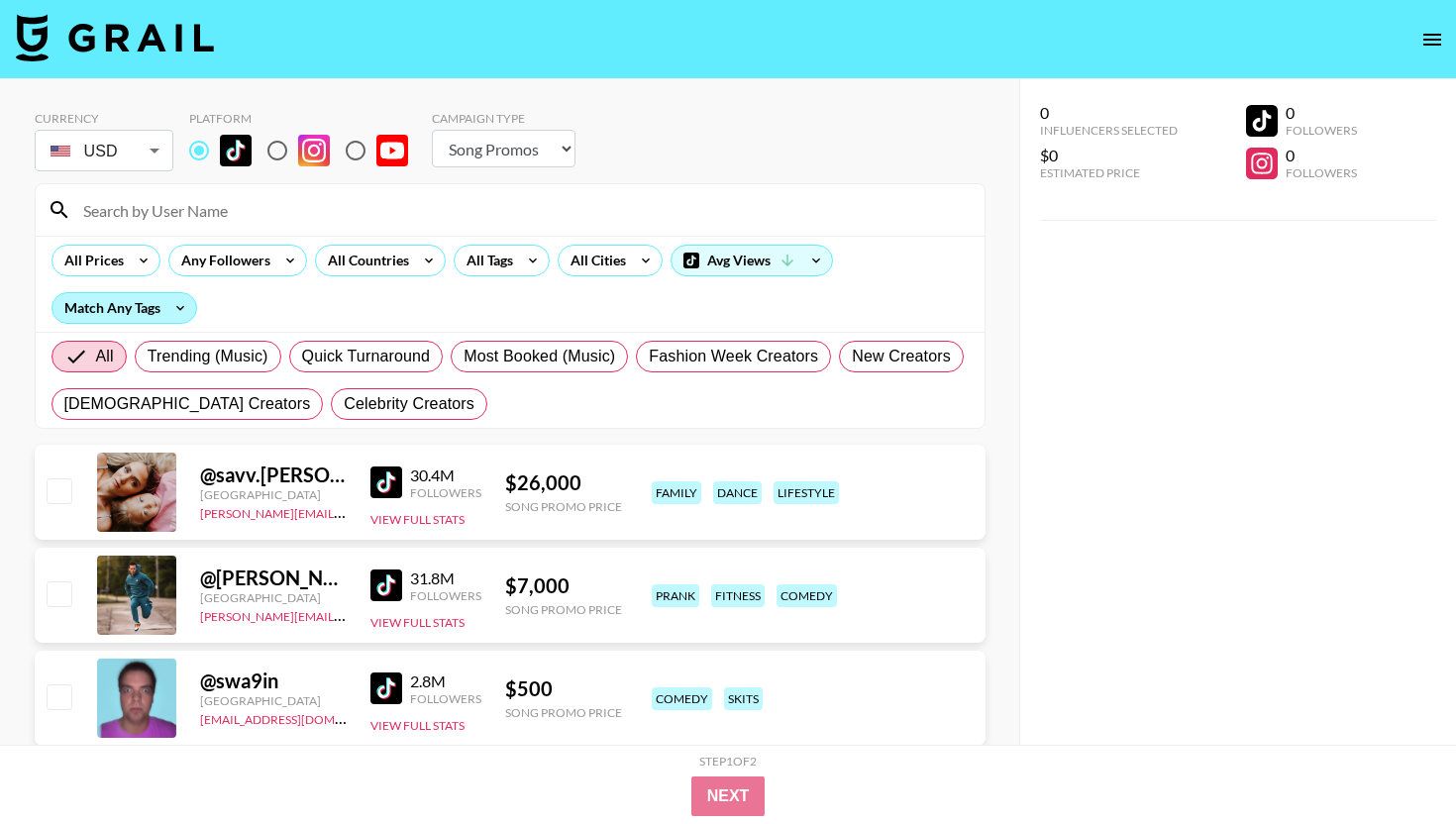 click on "Match Any Tags" at bounding box center (124, 308) 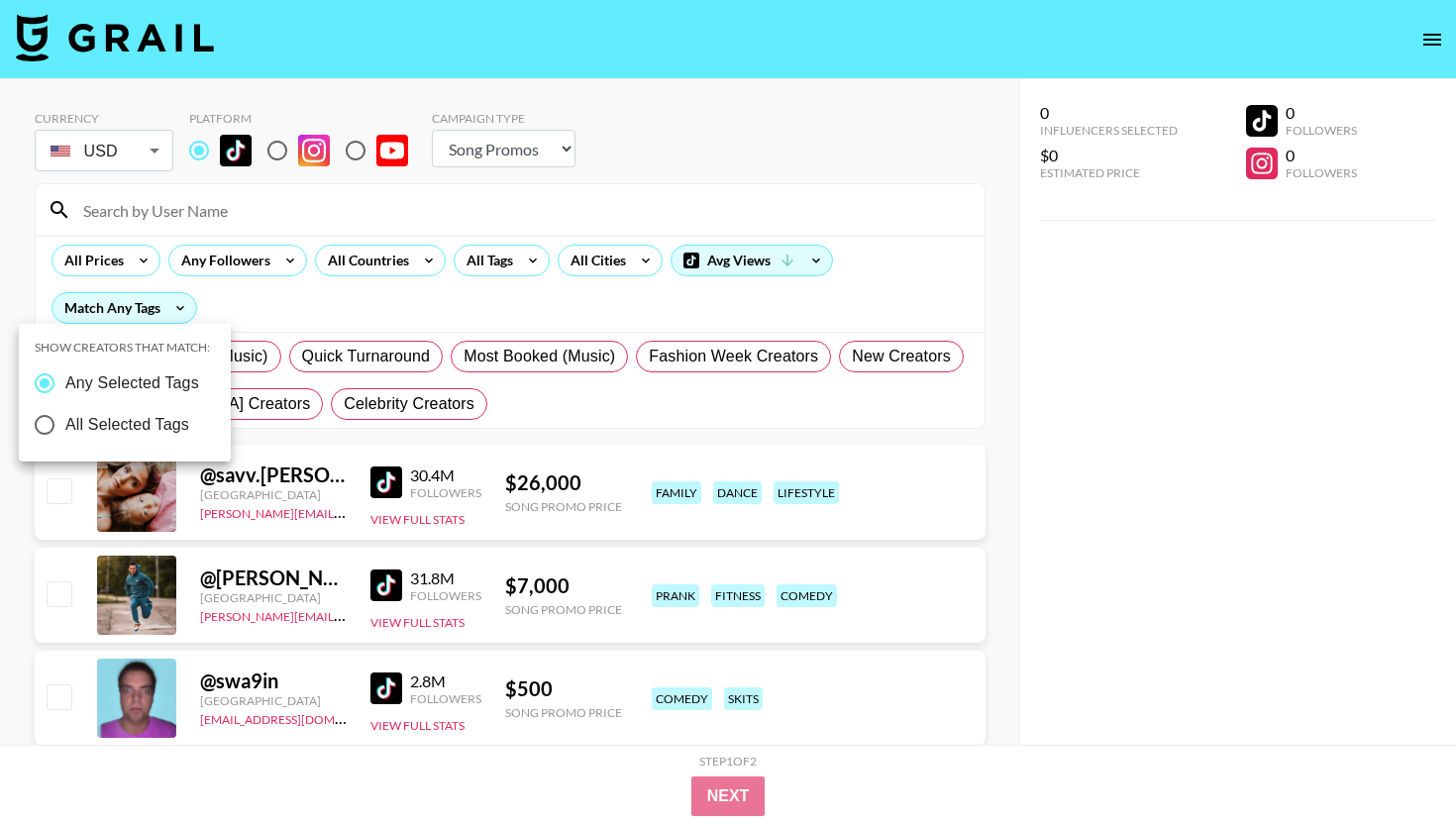 click at bounding box center [728, 412] 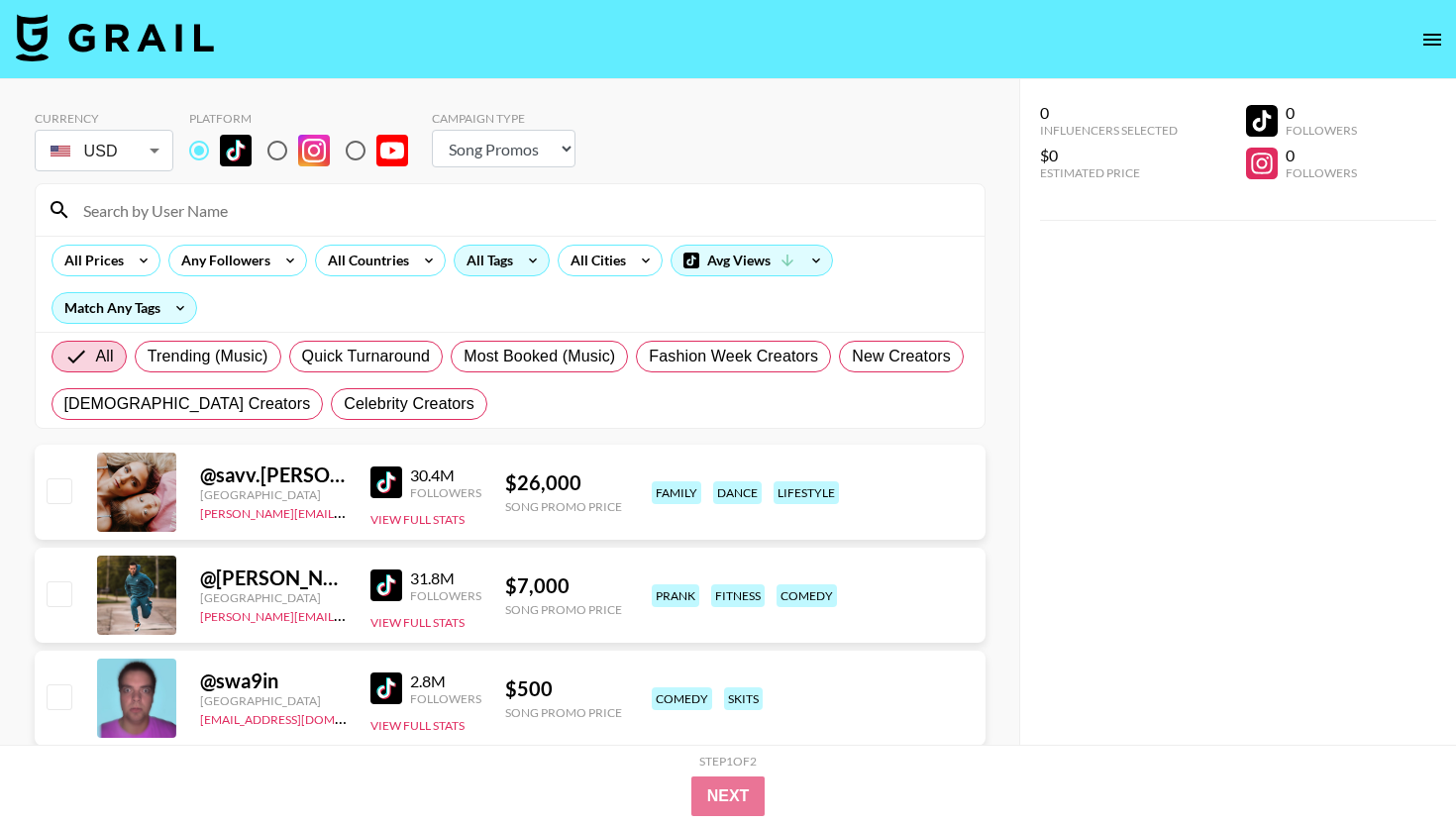 click on "All Tags" at bounding box center [485, 260] 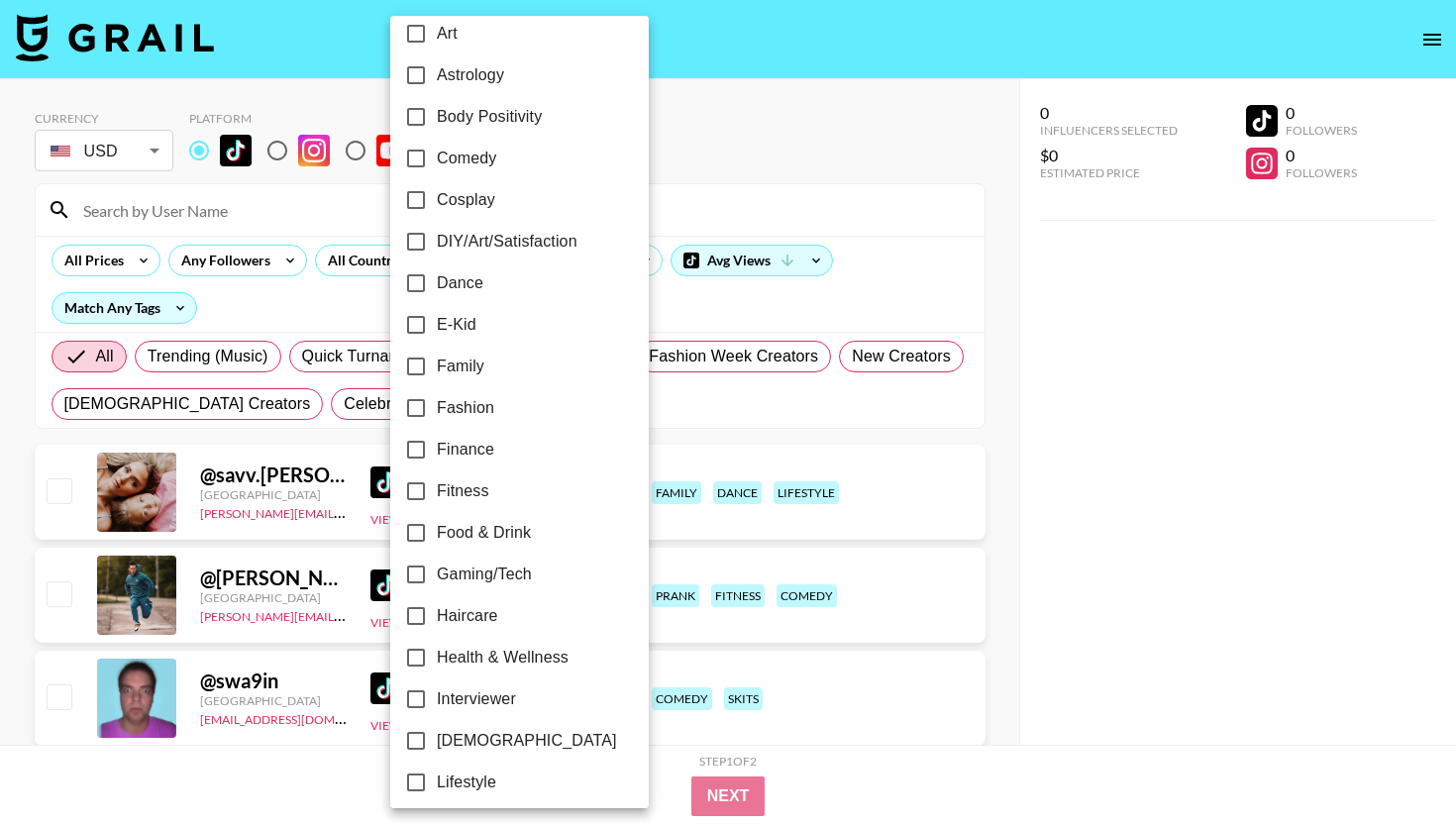 scroll, scrollTop: 275, scrollLeft: 0, axis: vertical 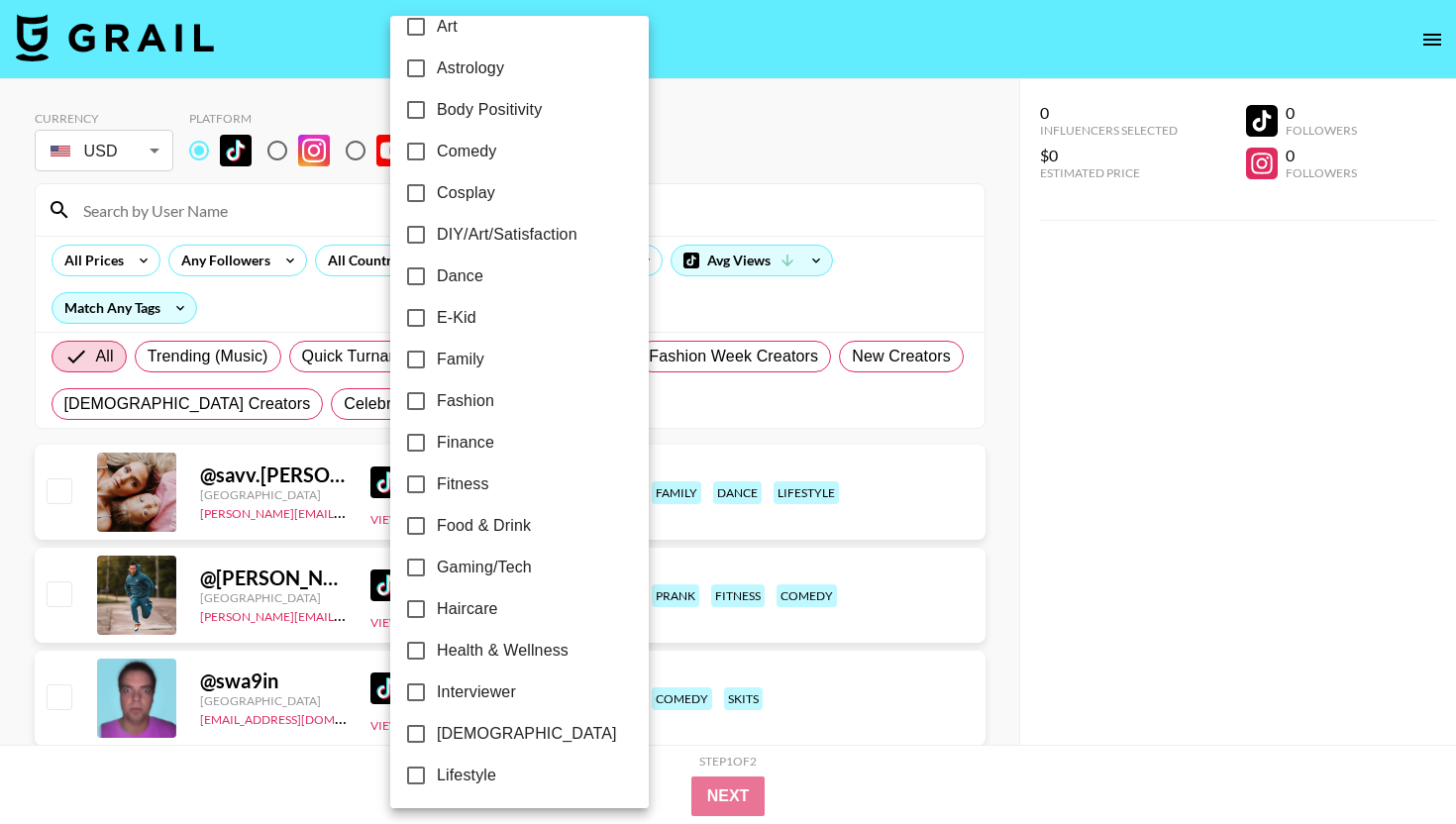click on "Gaming/Tech" at bounding box center (484, 567) 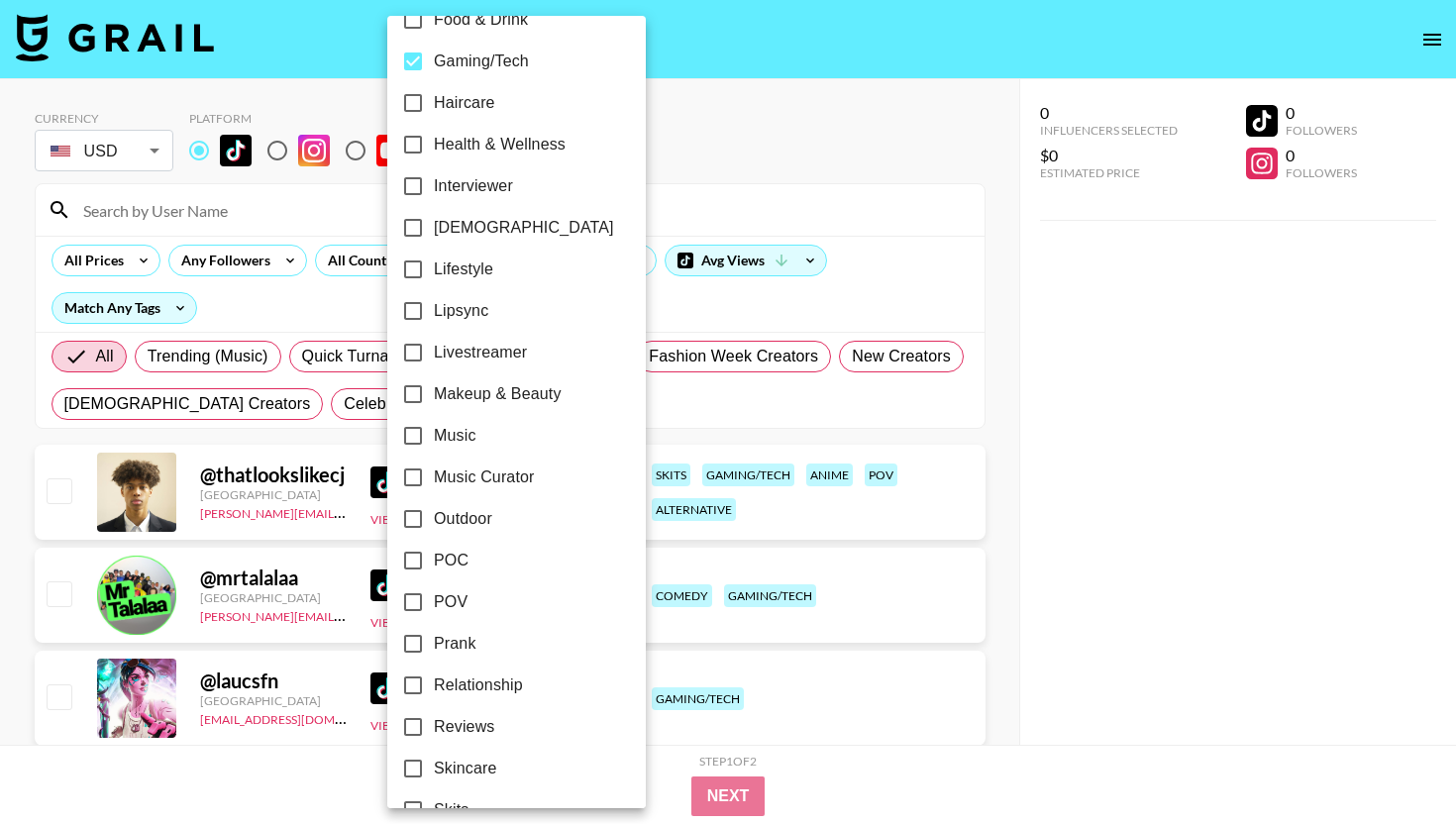 scroll, scrollTop: 1070, scrollLeft: 0, axis: vertical 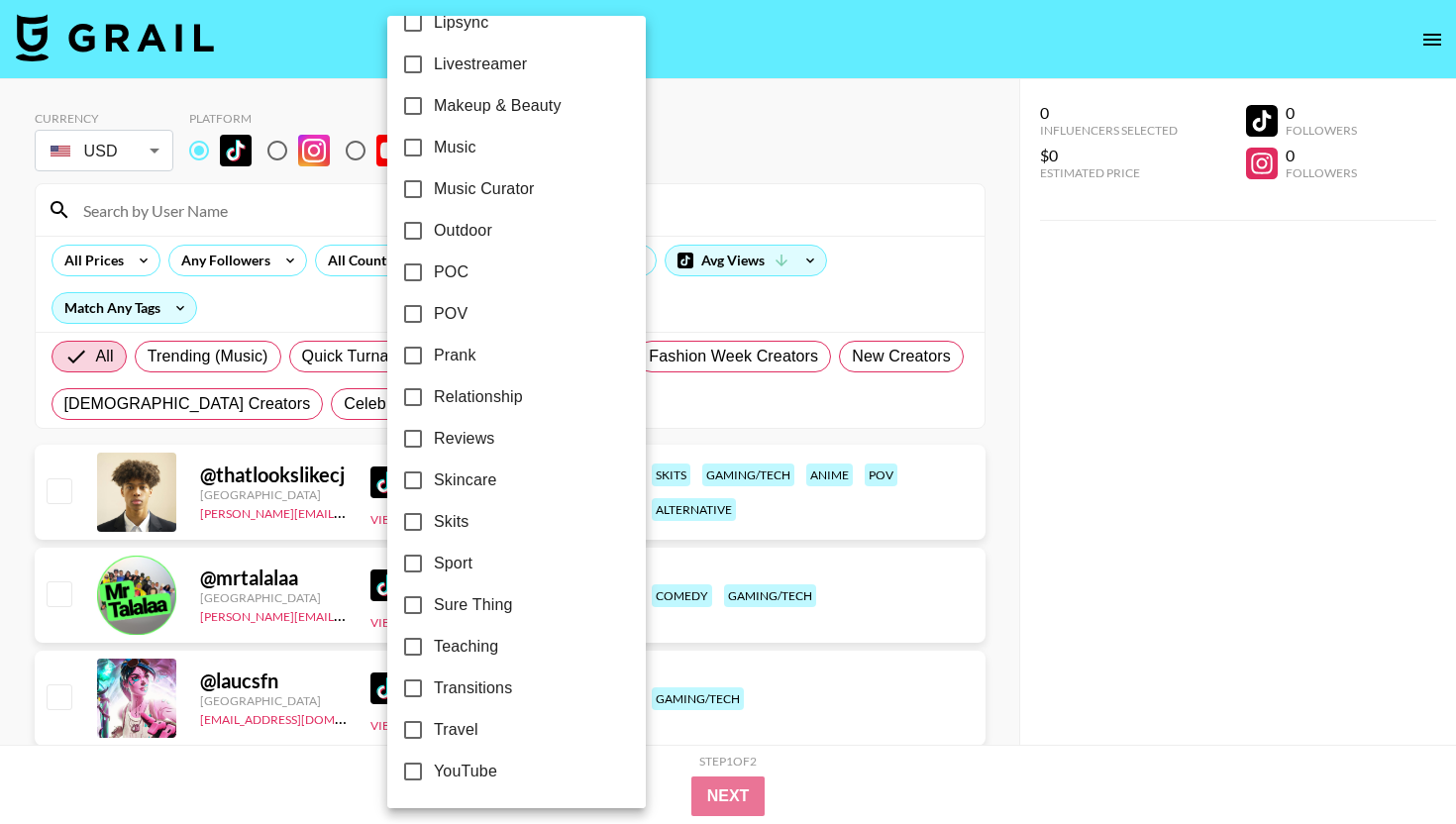 click at bounding box center (728, 412) 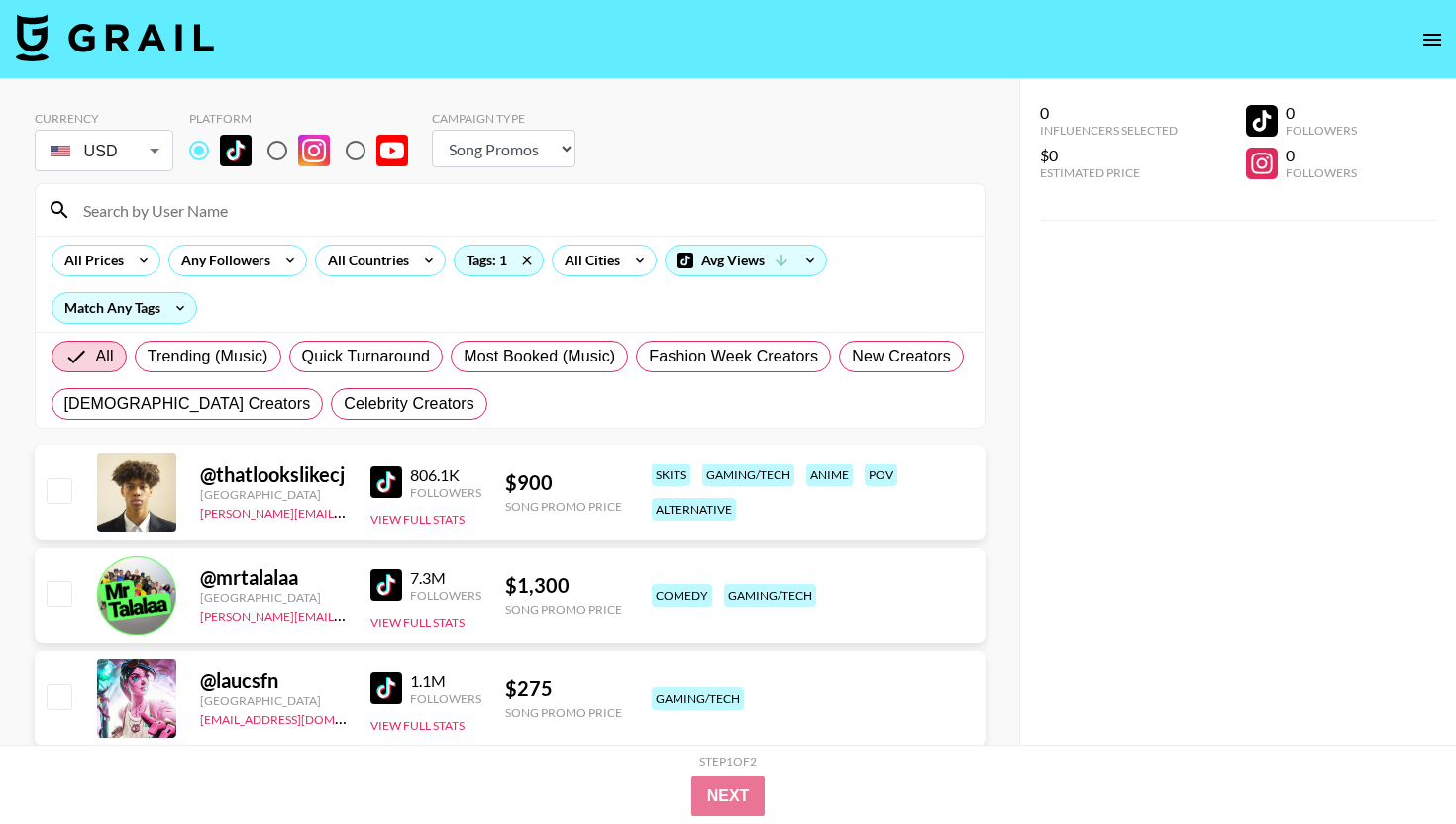 click at bounding box center (386, 482) 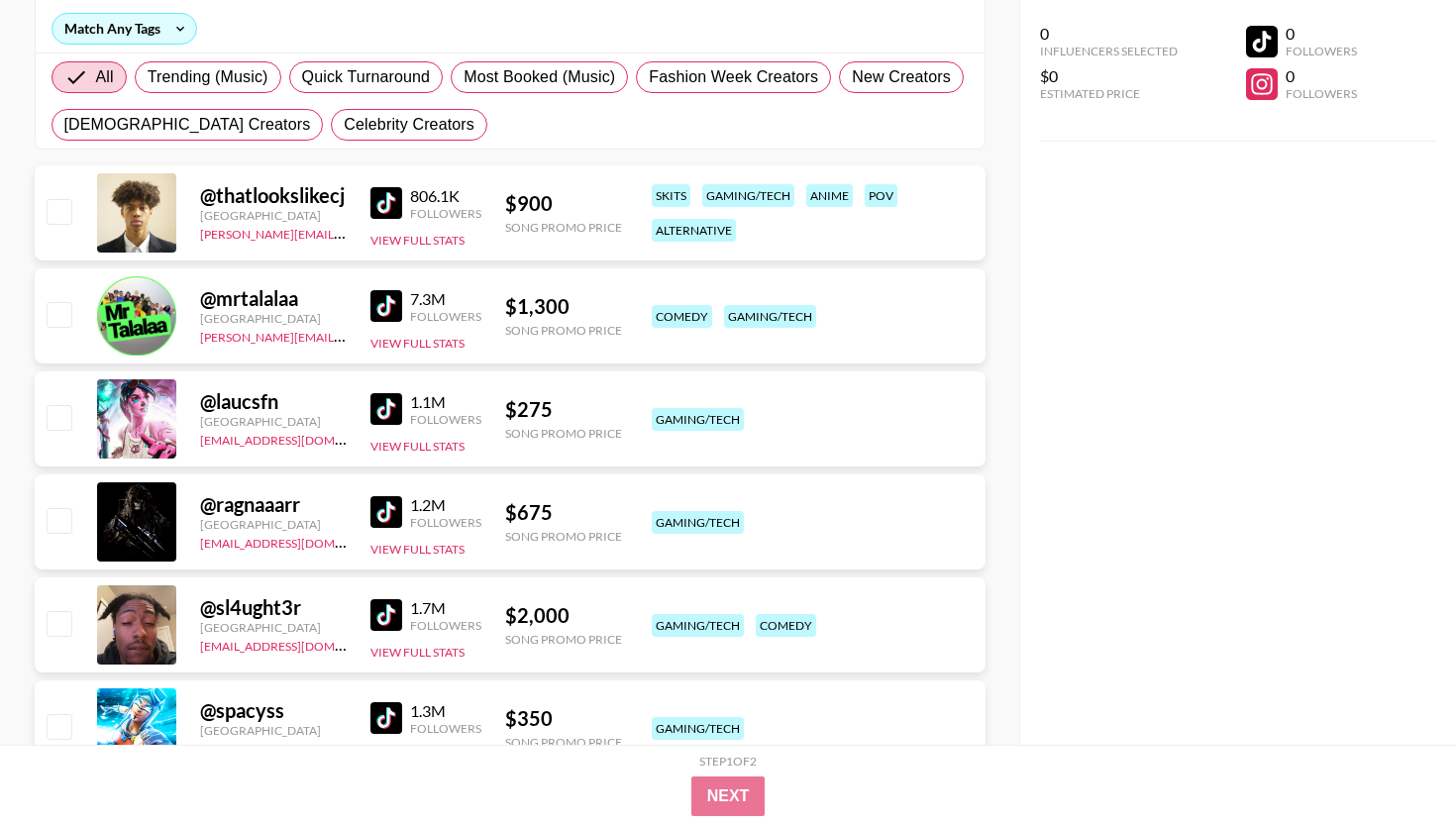 scroll, scrollTop: 282, scrollLeft: 0, axis: vertical 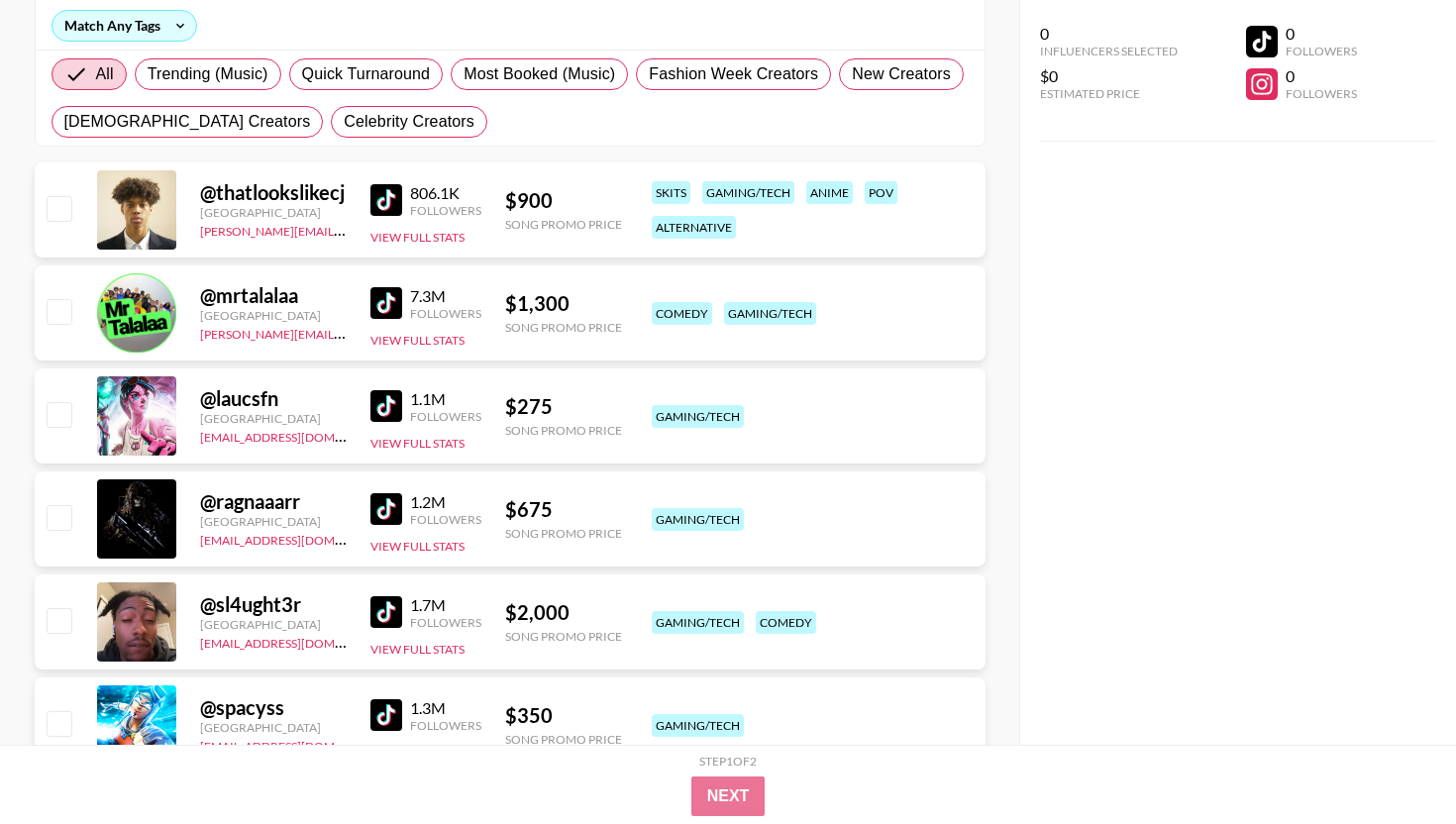 click at bounding box center (386, 406) 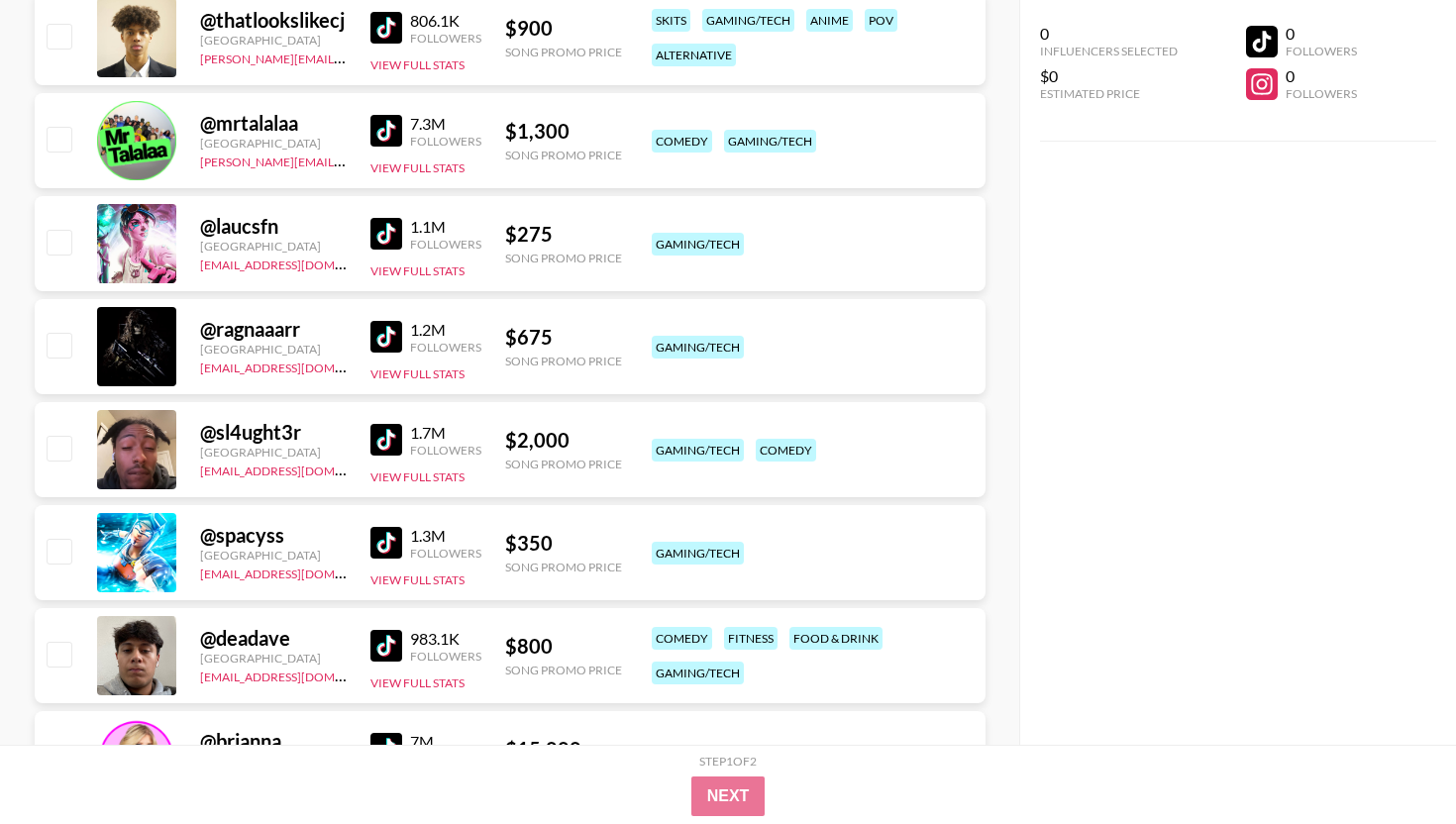 scroll, scrollTop: 498, scrollLeft: 0, axis: vertical 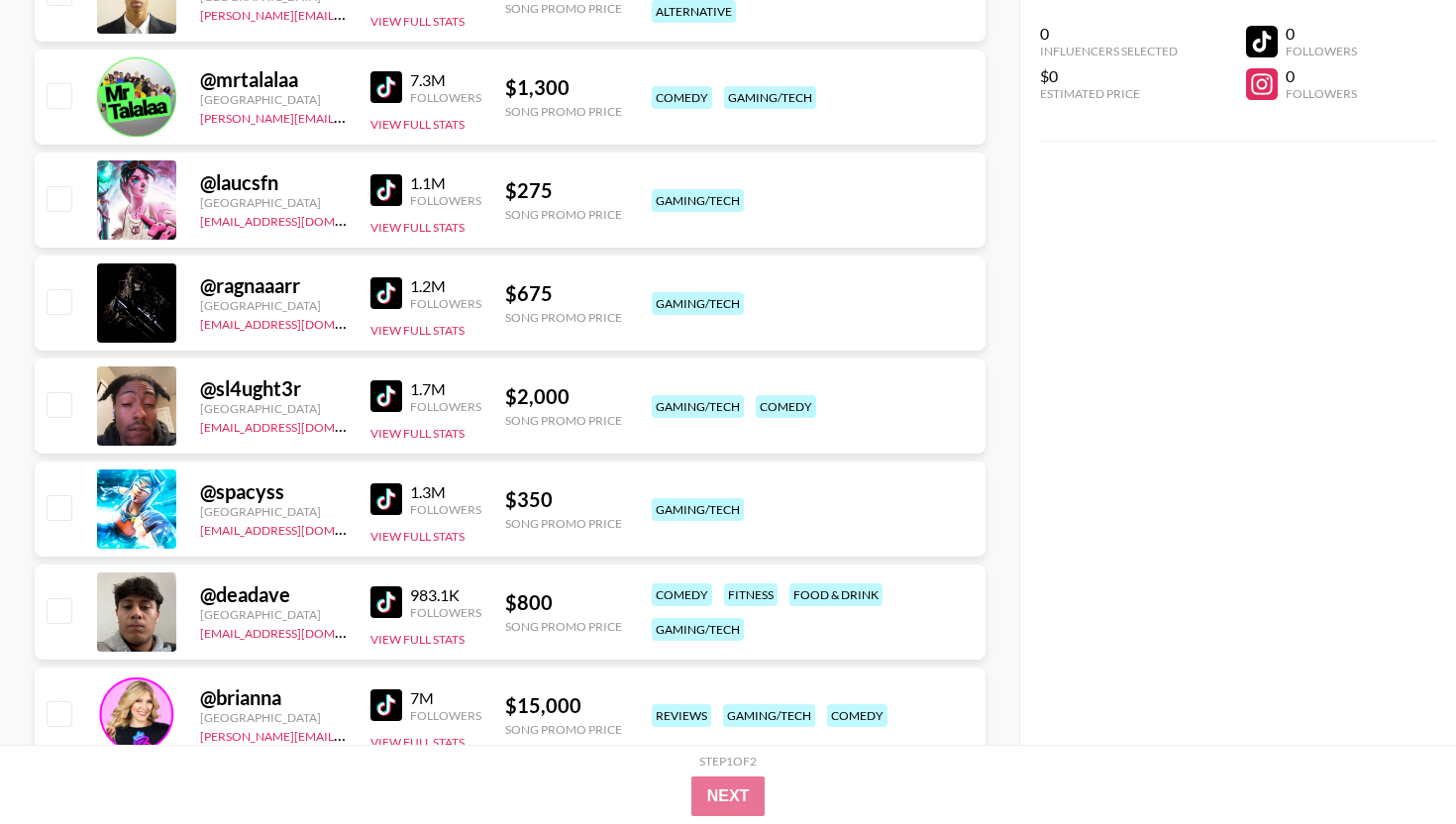 click at bounding box center (386, 499) 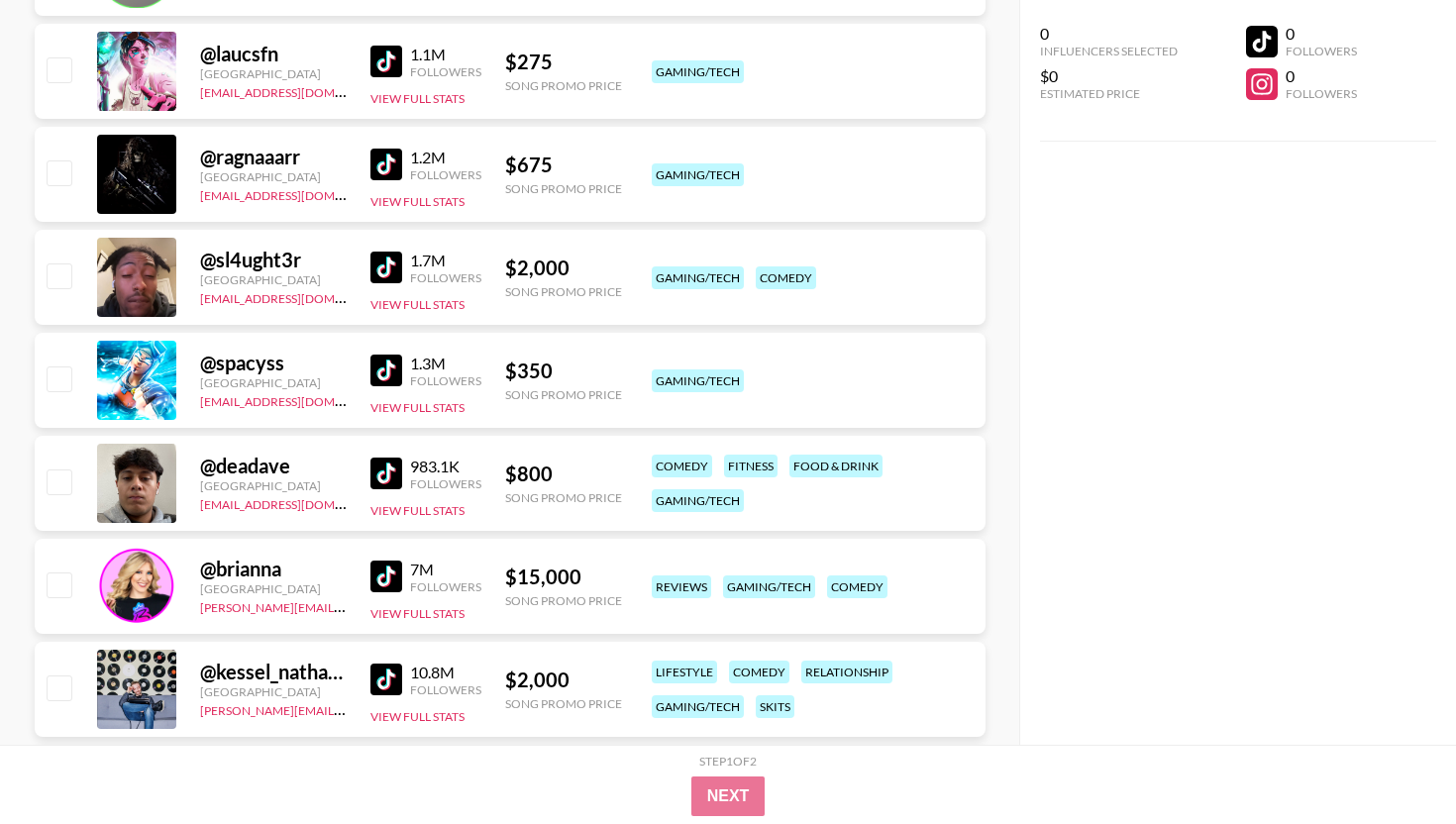 scroll, scrollTop: 680, scrollLeft: 0, axis: vertical 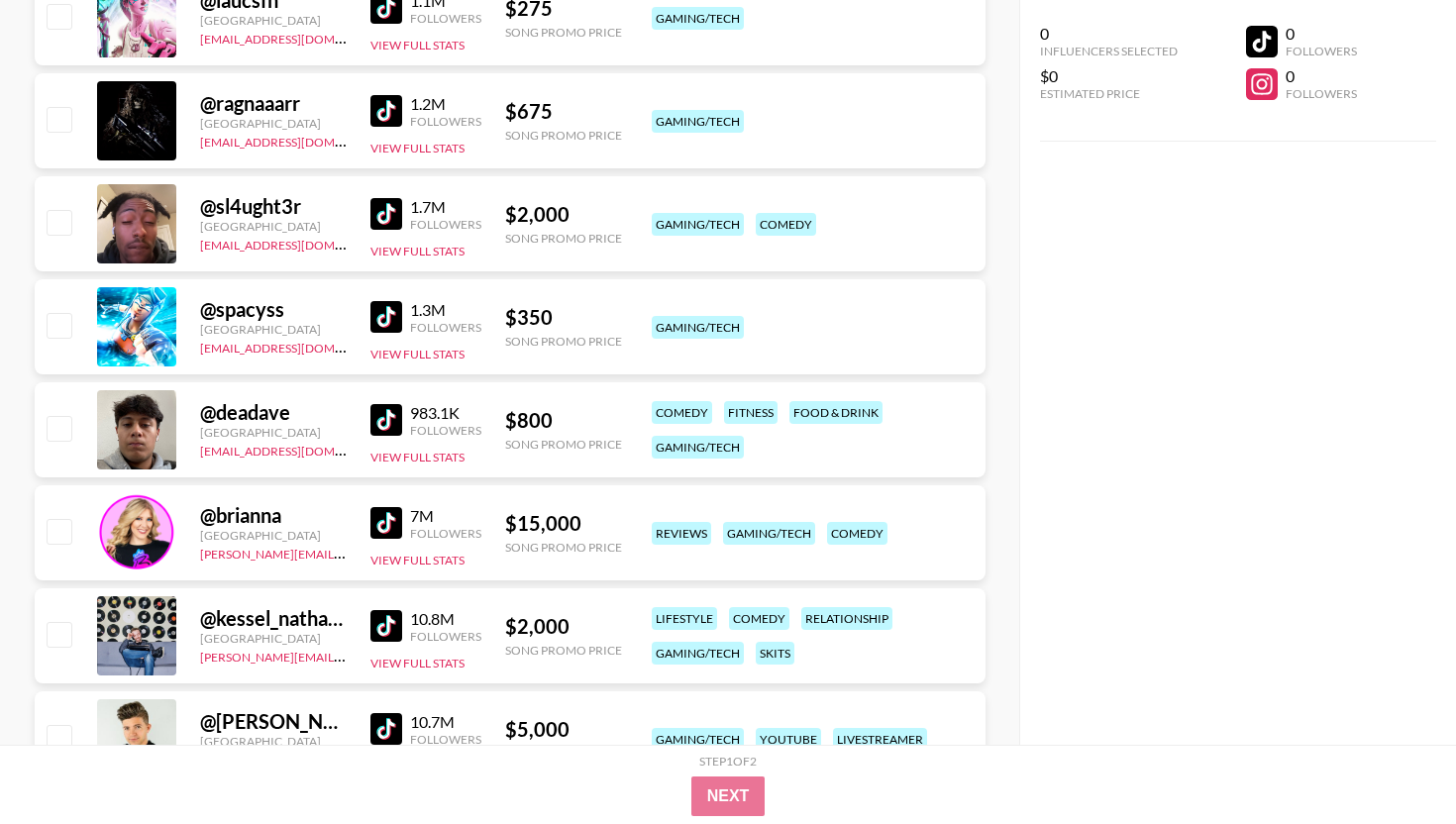 click at bounding box center [386, 420] 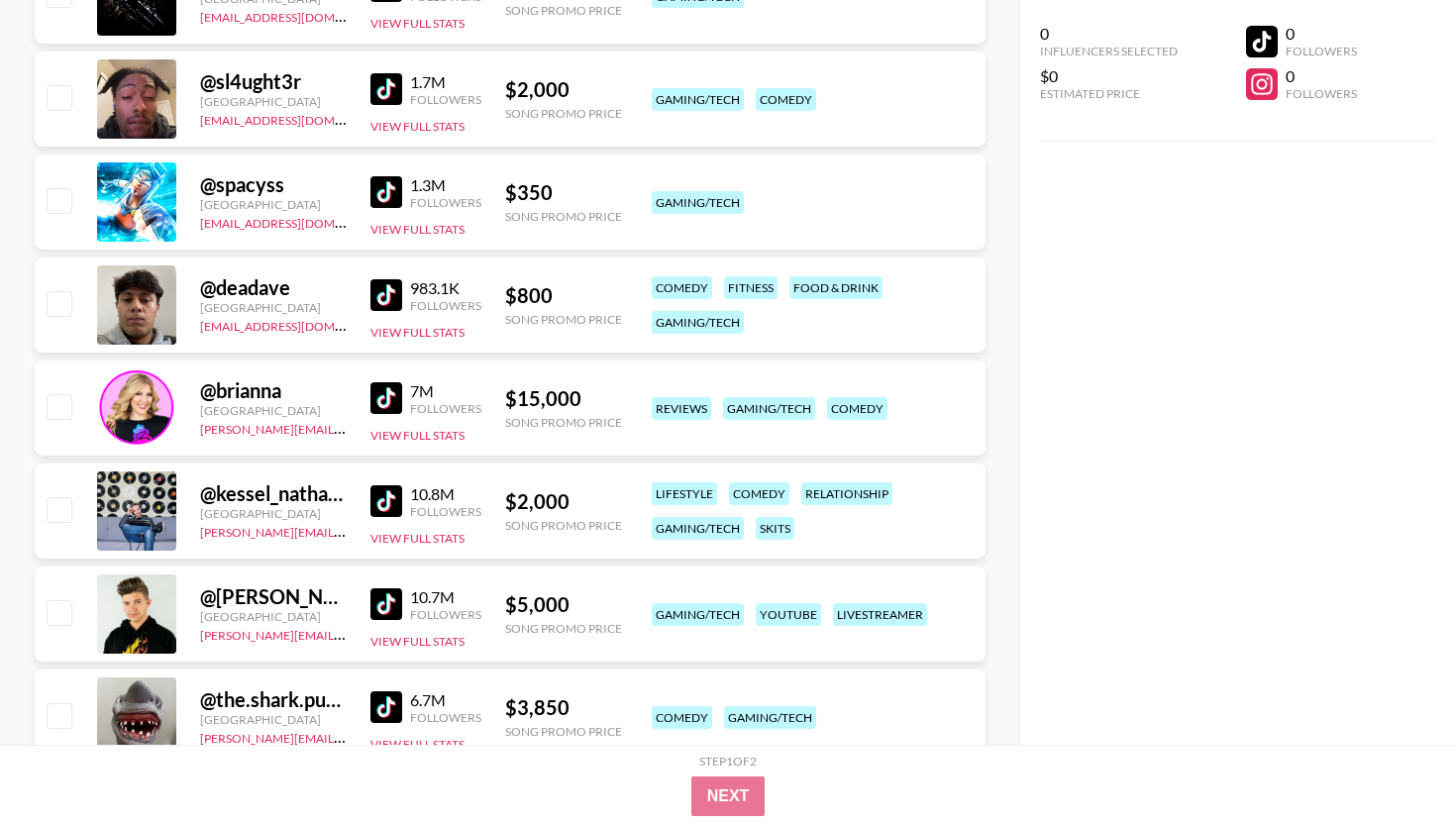 scroll, scrollTop: 819, scrollLeft: 0, axis: vertical 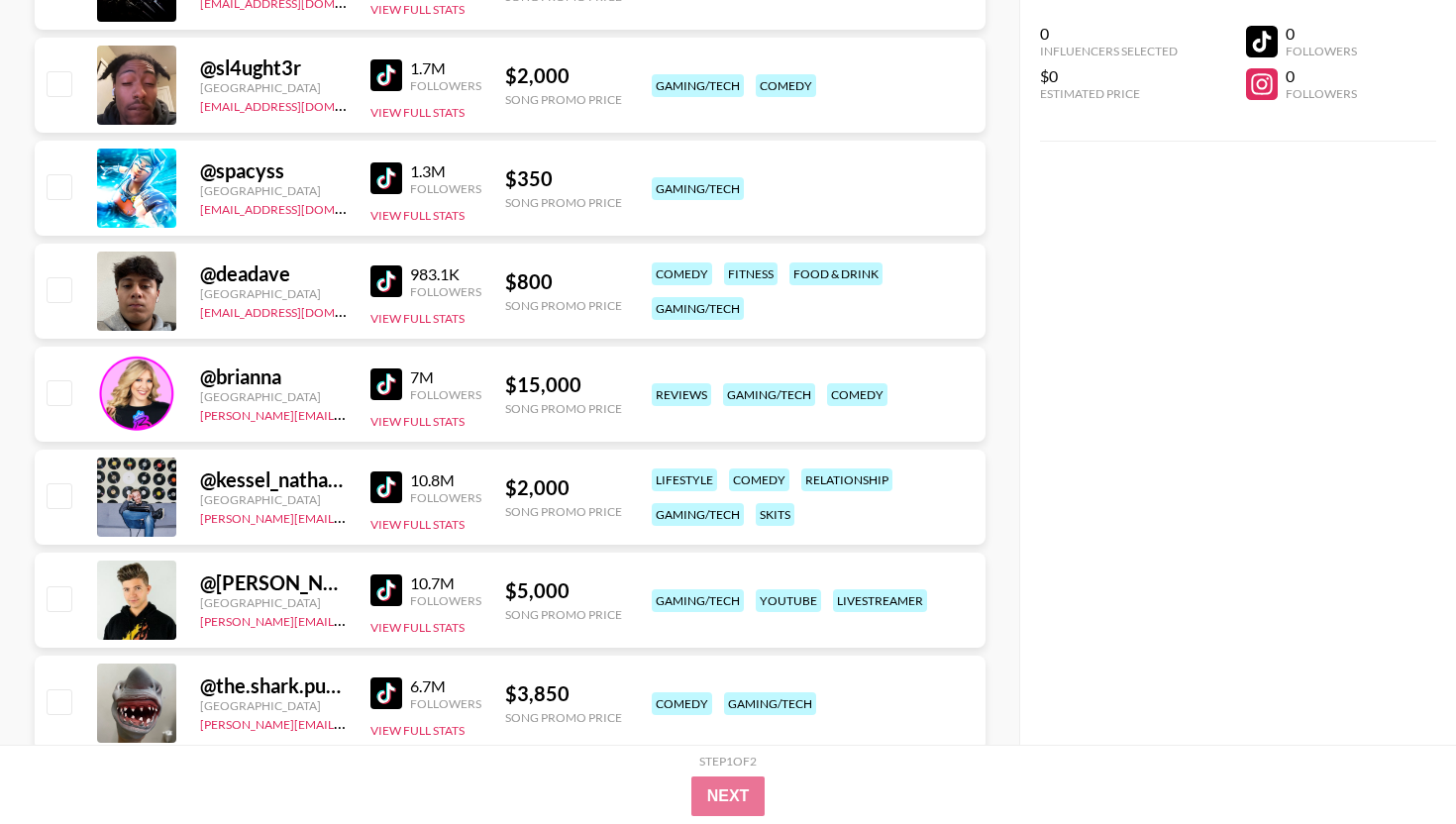 click at bounding box center (386, 384) 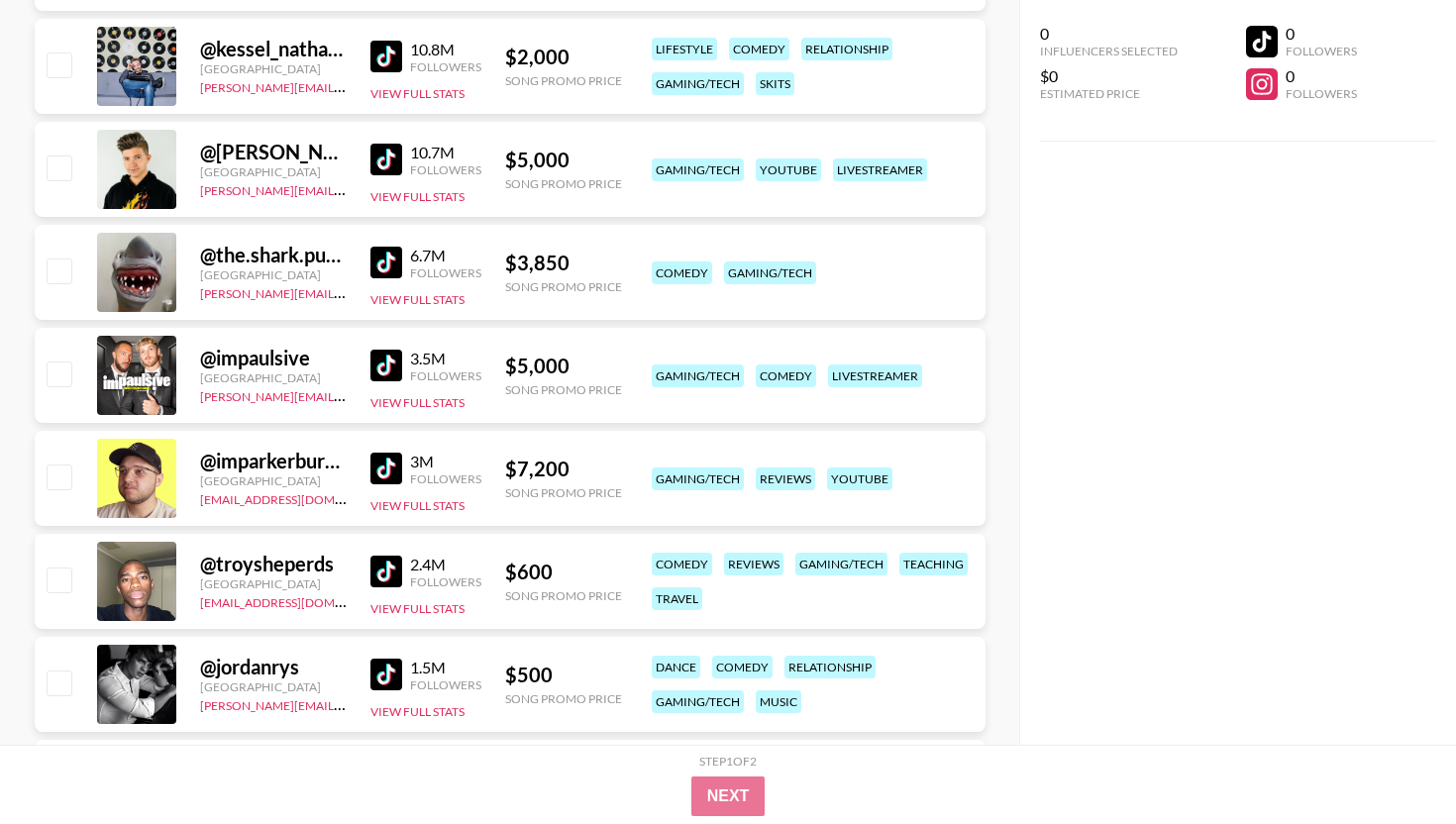 scroll, scrollTop: 1272, scrollLeft: 0, axis: vertical 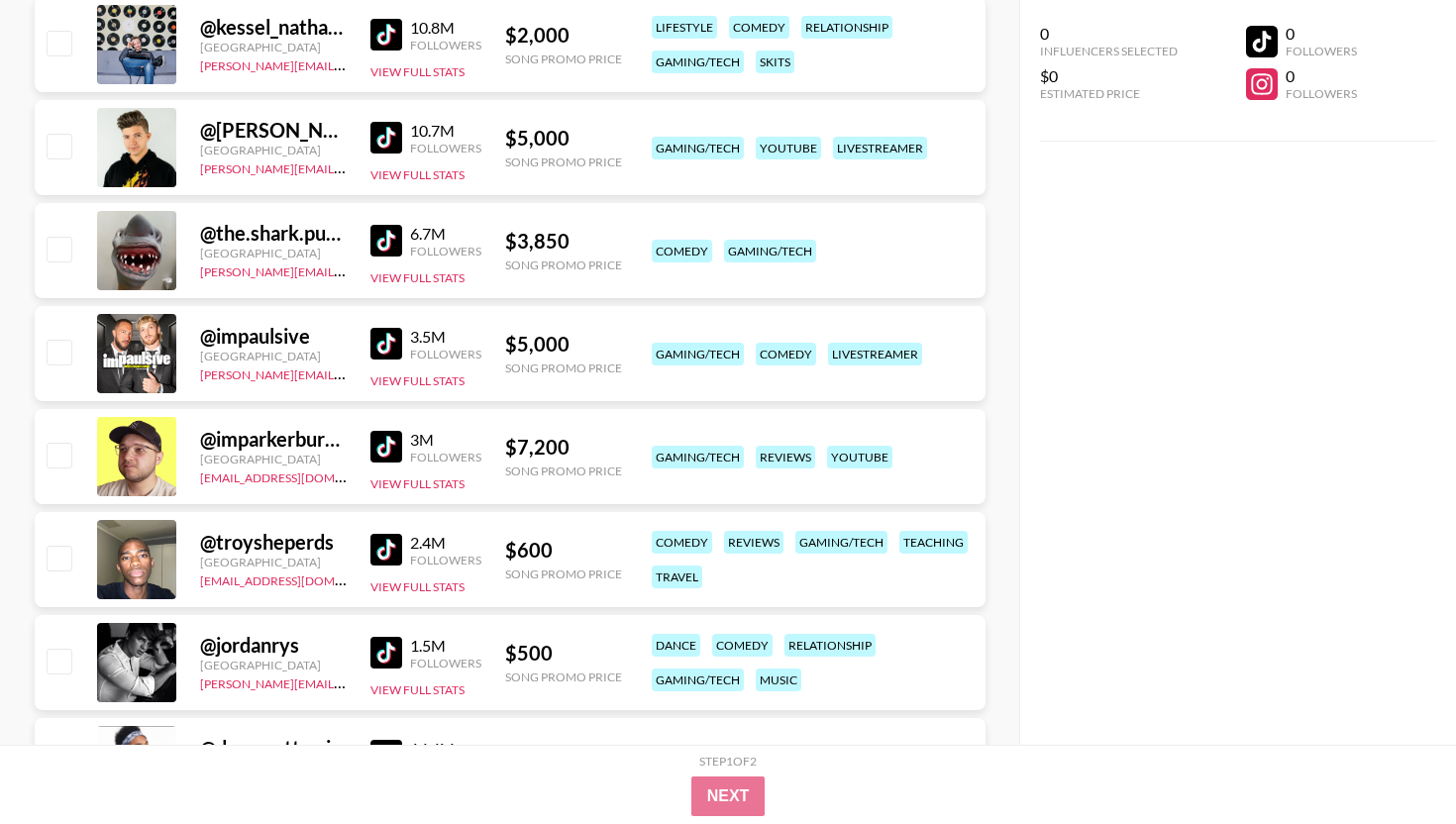 click at bounding box center (386, 550) 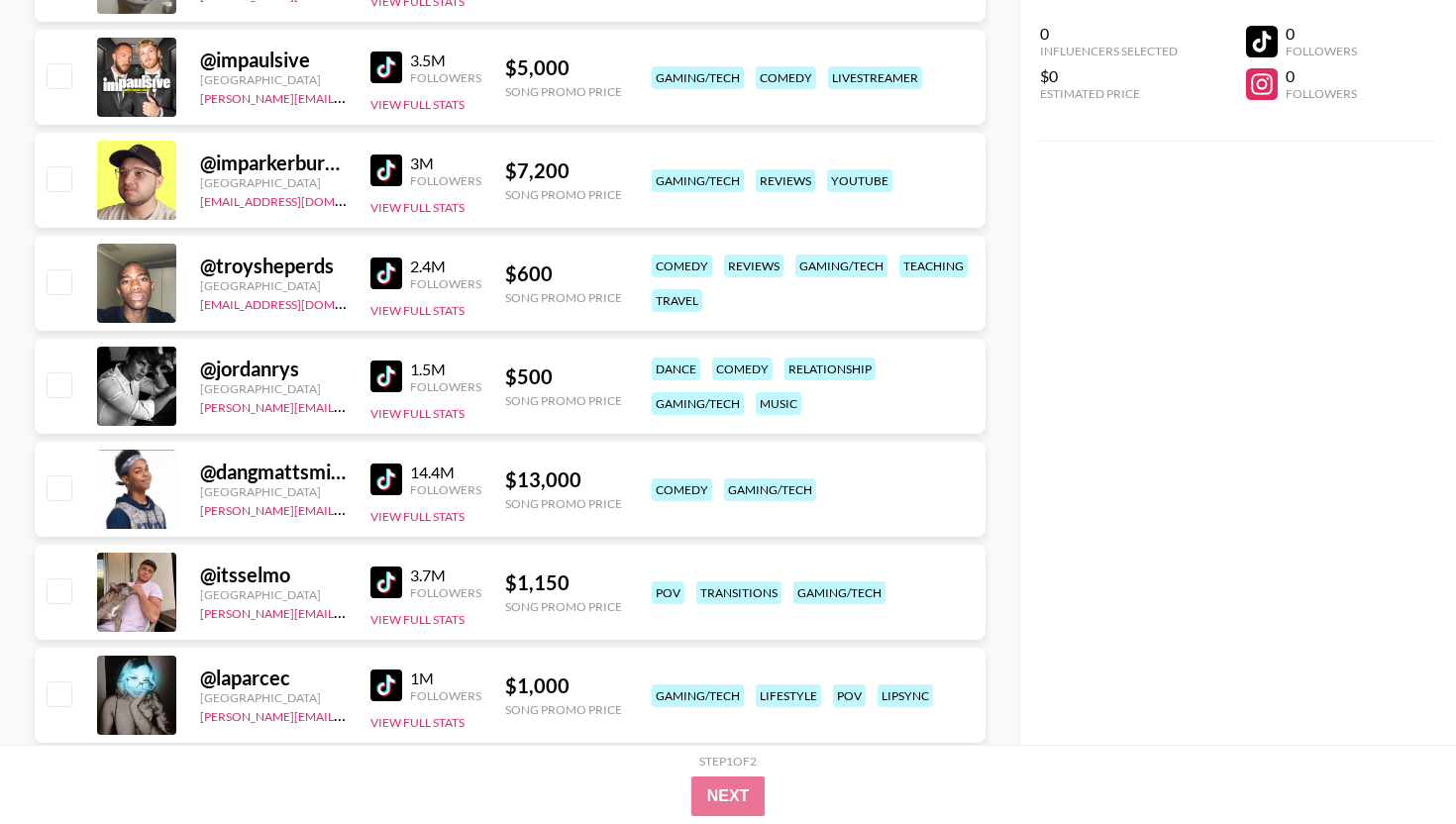 scroll, scrollTop: 1584, scrollLeft: 0, axis: vertical 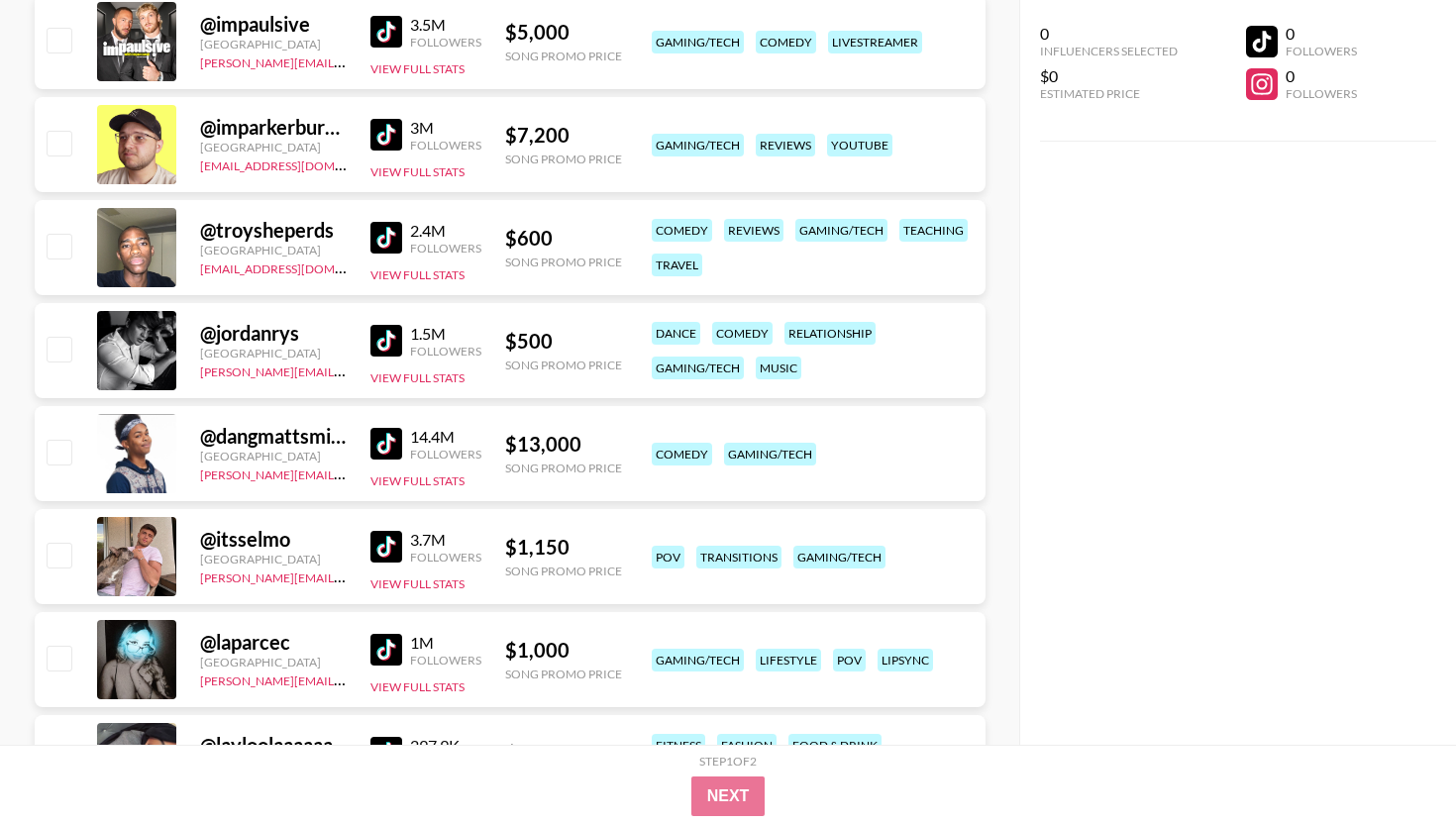 click at bounding box center (386, 341) 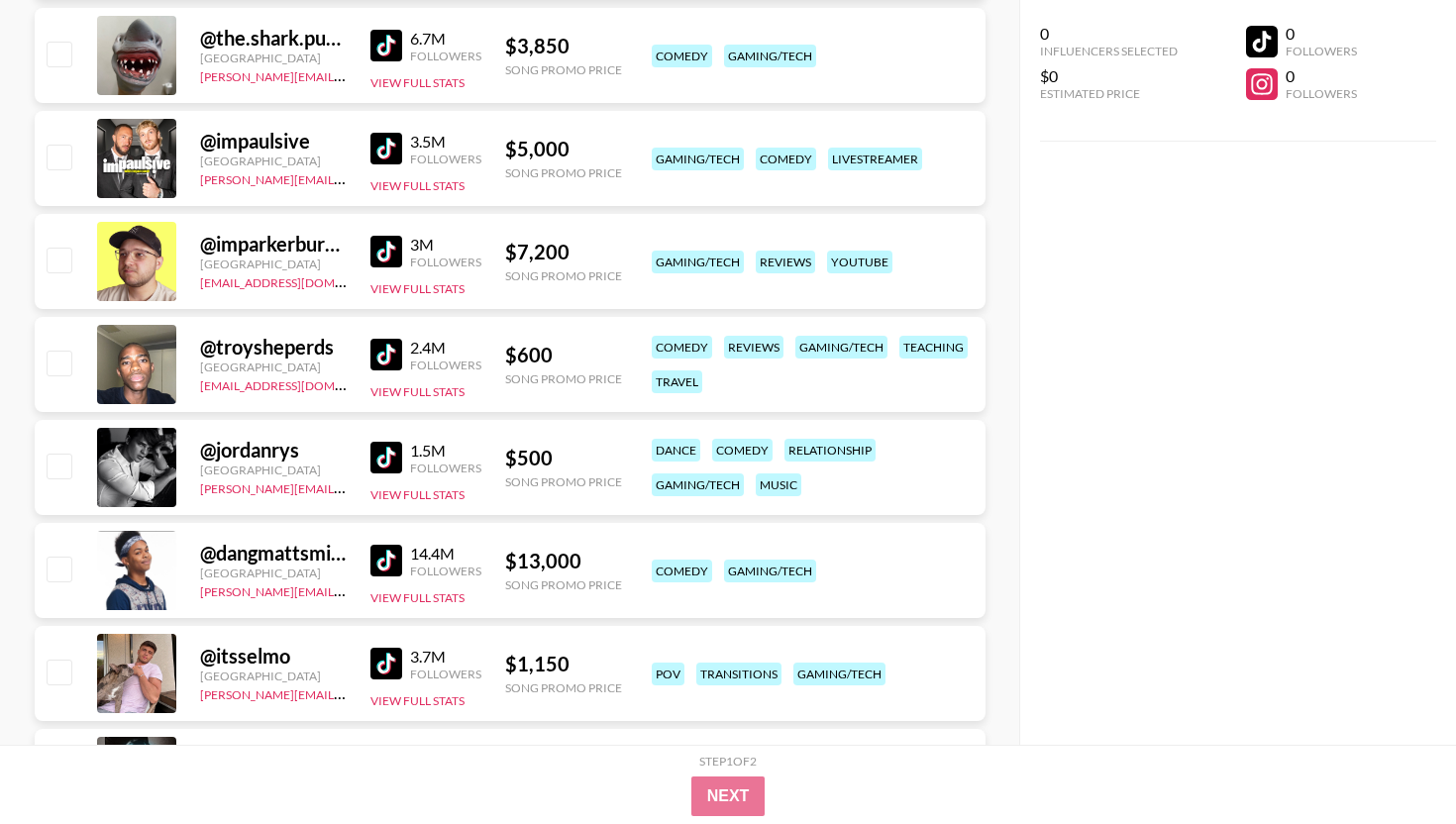 scroll, scrollTop: 1468, scrollLeft: 0, axis: vertical 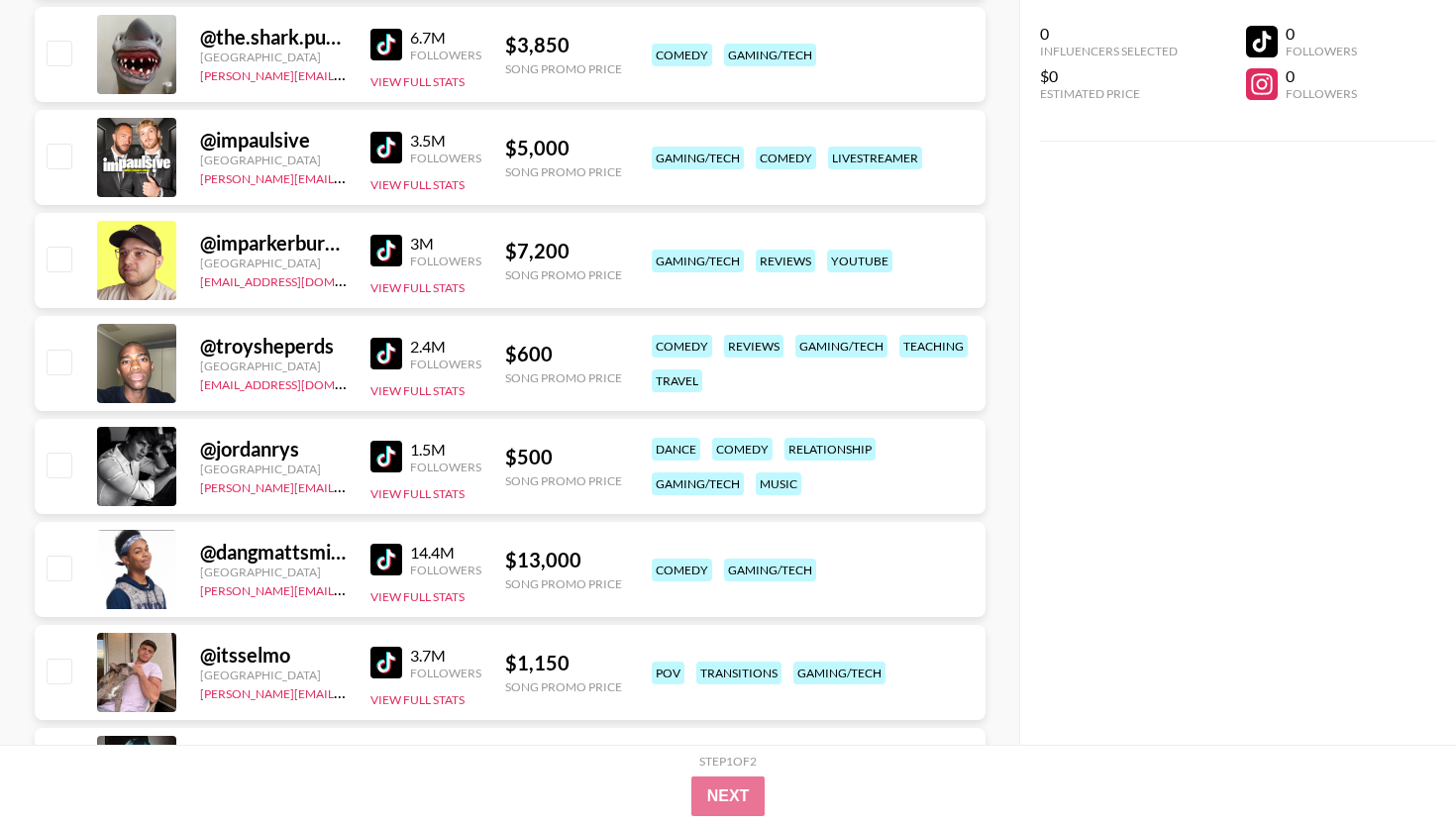 click at bounding box center [386, 457] 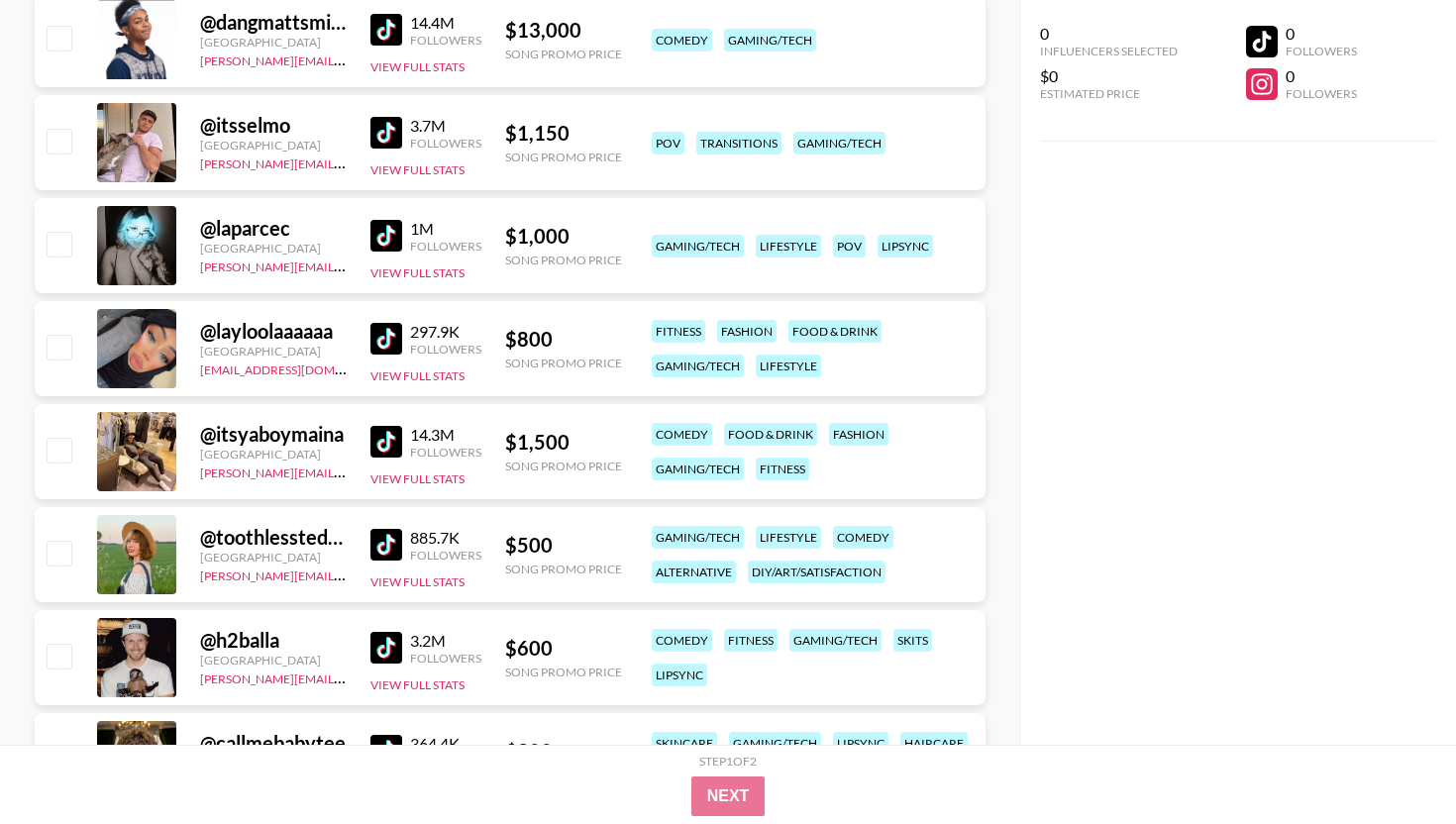scroll, scrollTop: 1999, scrollLeft: 0, axis: vertical 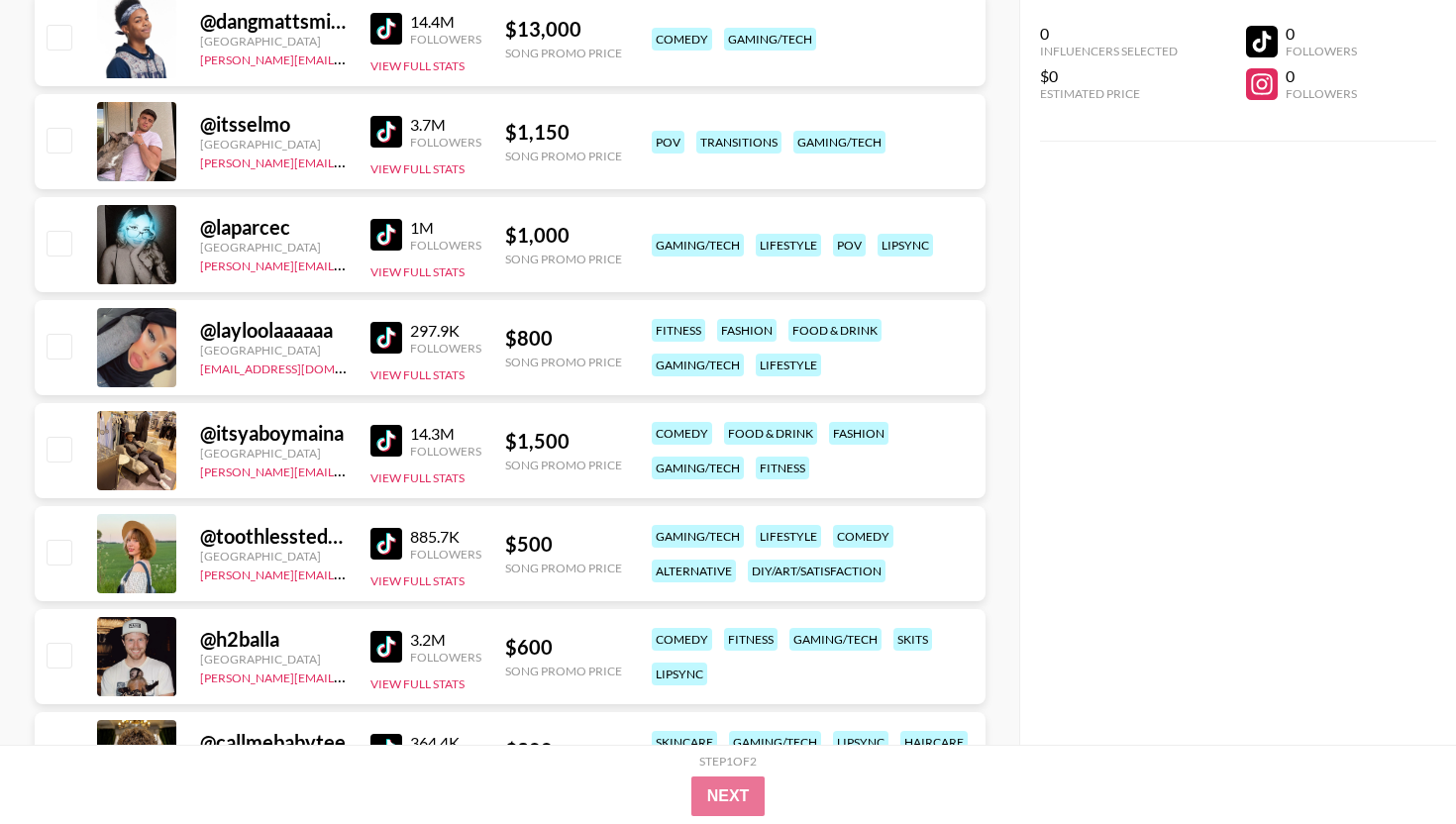 click at bounding box center [386, 441] 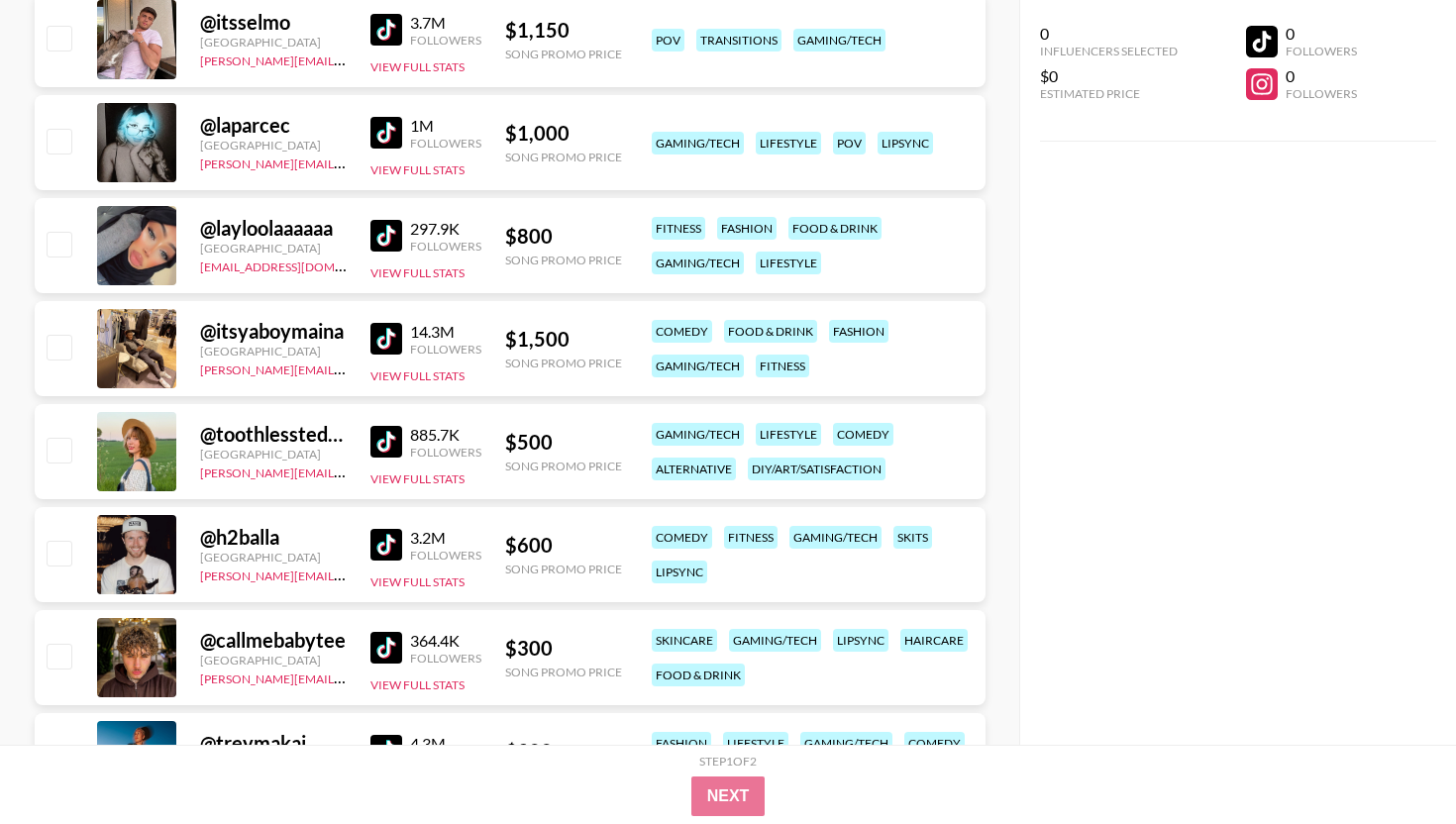 scroll, scrollTop: 2116, scrollLeft: 0, axis: vertical 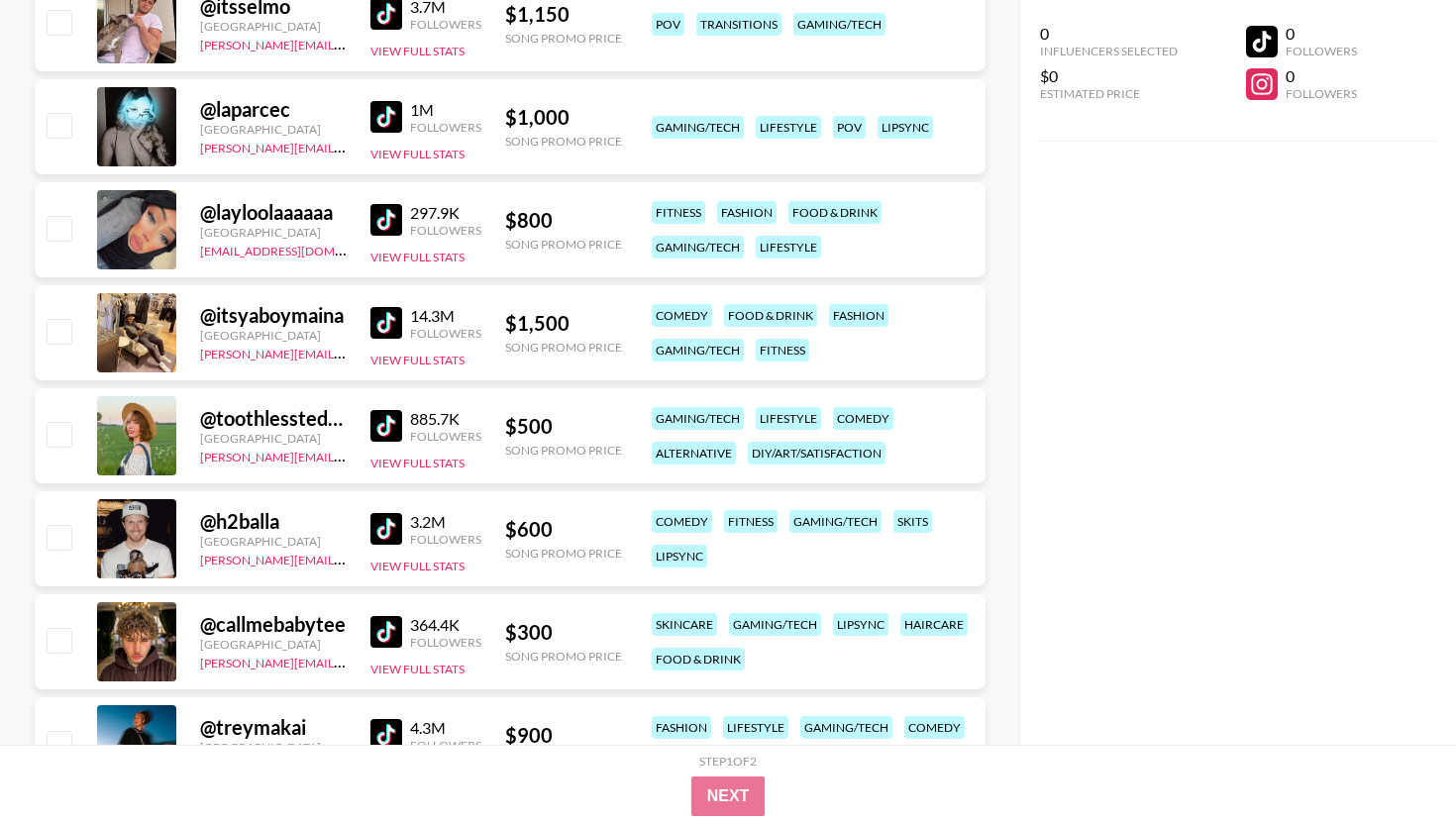 click at bounding box center [386, 426] 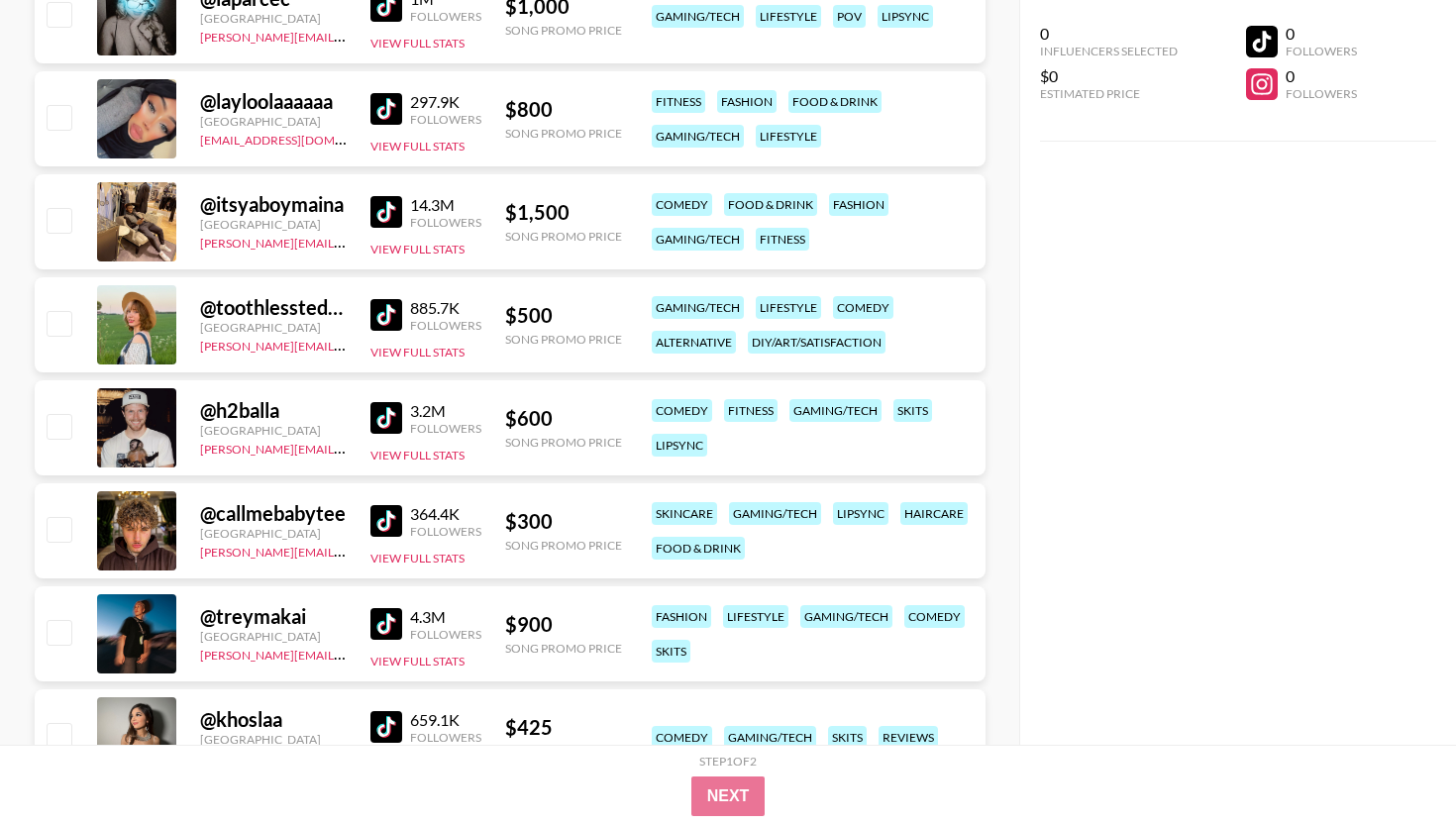 scroll, scrollTop: 2293, scrollLeft: 0, axis: vertical 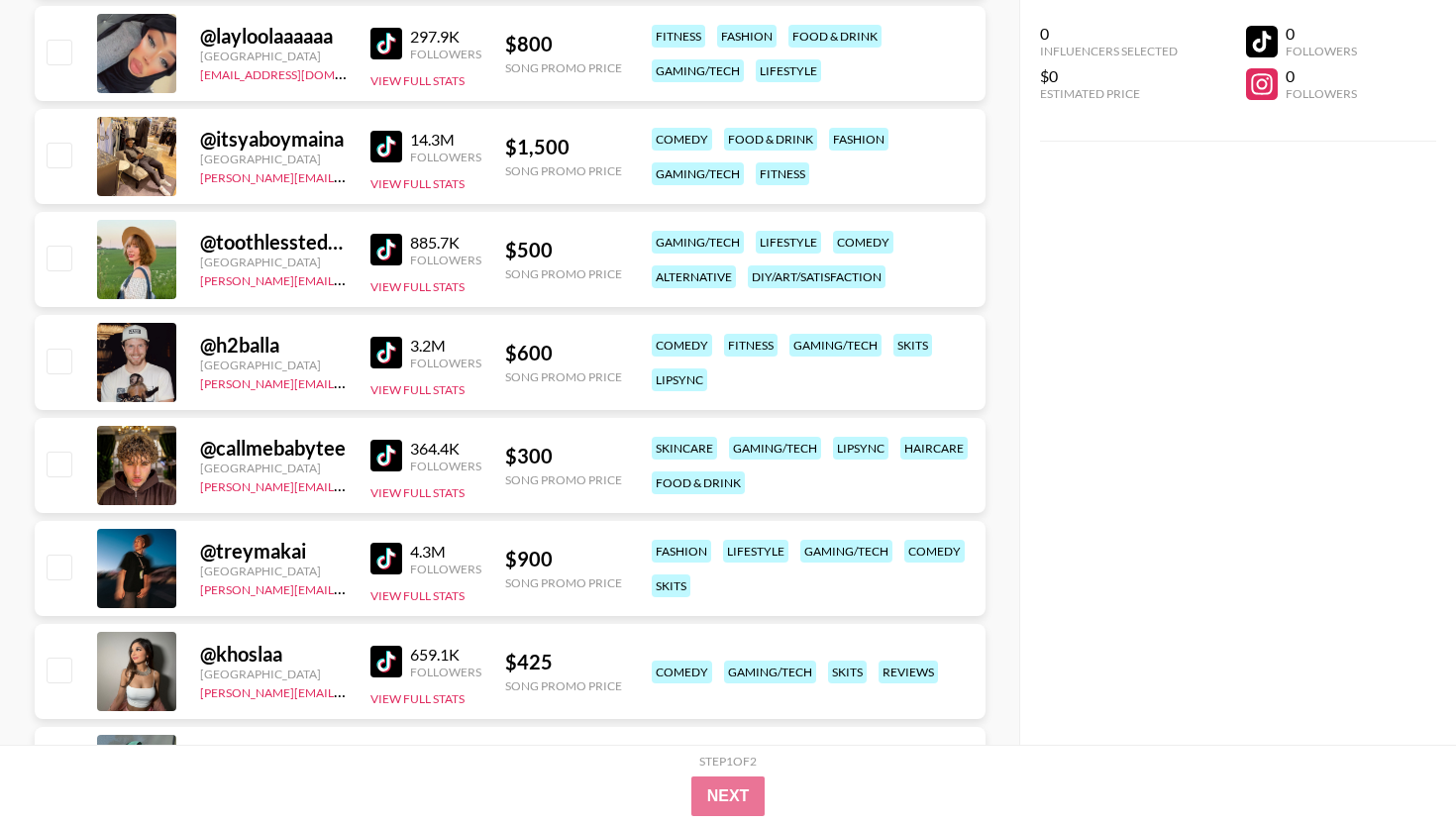 click at bounding box center (386, 353) 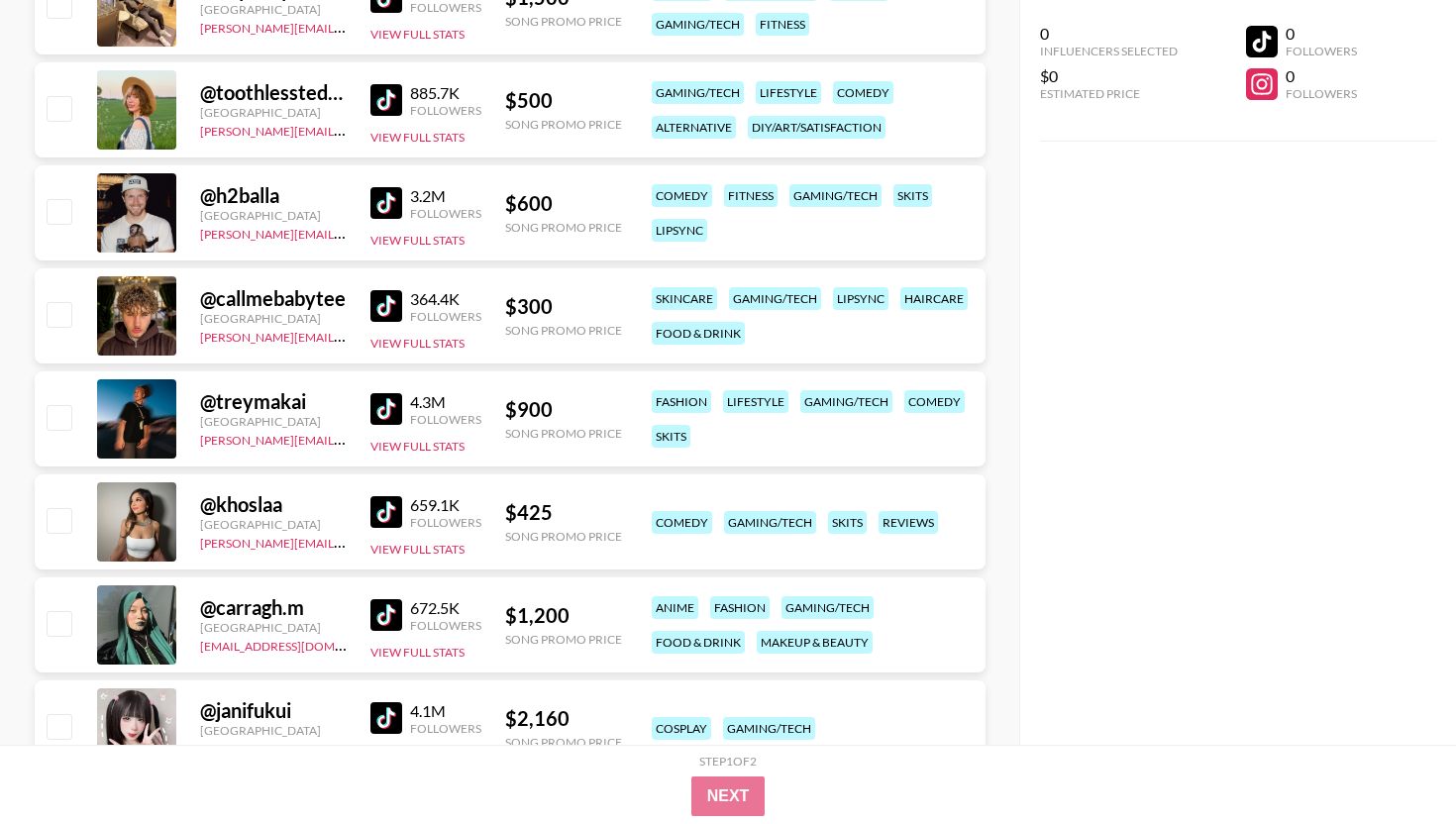 scroll, scrollTop: 2445, scrollLeft: 0, axis: vertical 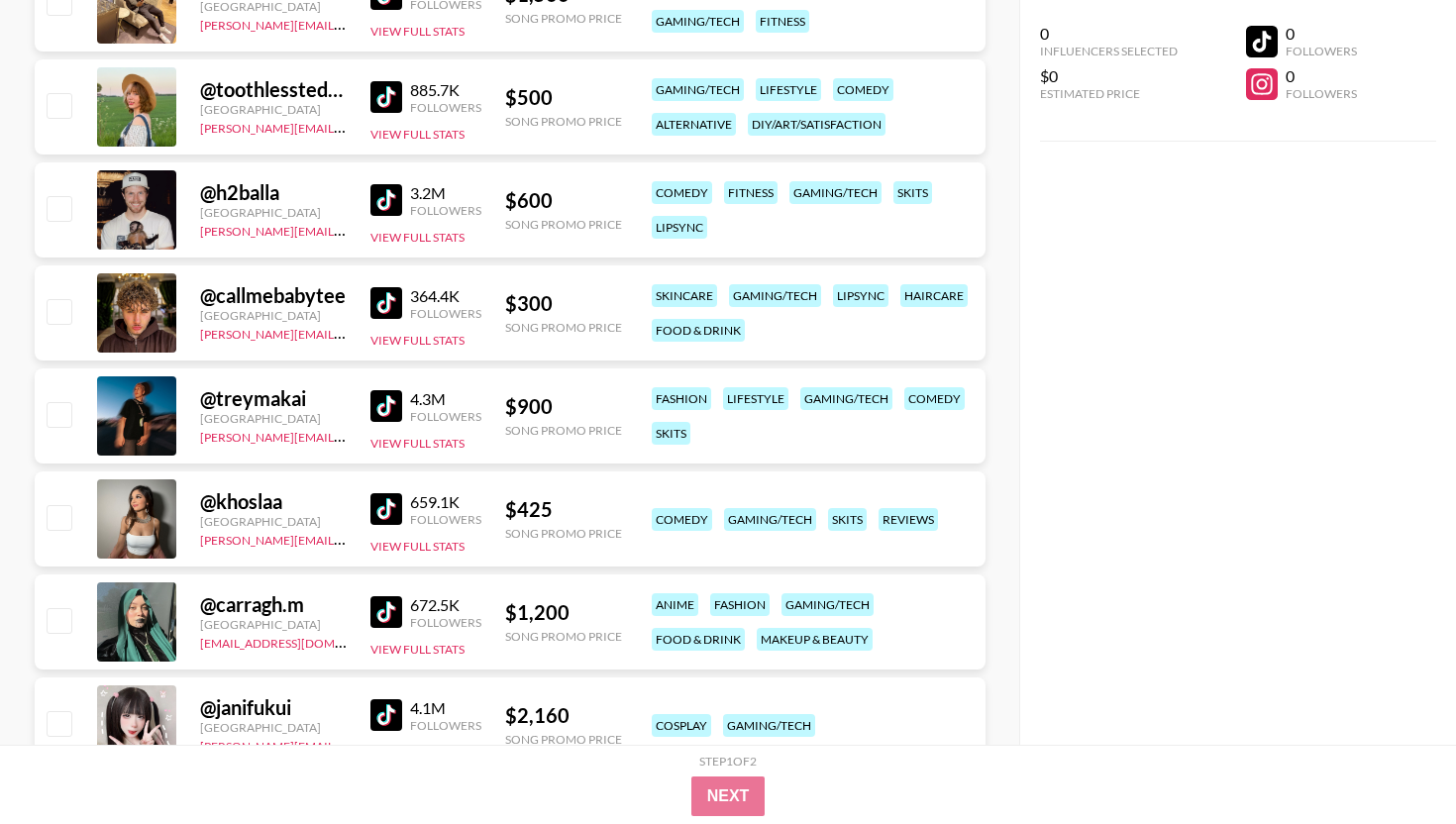 click at bounding box center [386, 303] 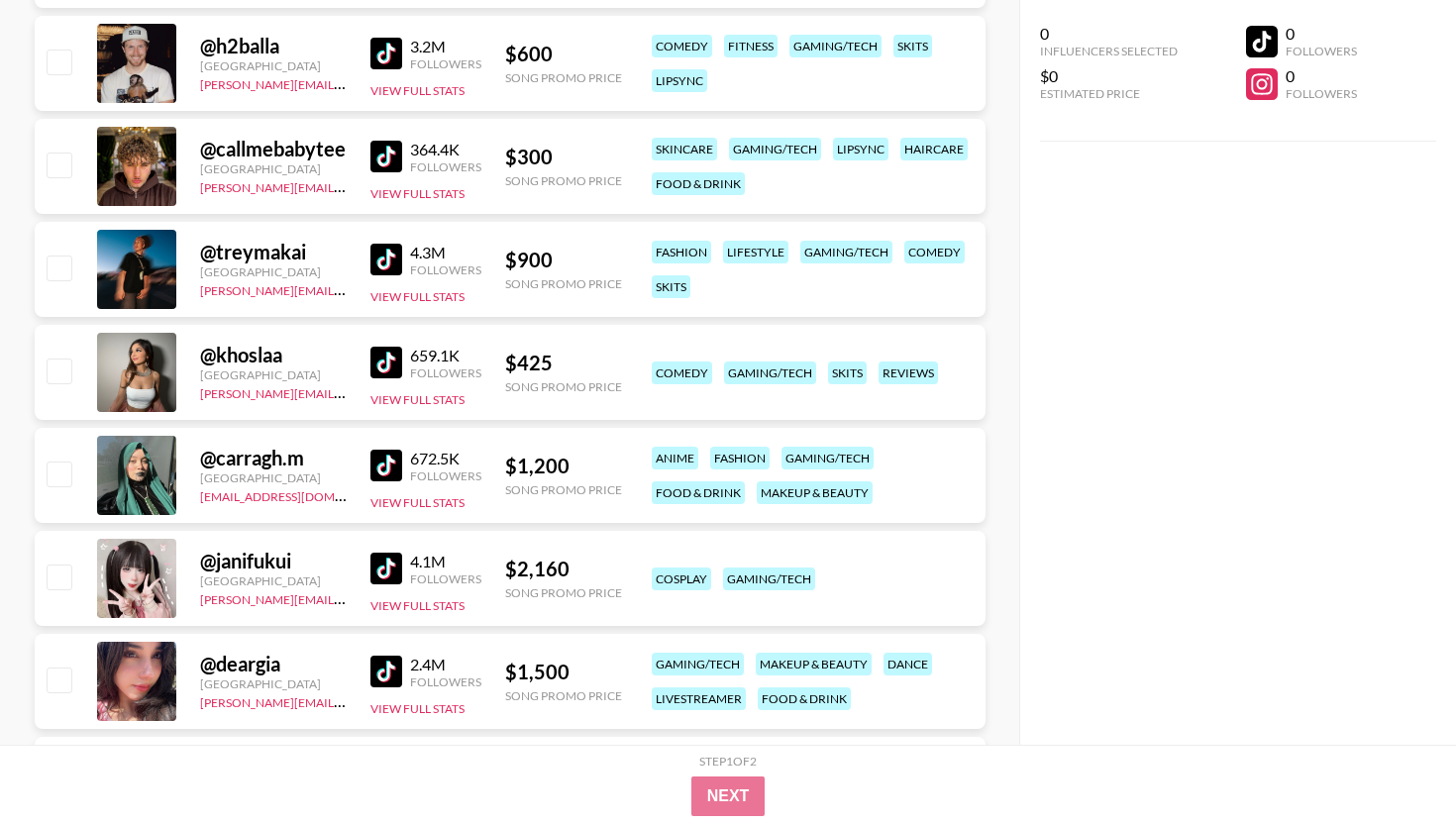 scroll, scrollTop: 2596, scrollLeft: 0, axis: vertical 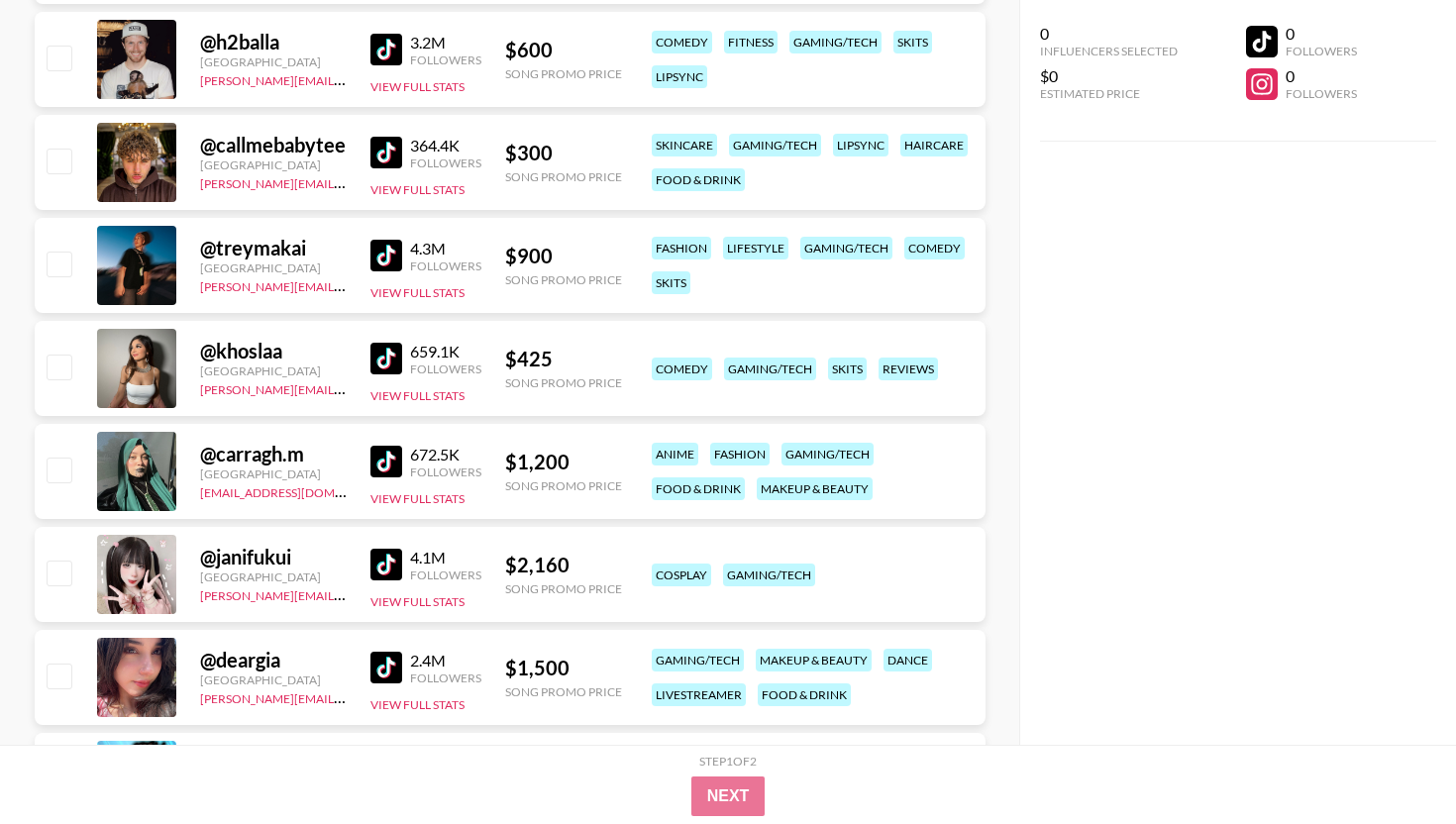 click at bounding box center (386, 256) 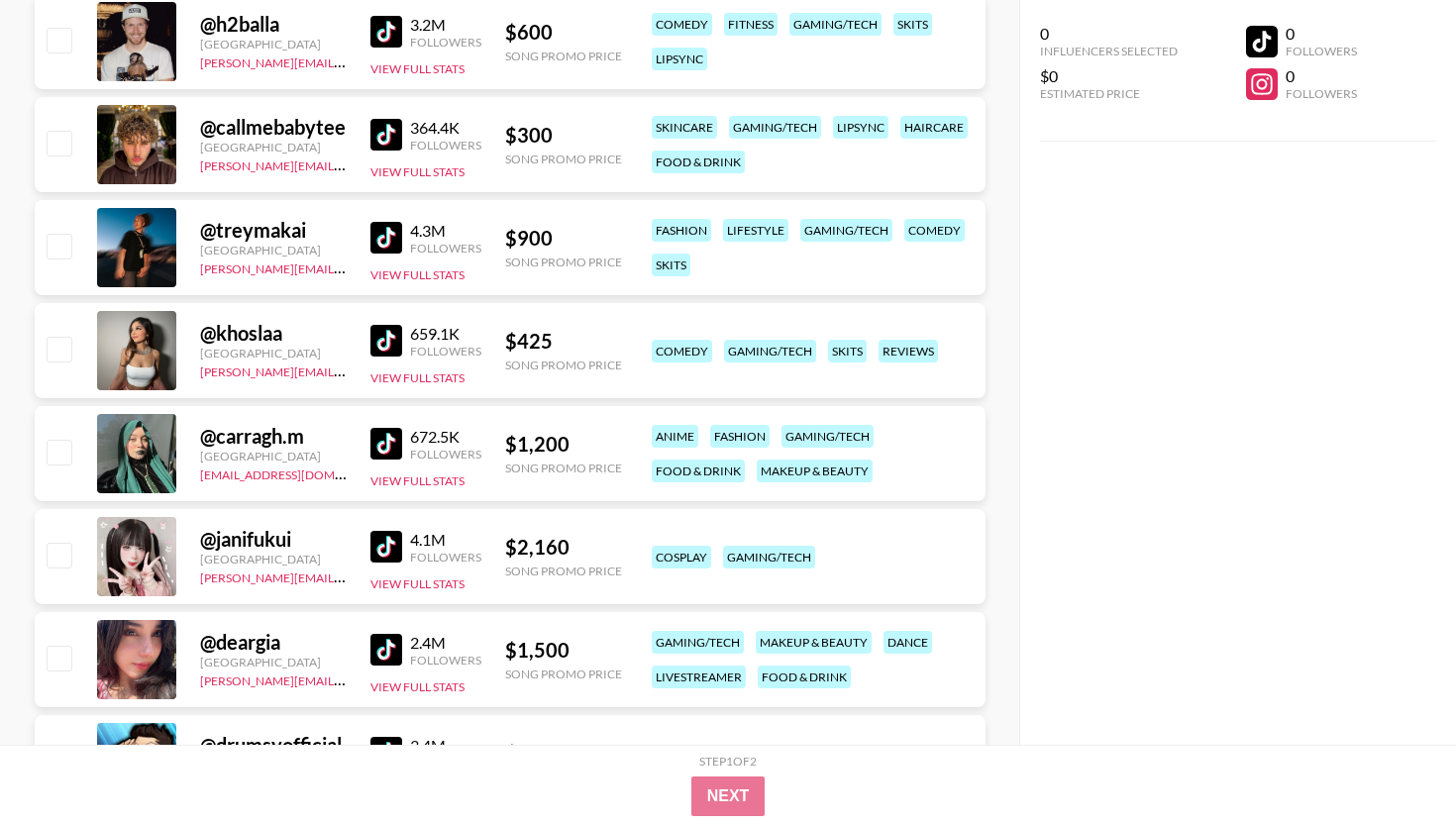 click at bounding box center [386, 341] 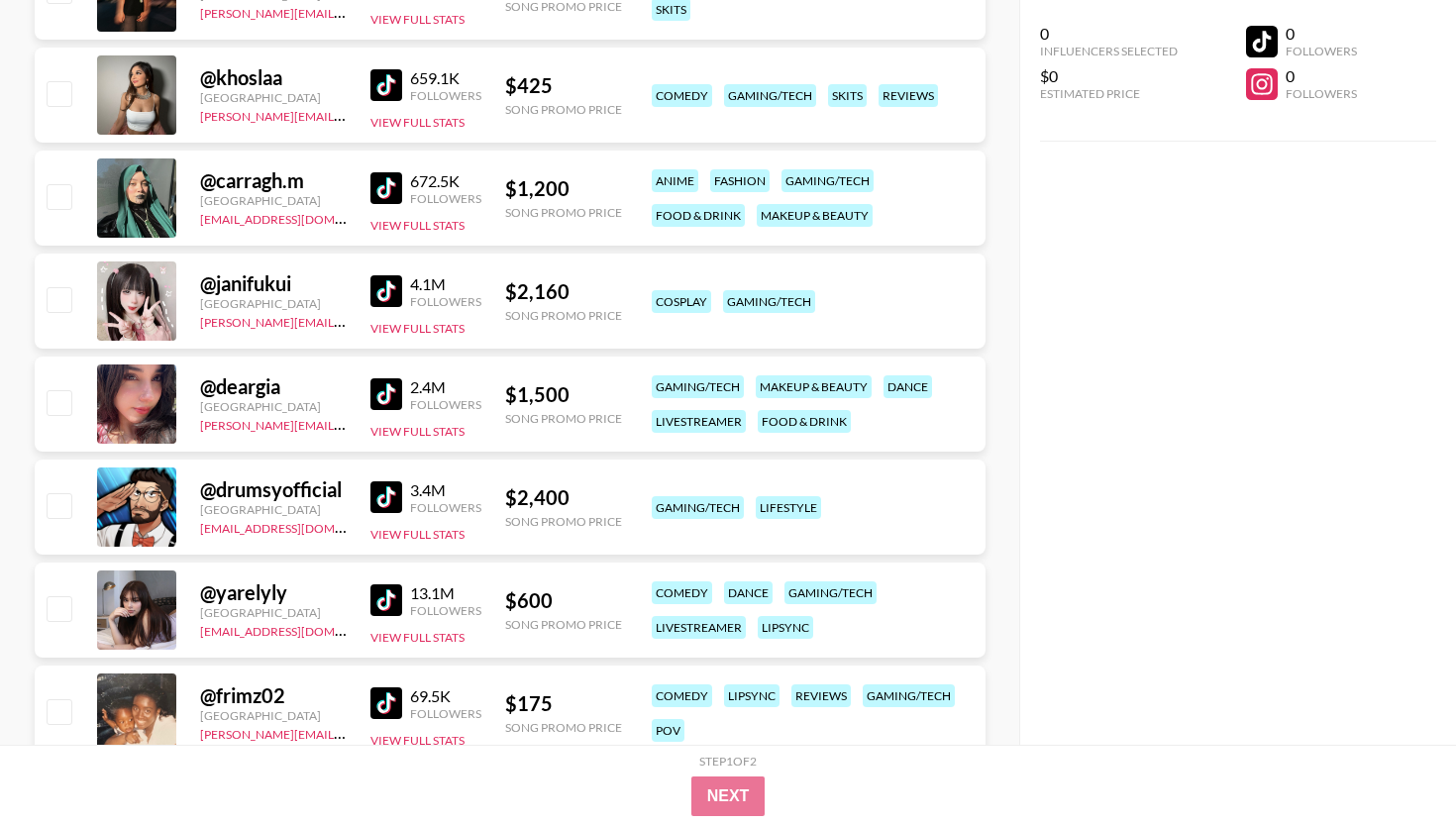 scroll, scrollTop: 2875, scrollLeft: 0, axis: vertical 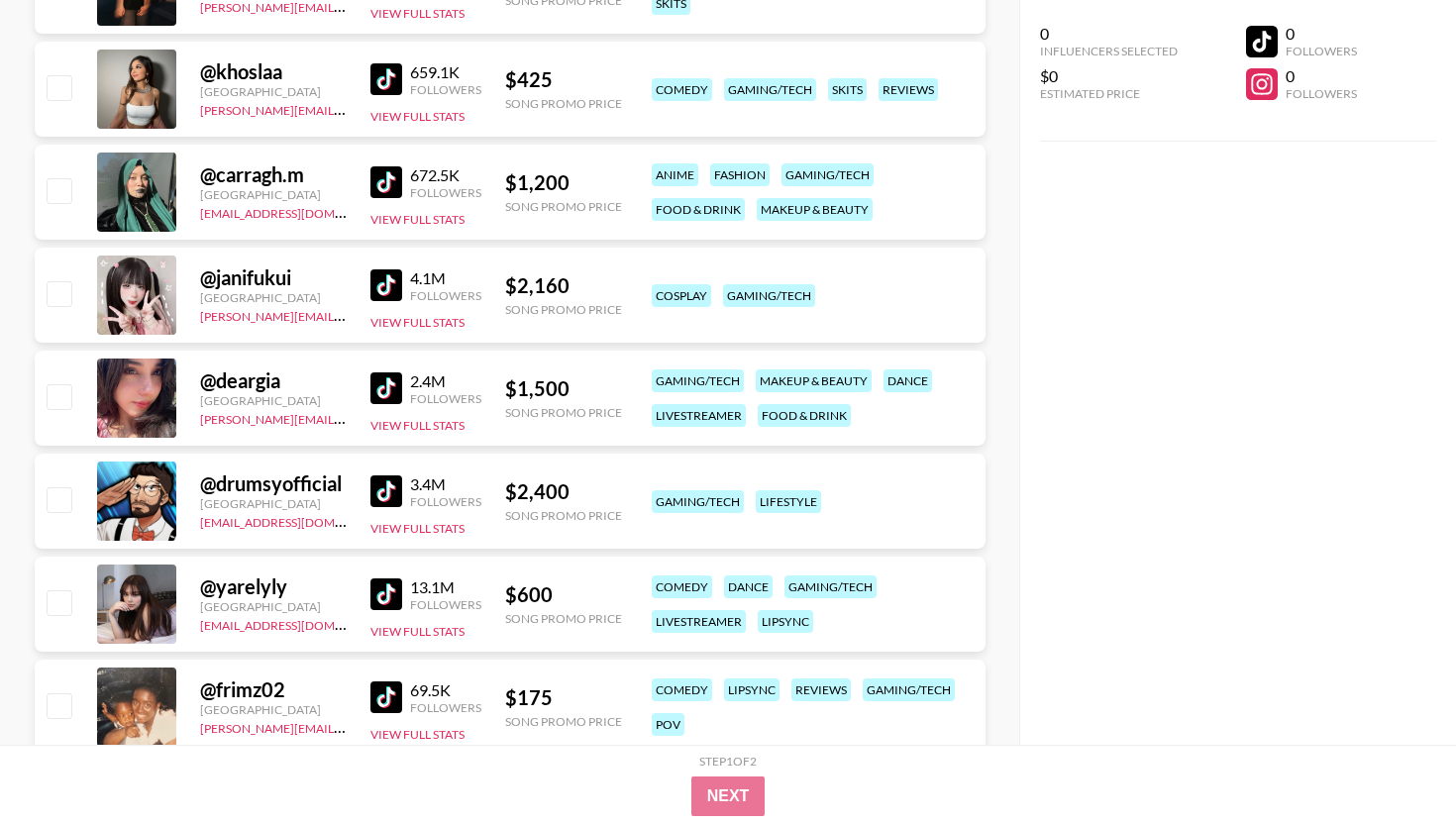 click at bounding box center [386, 491] 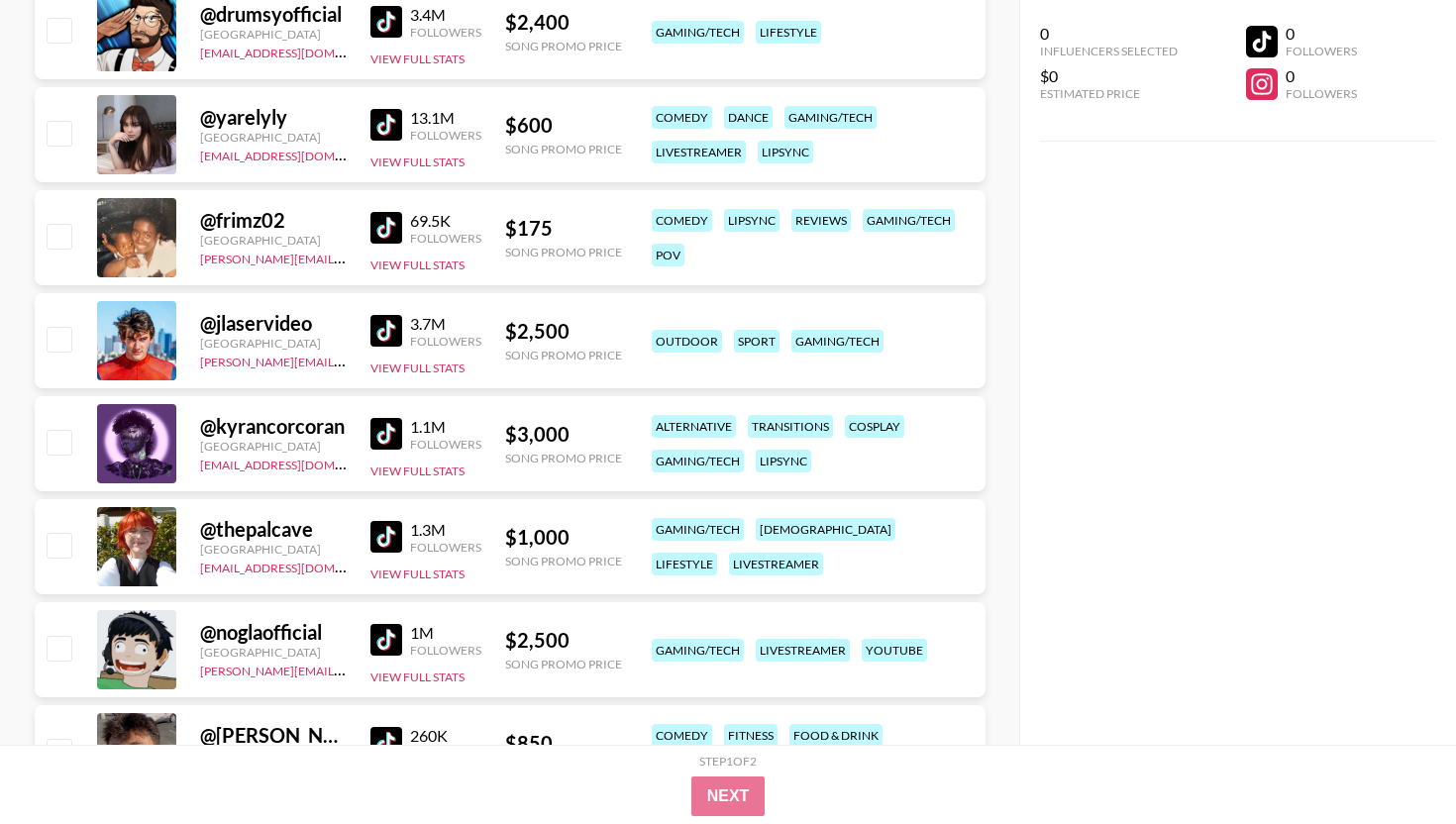 scroll, scrollTop: 3575, scrollLeft: 0, axis: vertical 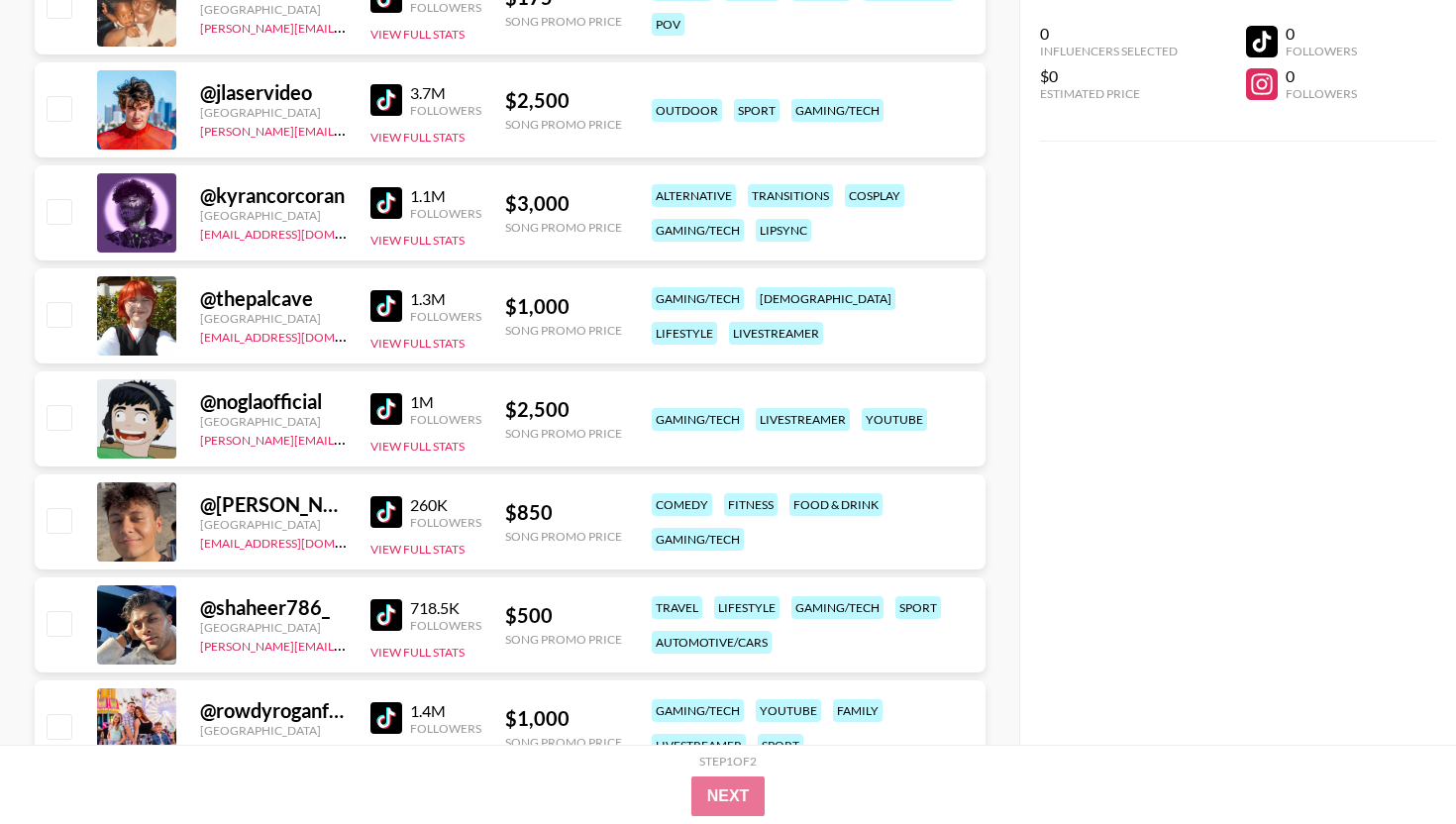 click at bounding box center [386, 409] 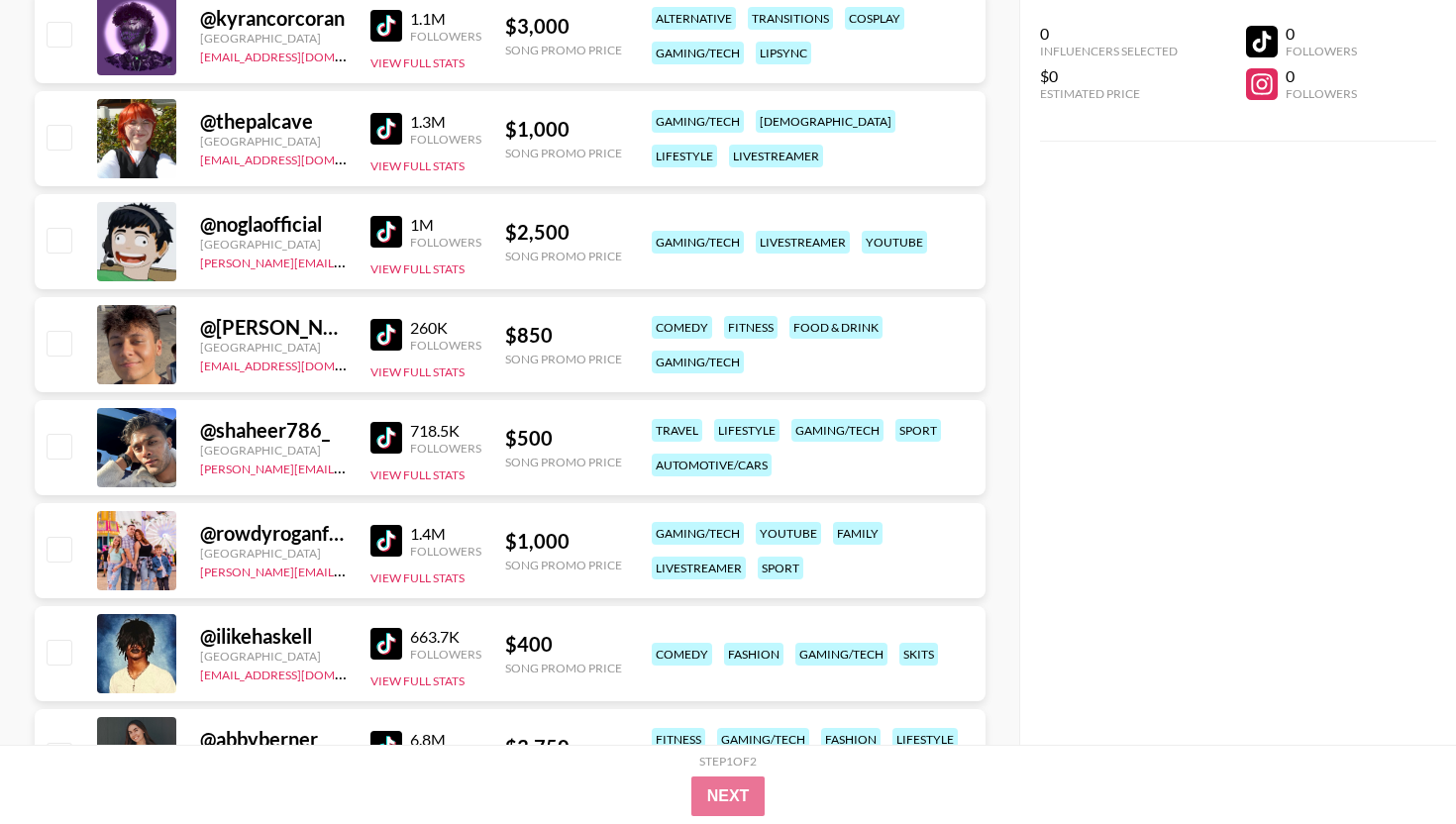 click at bounding box center [386, 438] 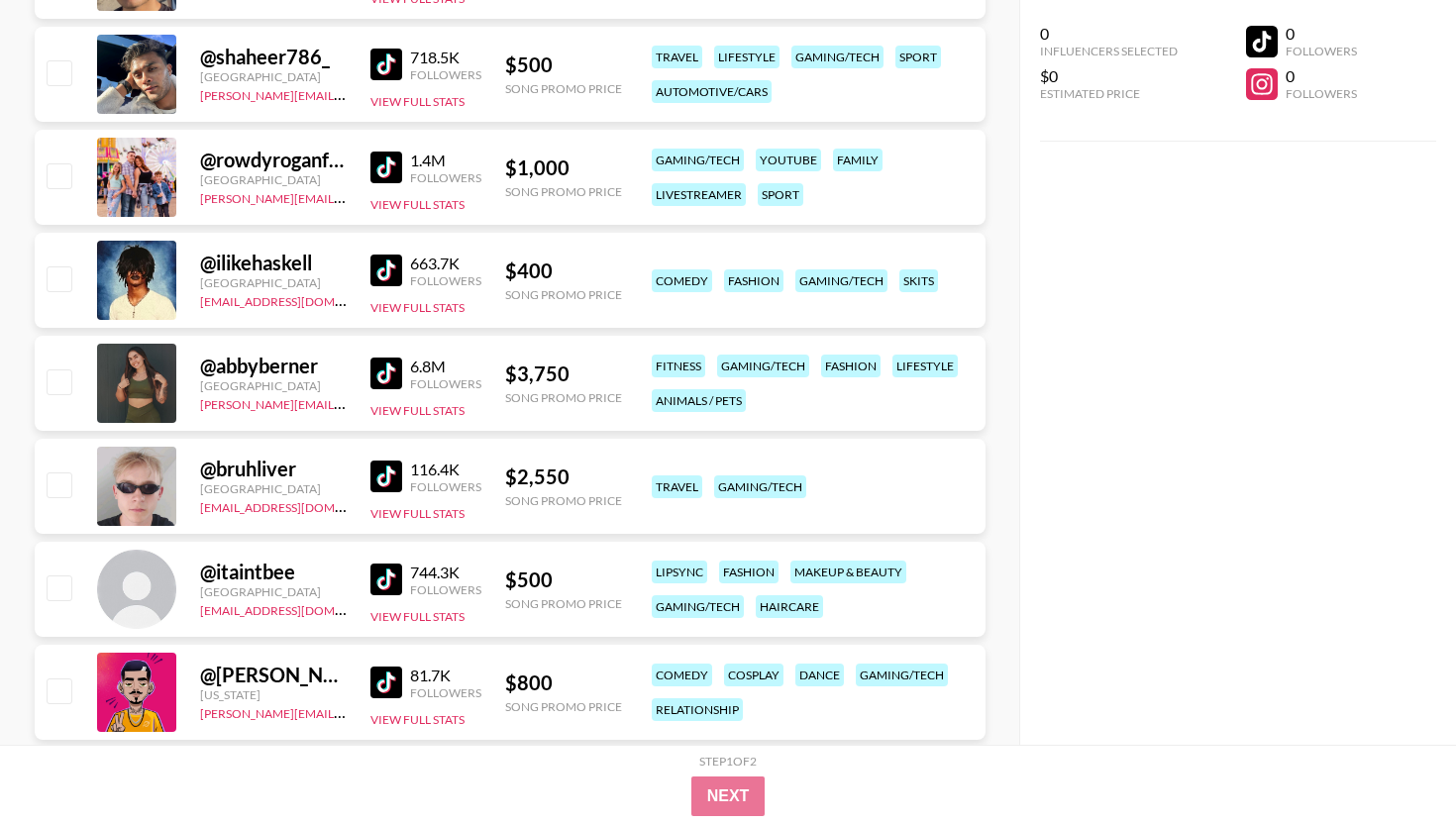 scroll, scrollTop: 4284, scrollLeft: 0, axis: vertical 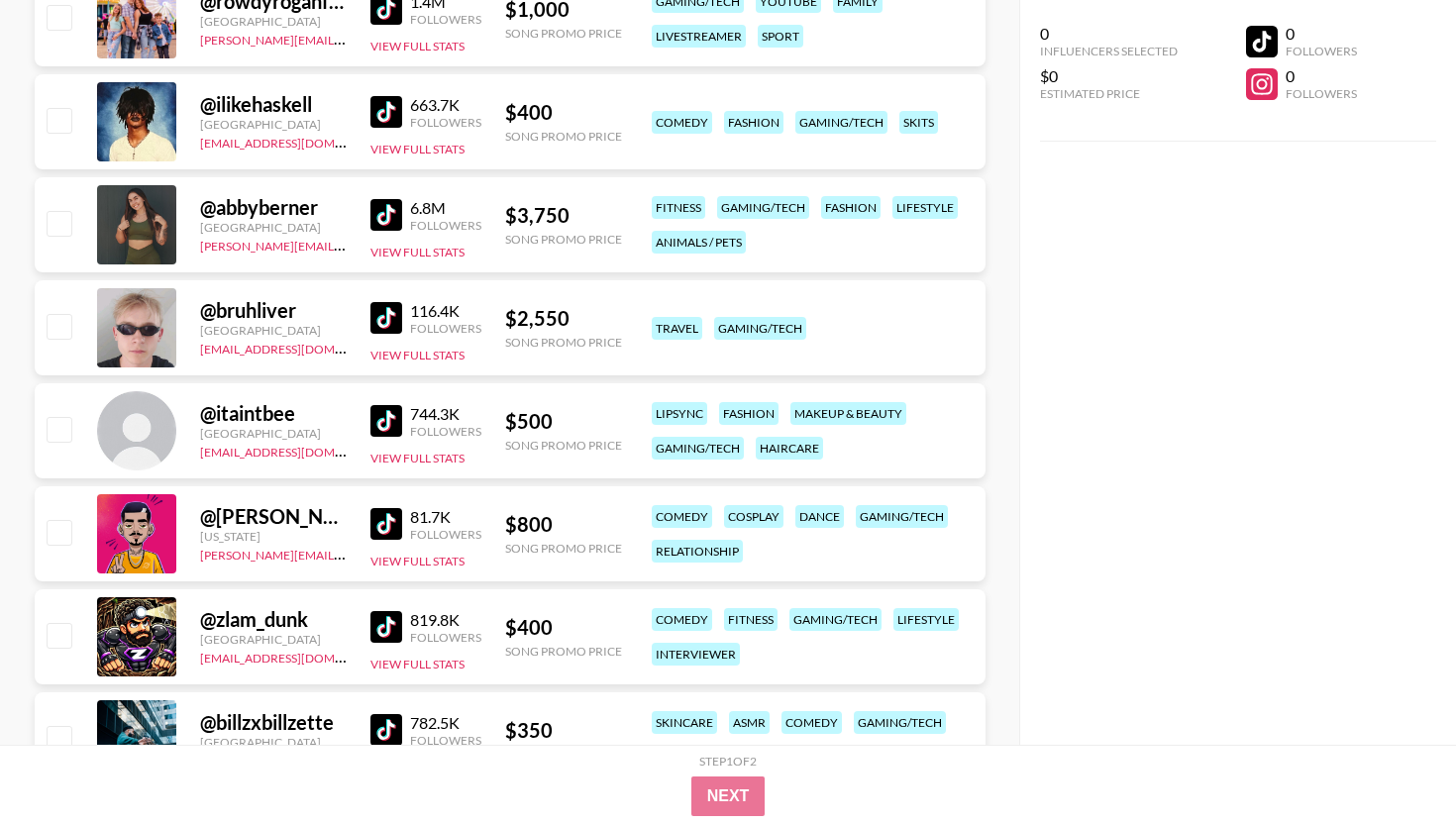 click at bounding box center [386, 524] 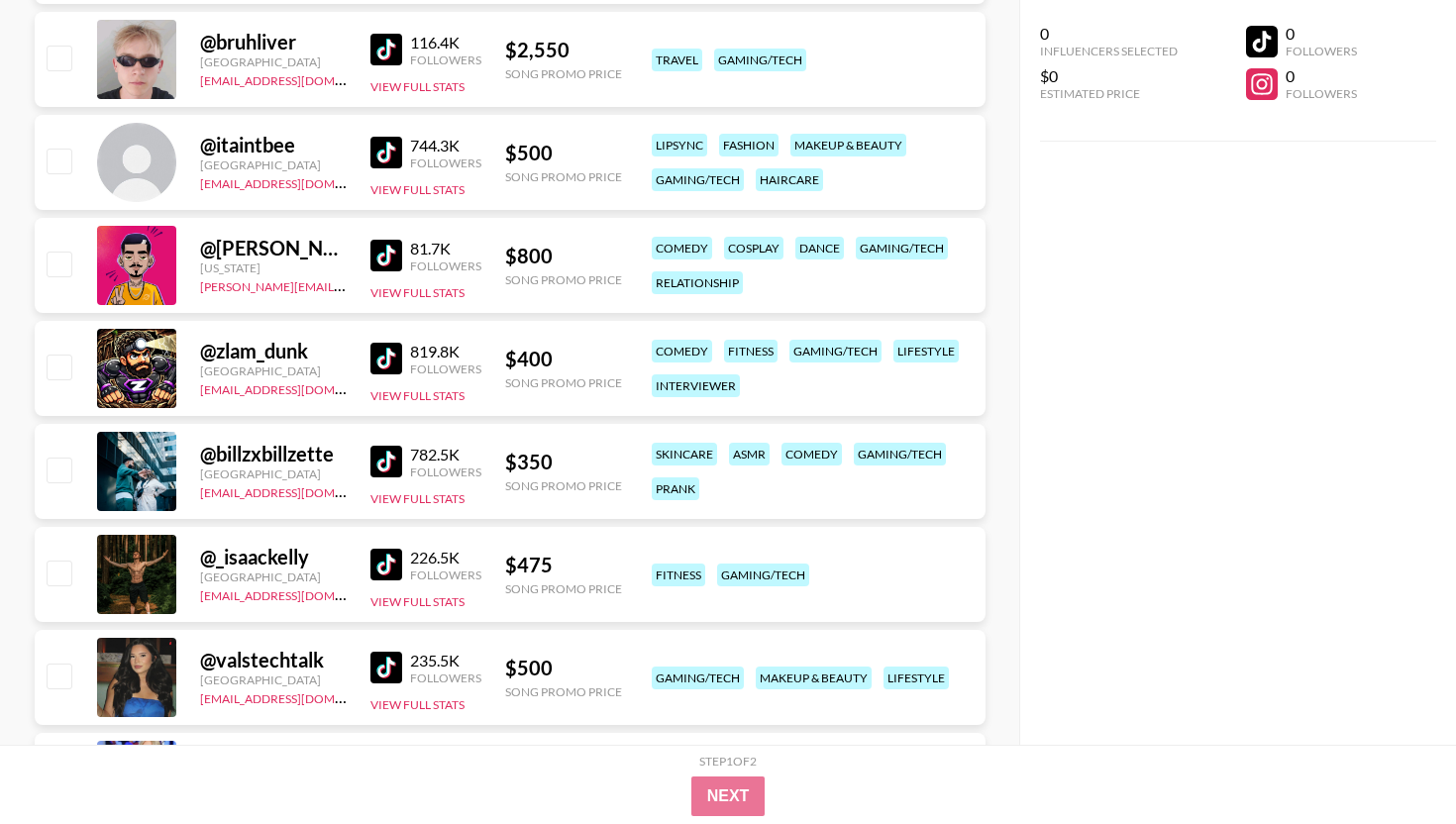 scroll, scrollTop: 4554, scrollLeft: 0, axis: vertical 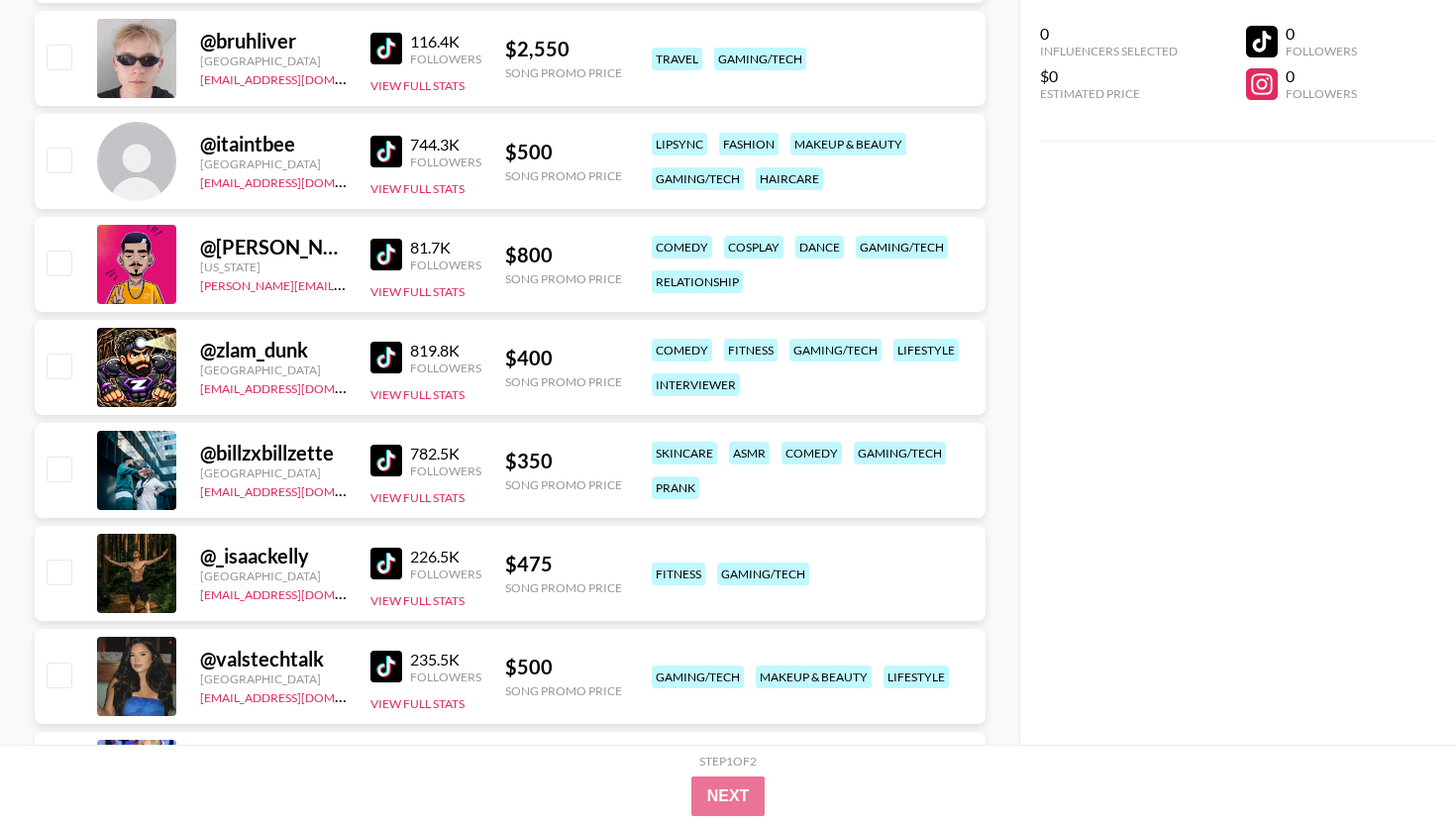 click at bounding box center (386, 358) 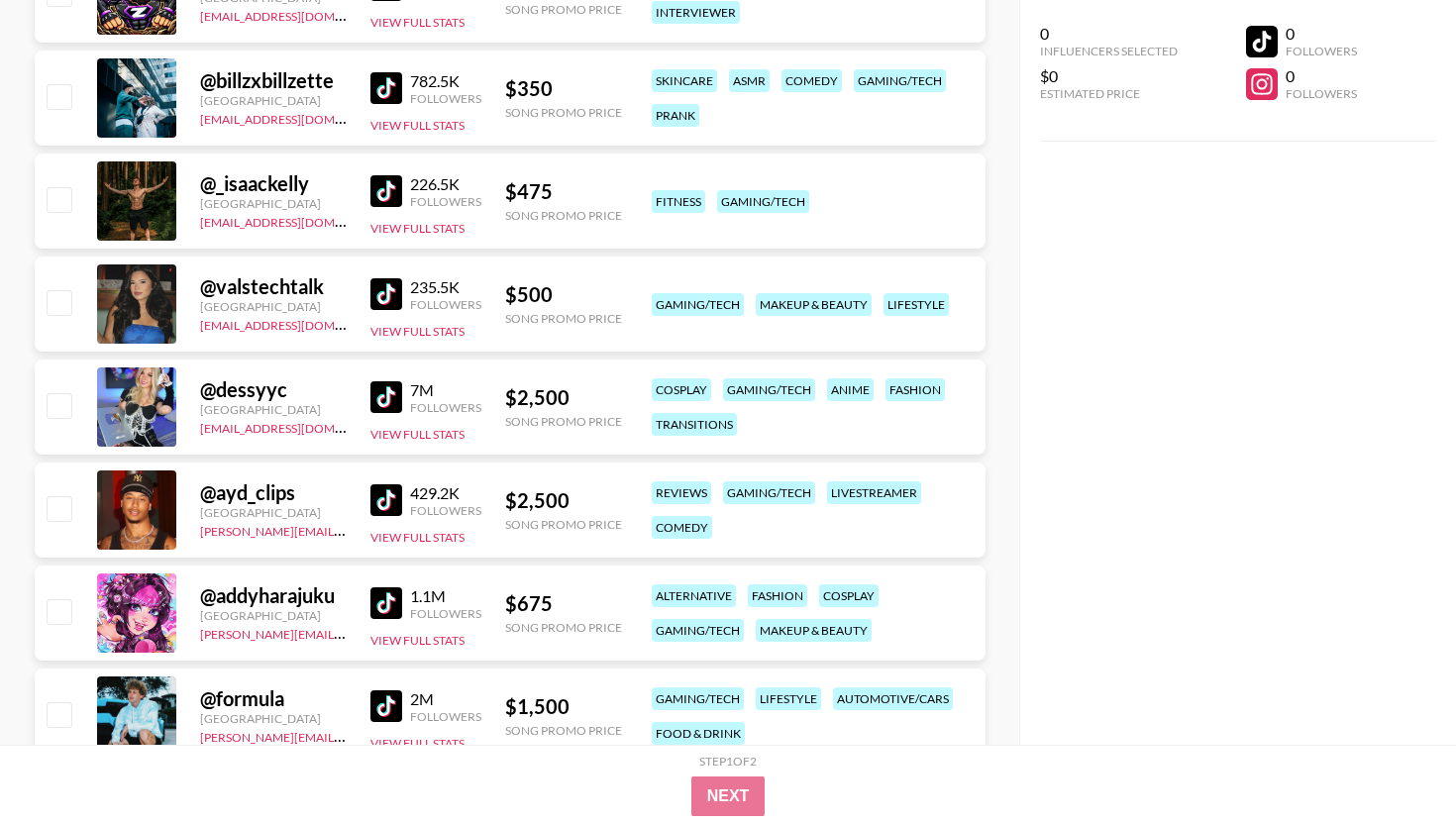 scroll, scrollTop: 4927, scrollLeft: 0, axis: vertical 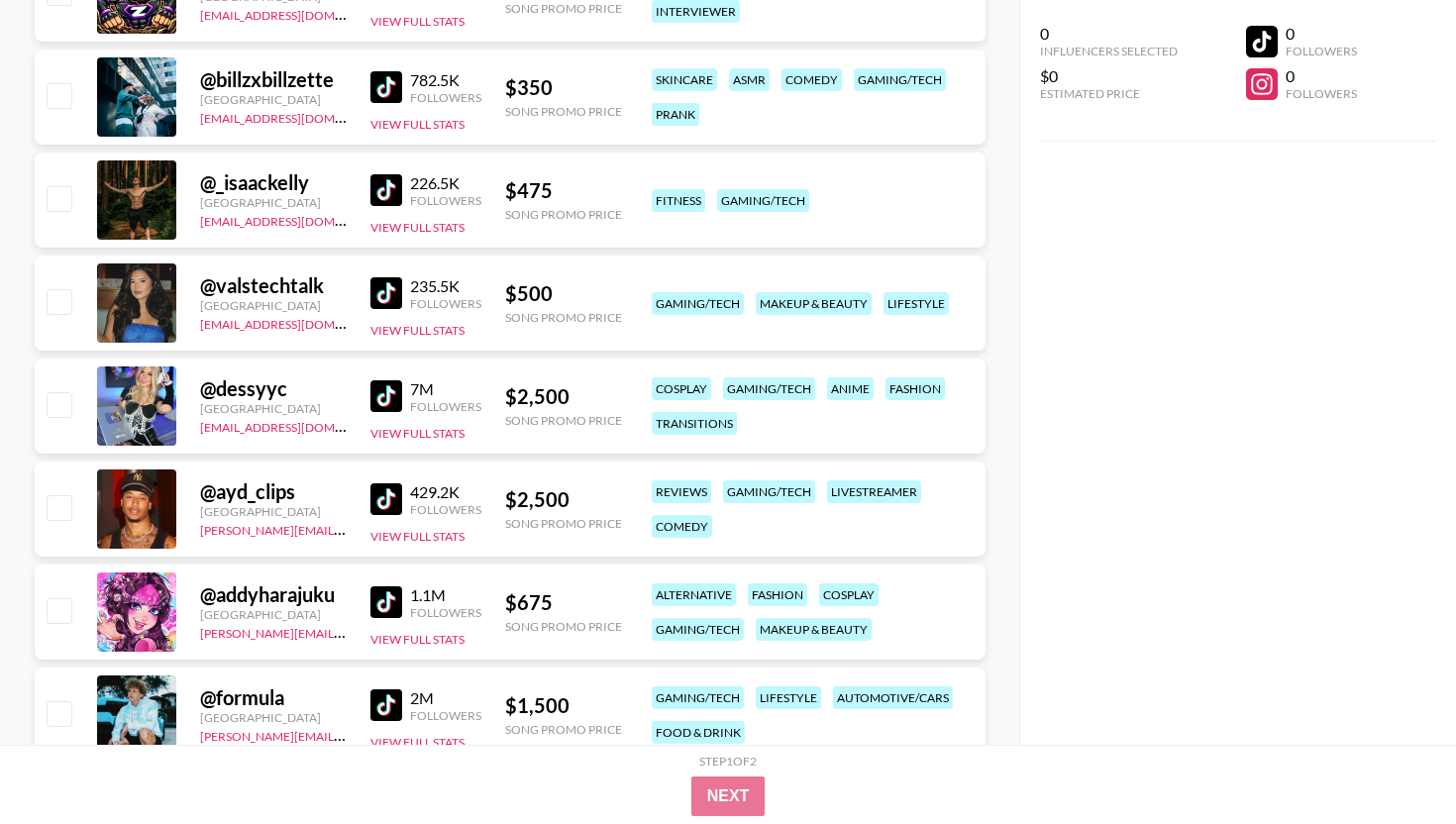 click at bounding box center [386, 602] 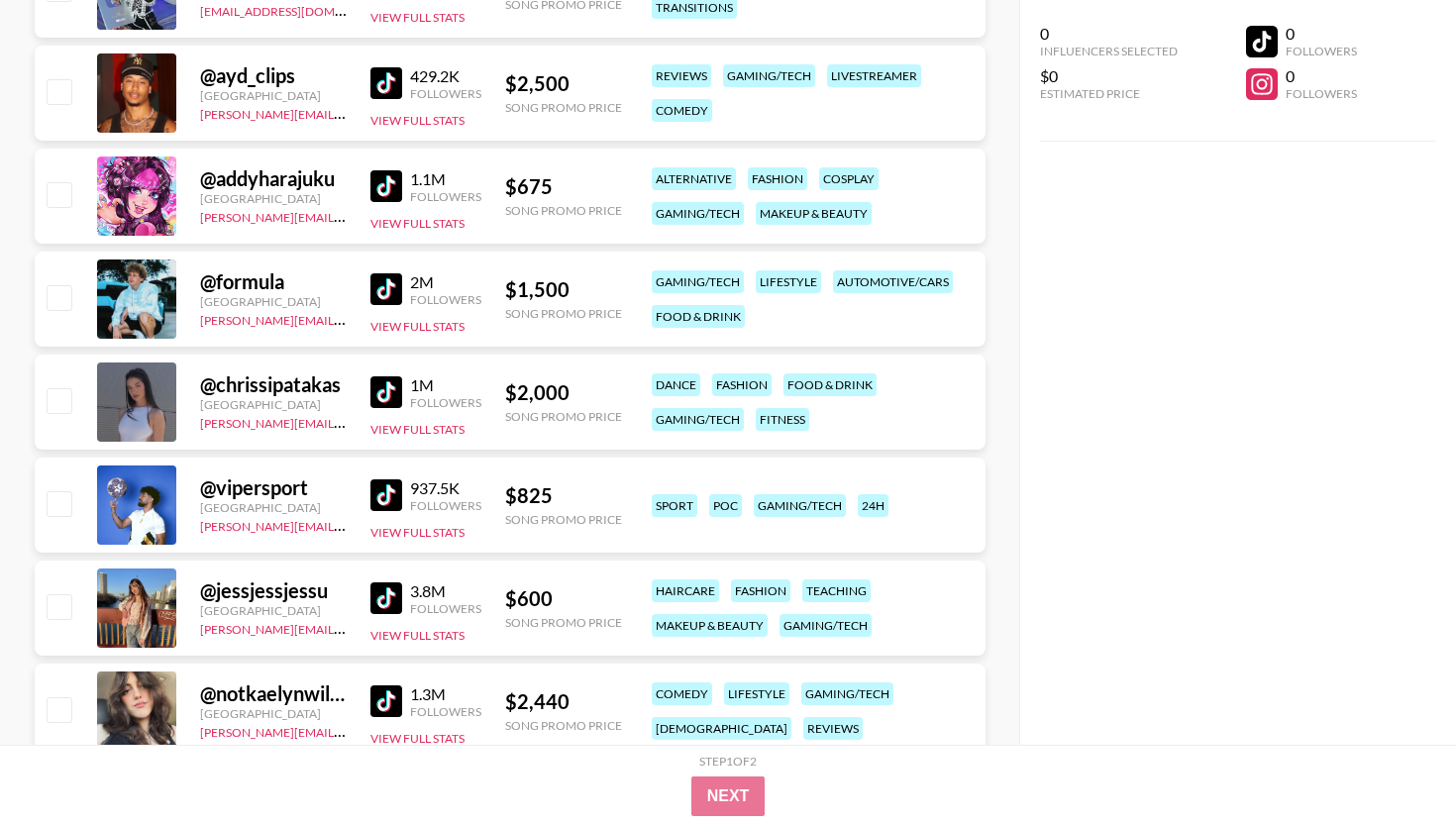 scroll, scrollTop: 5381, scrollLeft: 0, axis: vertical 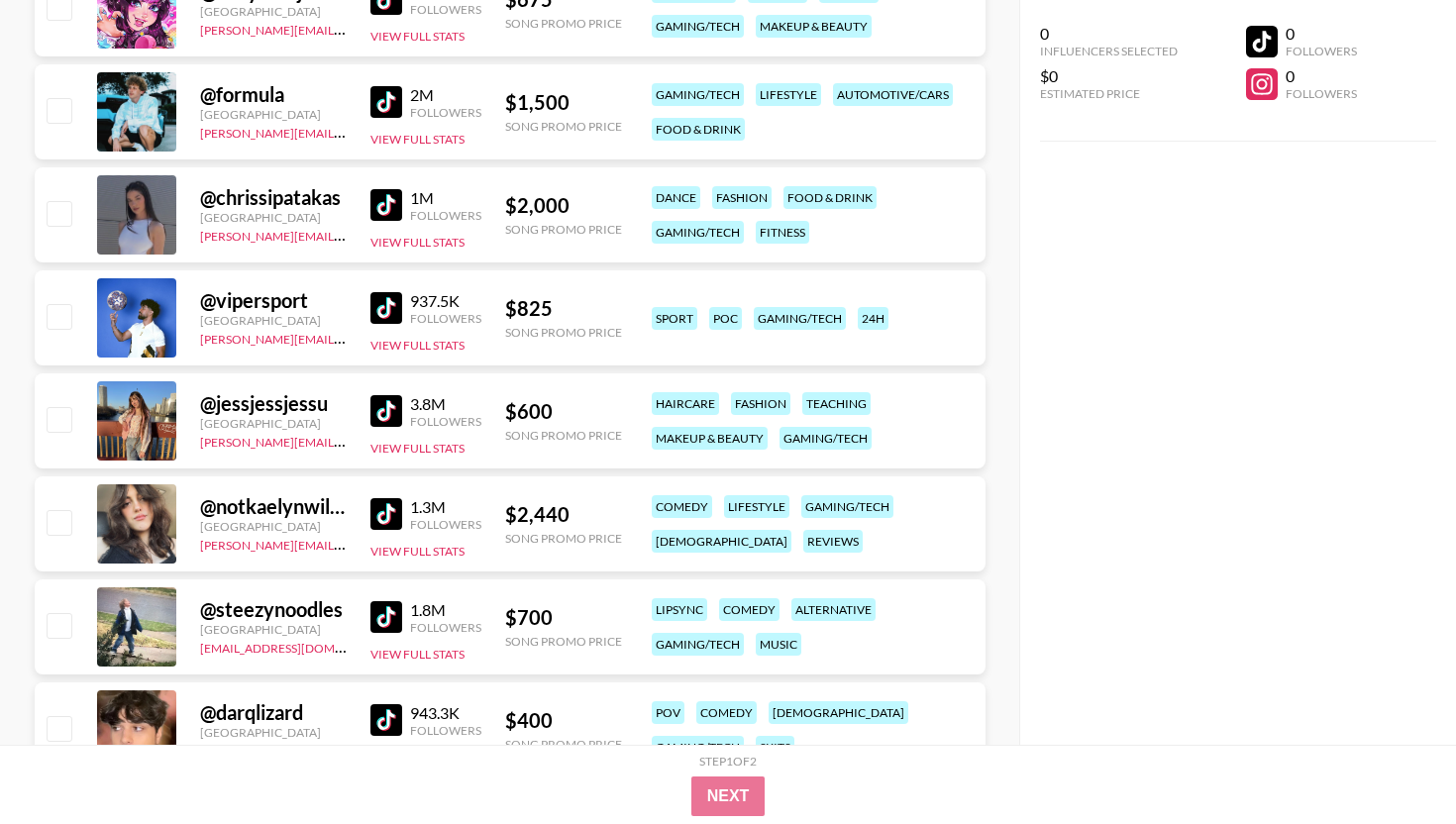 click at bounding box center (386, 411) 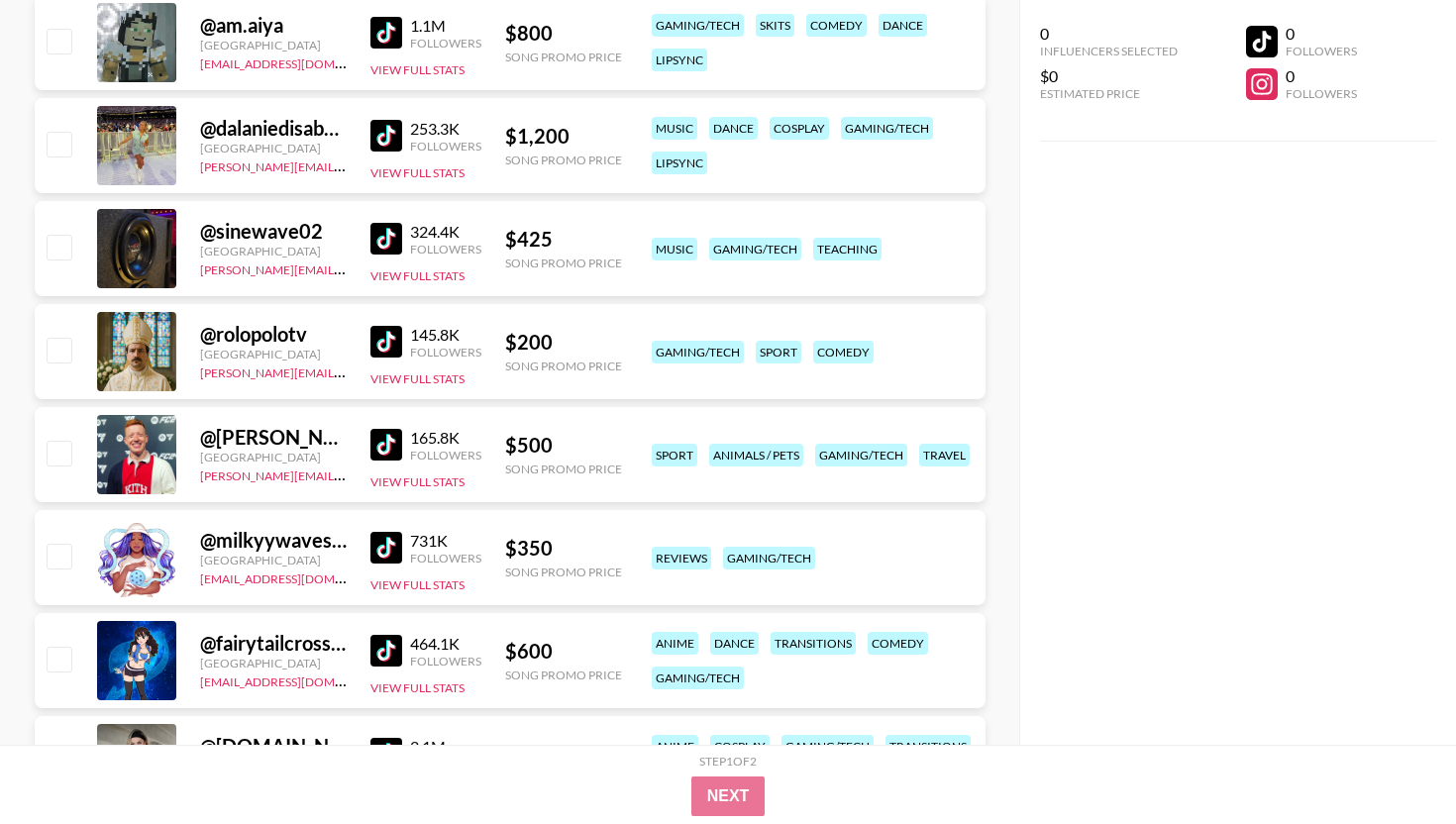scroll, scrollTop: 6842, scrollLeft: 0, axis: vertical 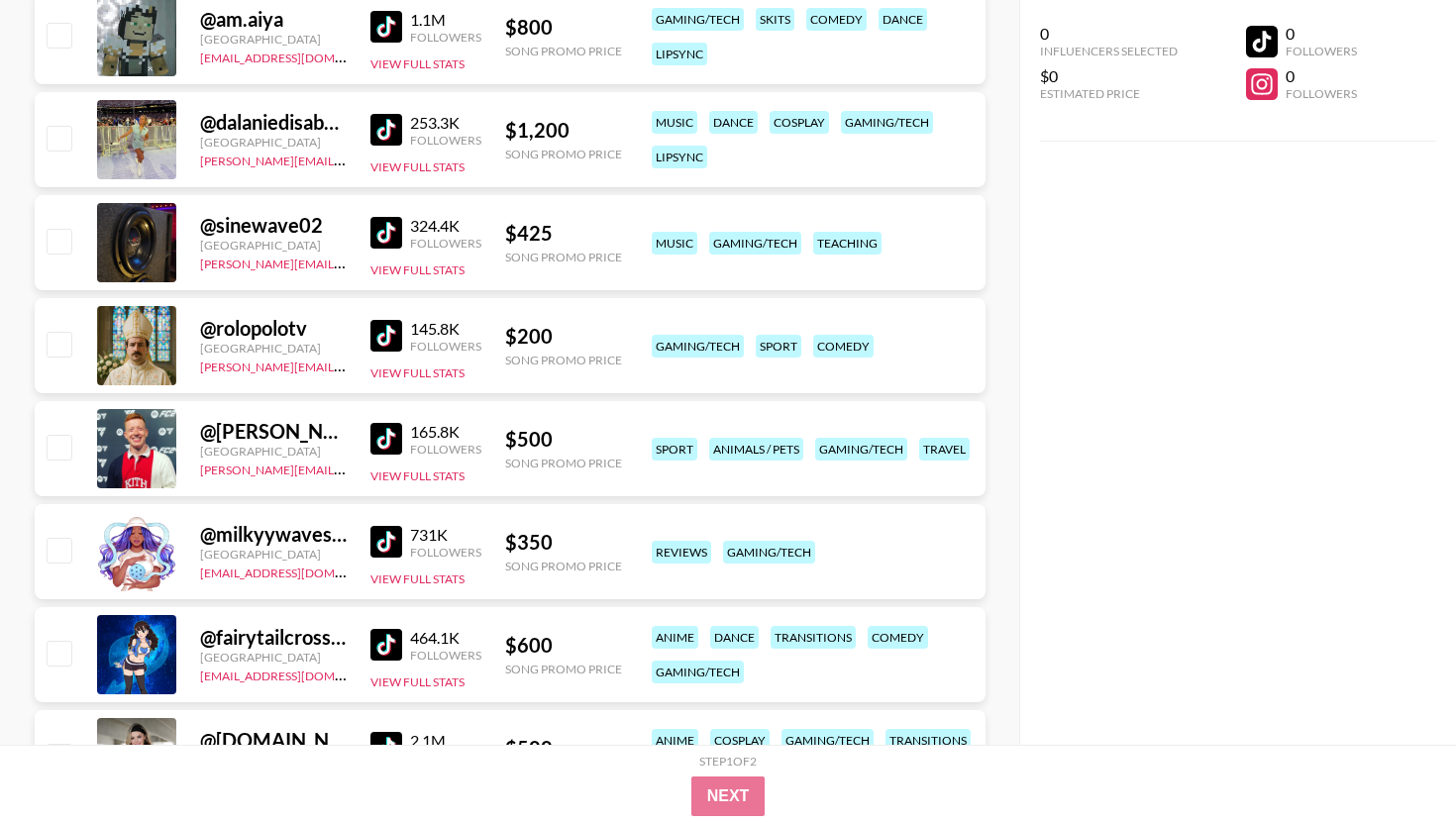 click at bounding box center [386, 542] 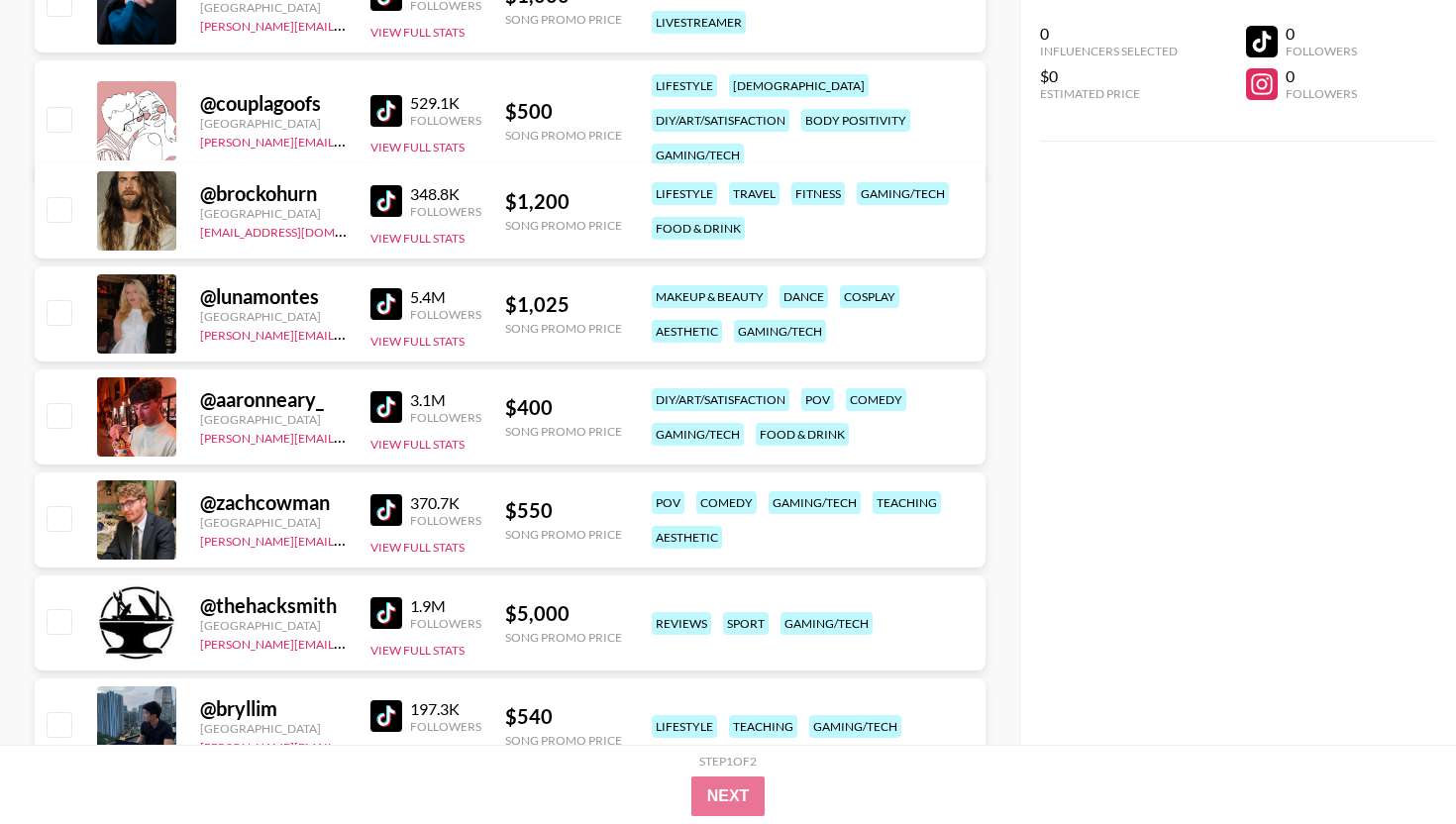 scroll, scrollTop: 8147, scrollLeft: 0, axis: vertical 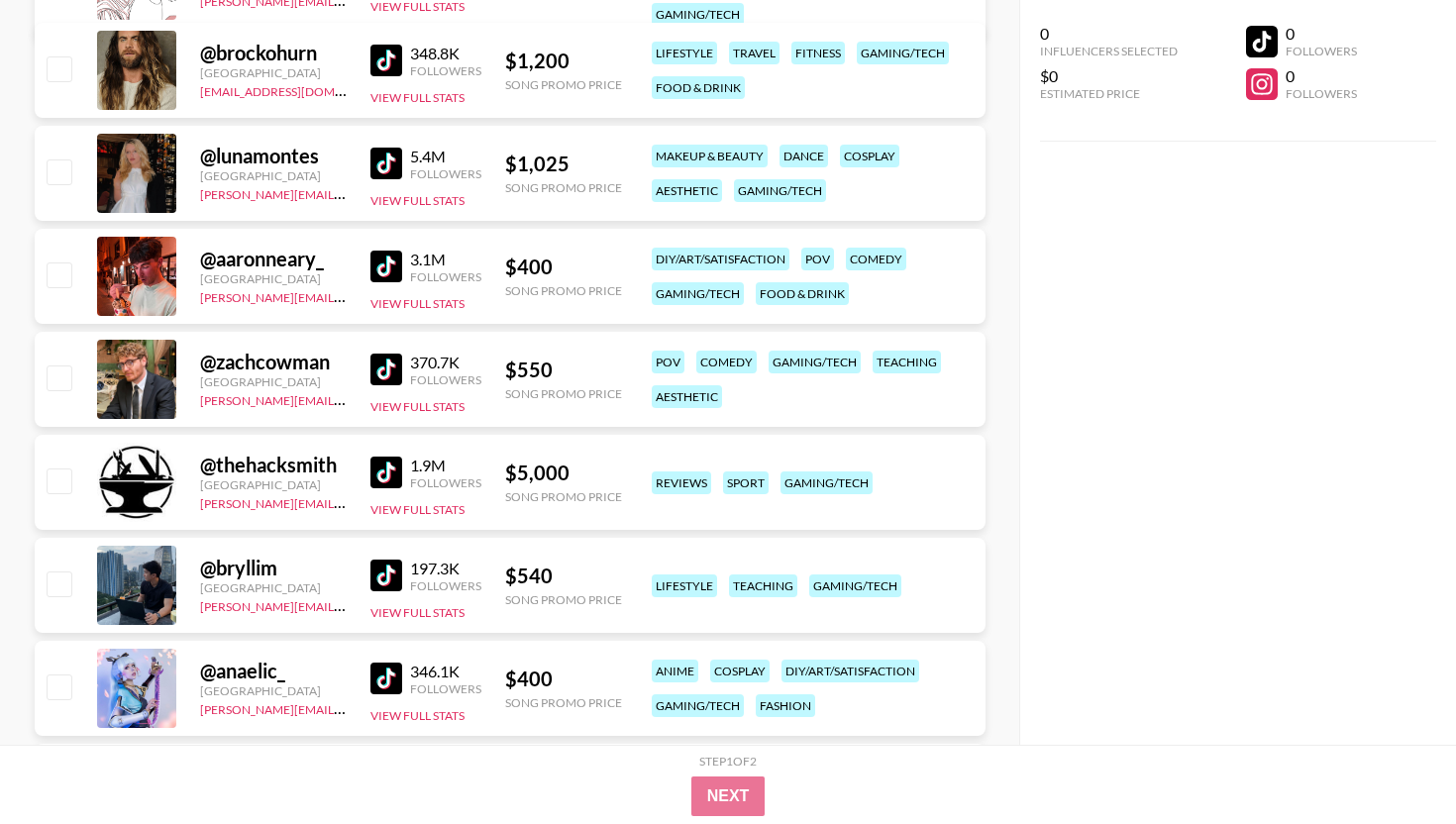 click at bounding box center [386, 266] 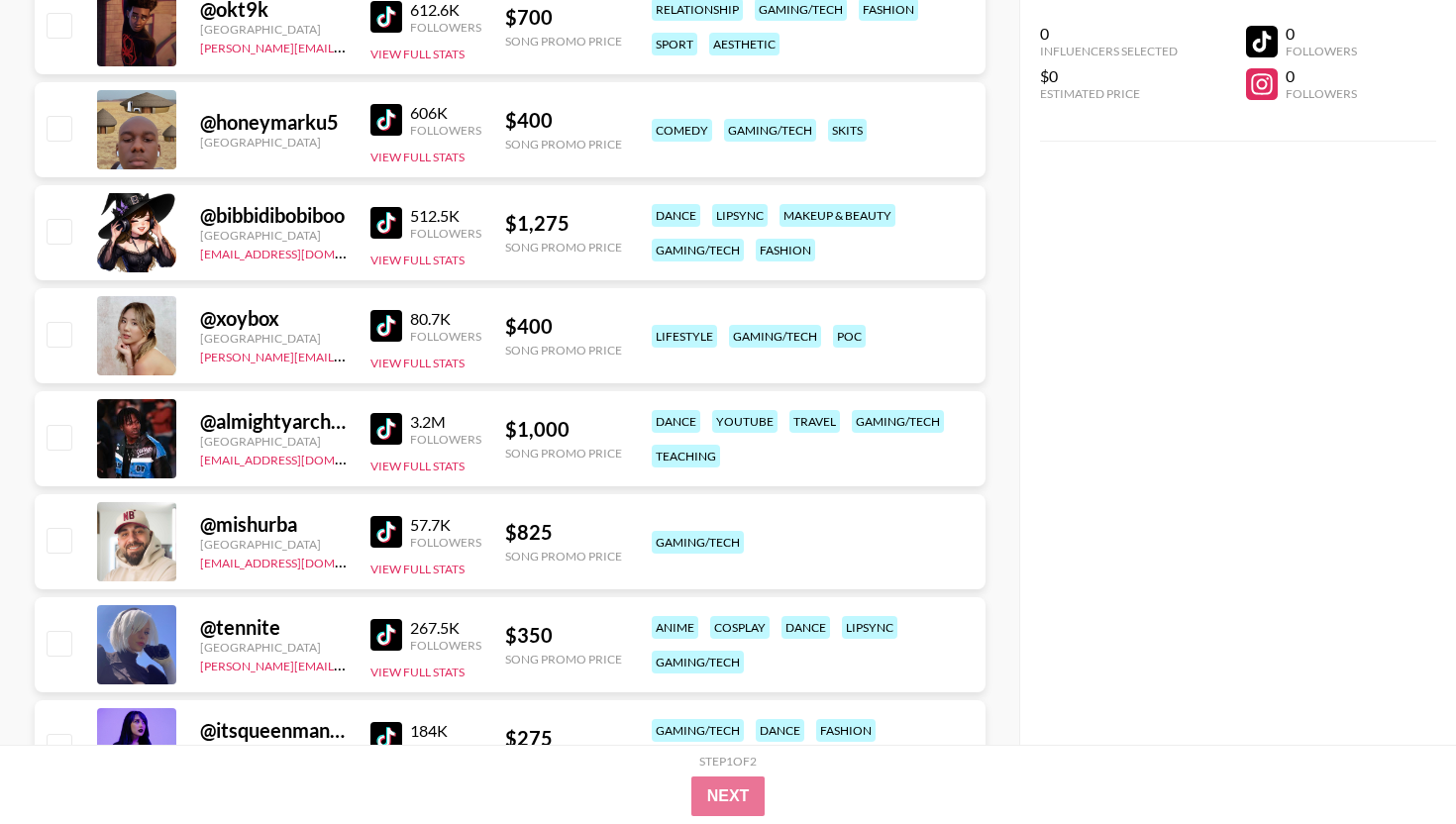 scroll, scrollTop: 9326, scrollLeft: 0, axis: vertical 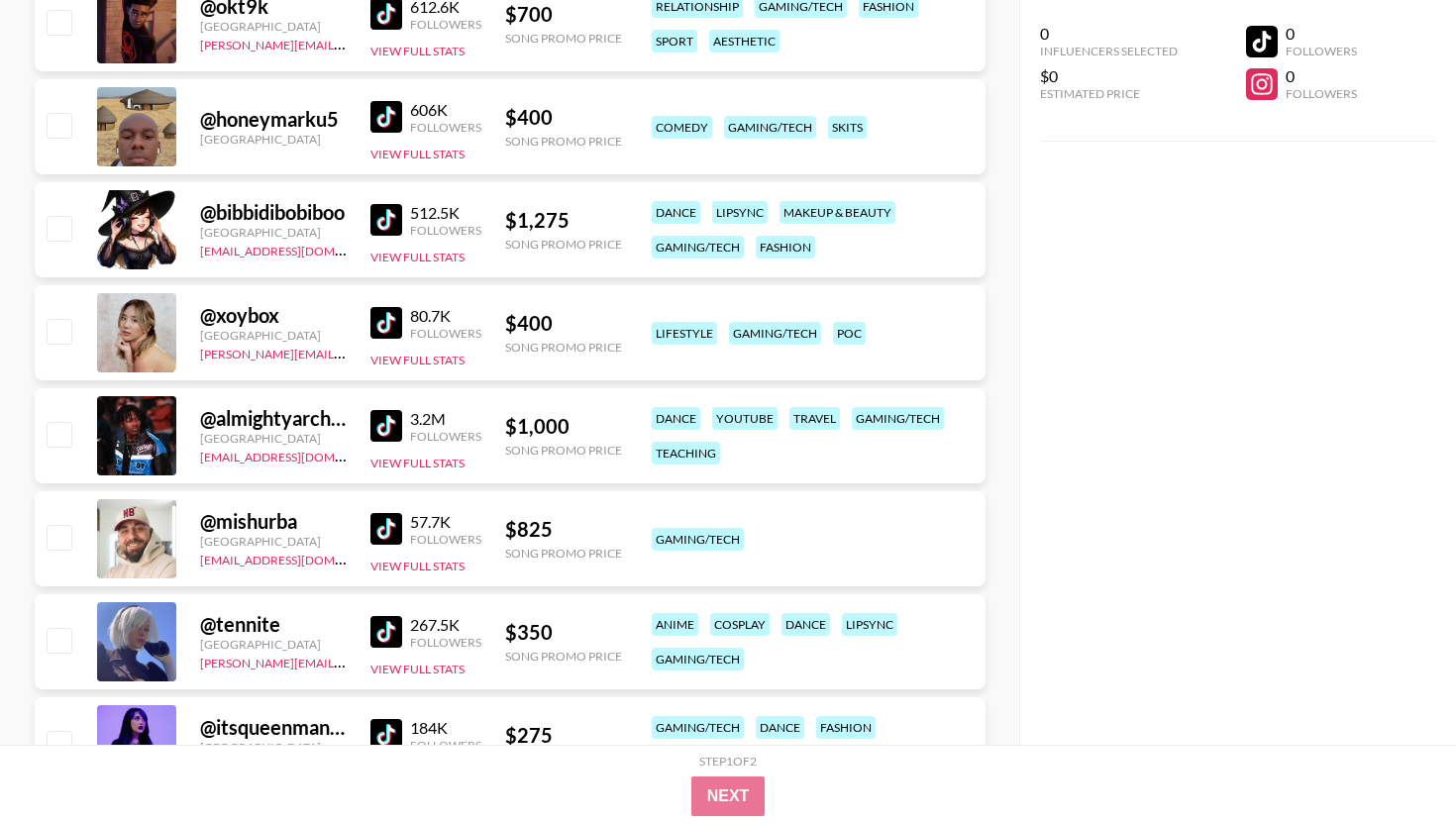 click at bounding box center [386, 529] 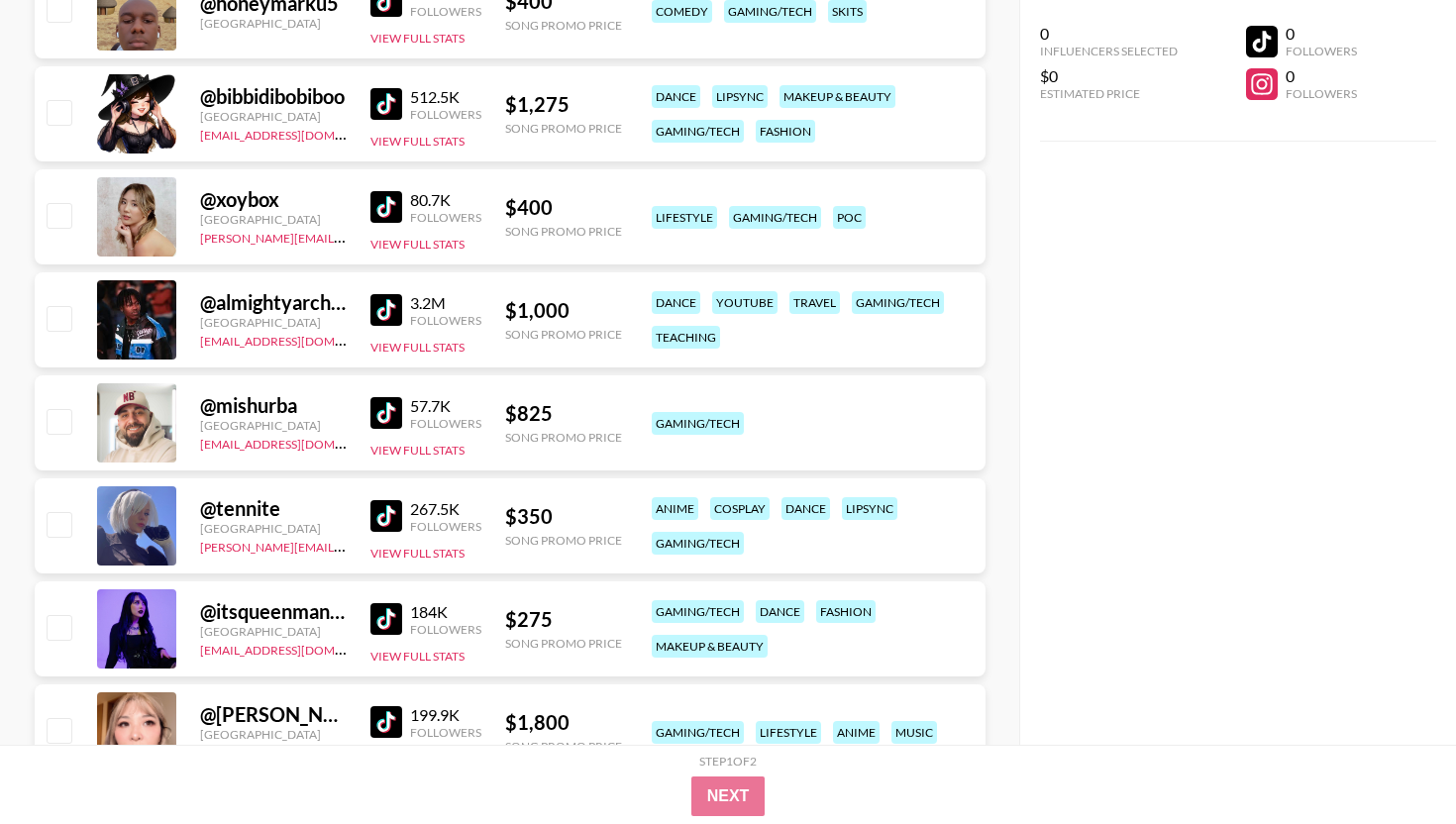scroll, scrollTop: 9474, scrollLeft: 0, axis: vertical 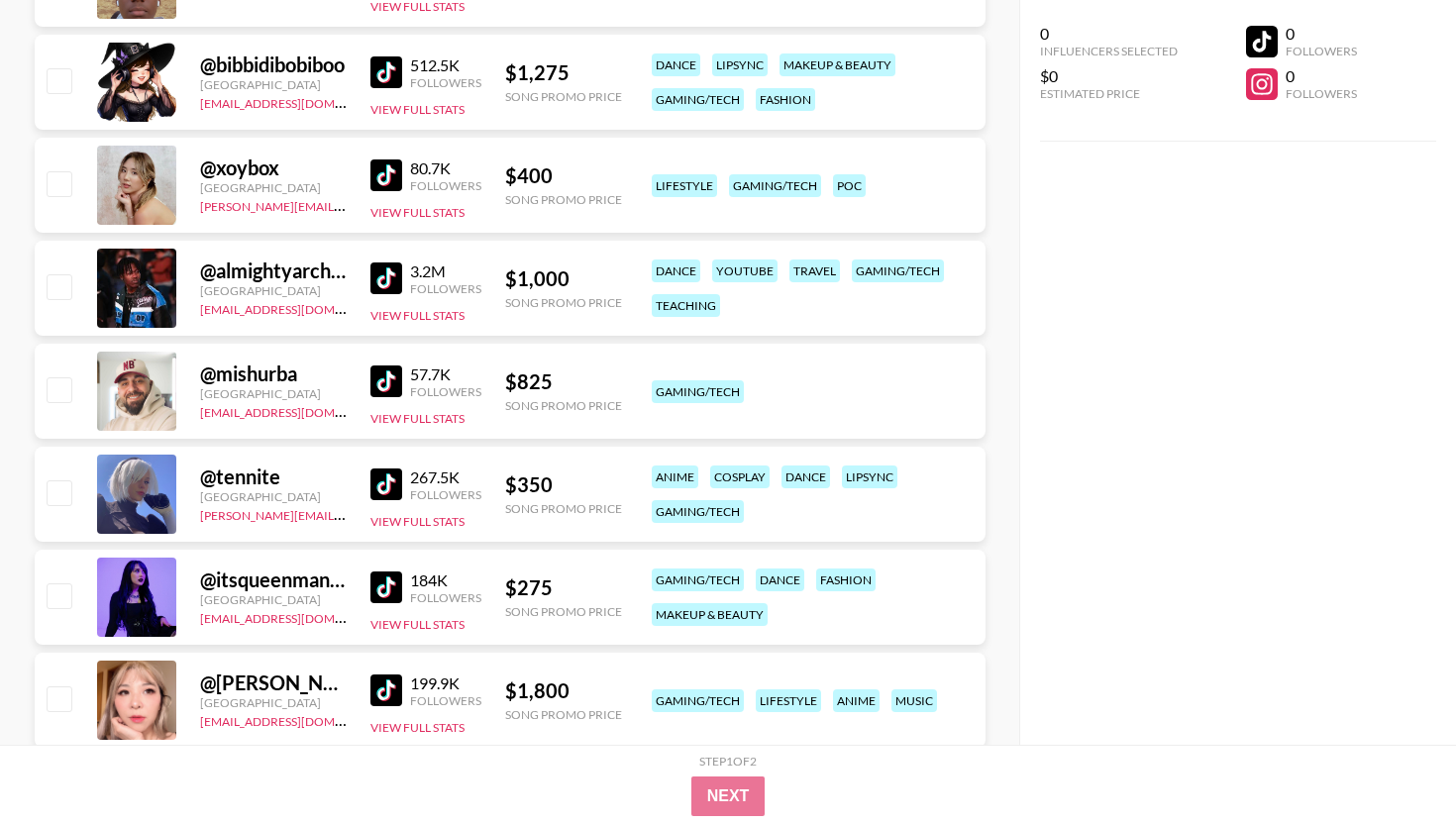 click at bounding box center (386, 484) 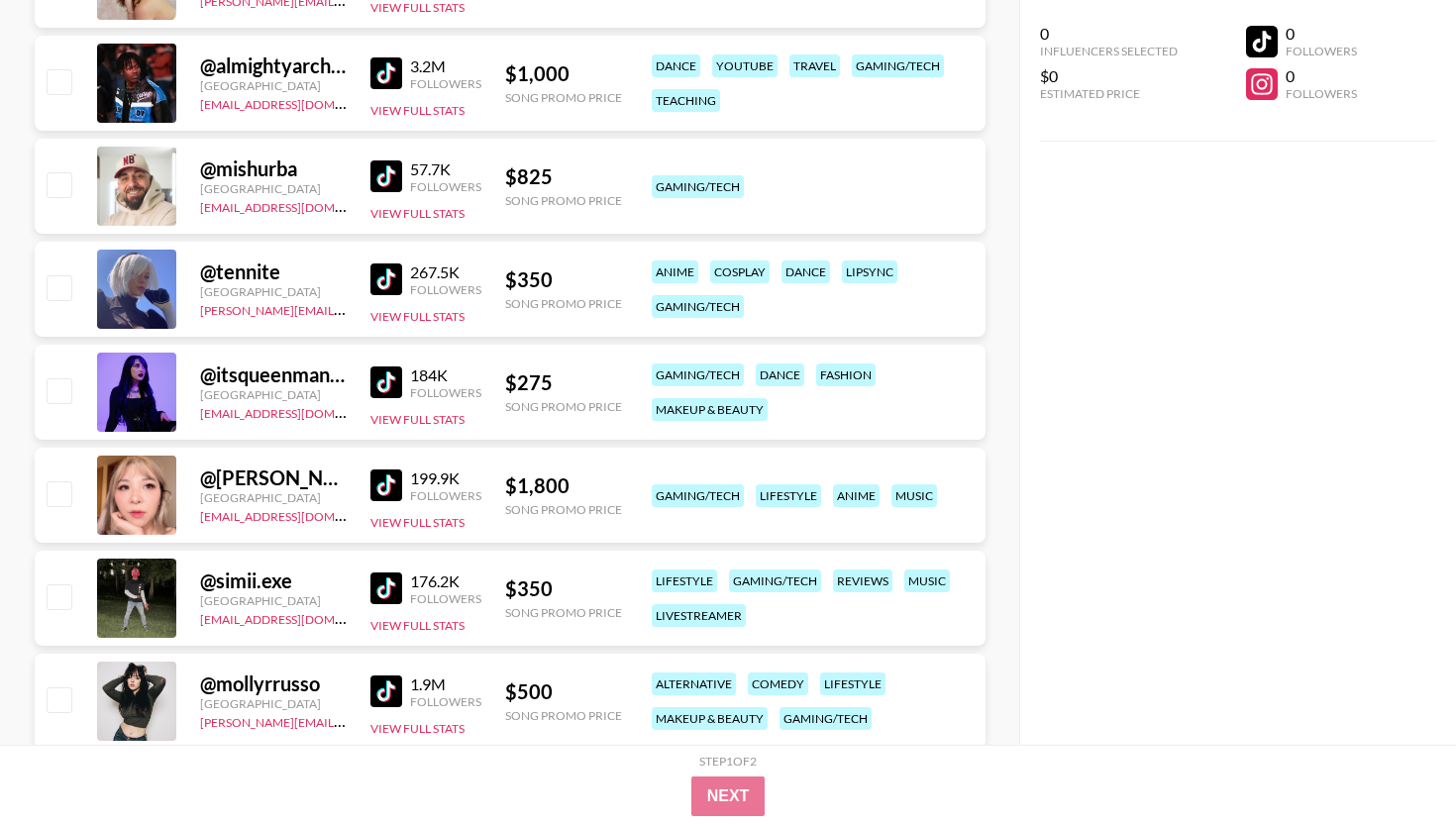 scroll, scrollTop: 9680, scrollLeft: 0, axis: vertical 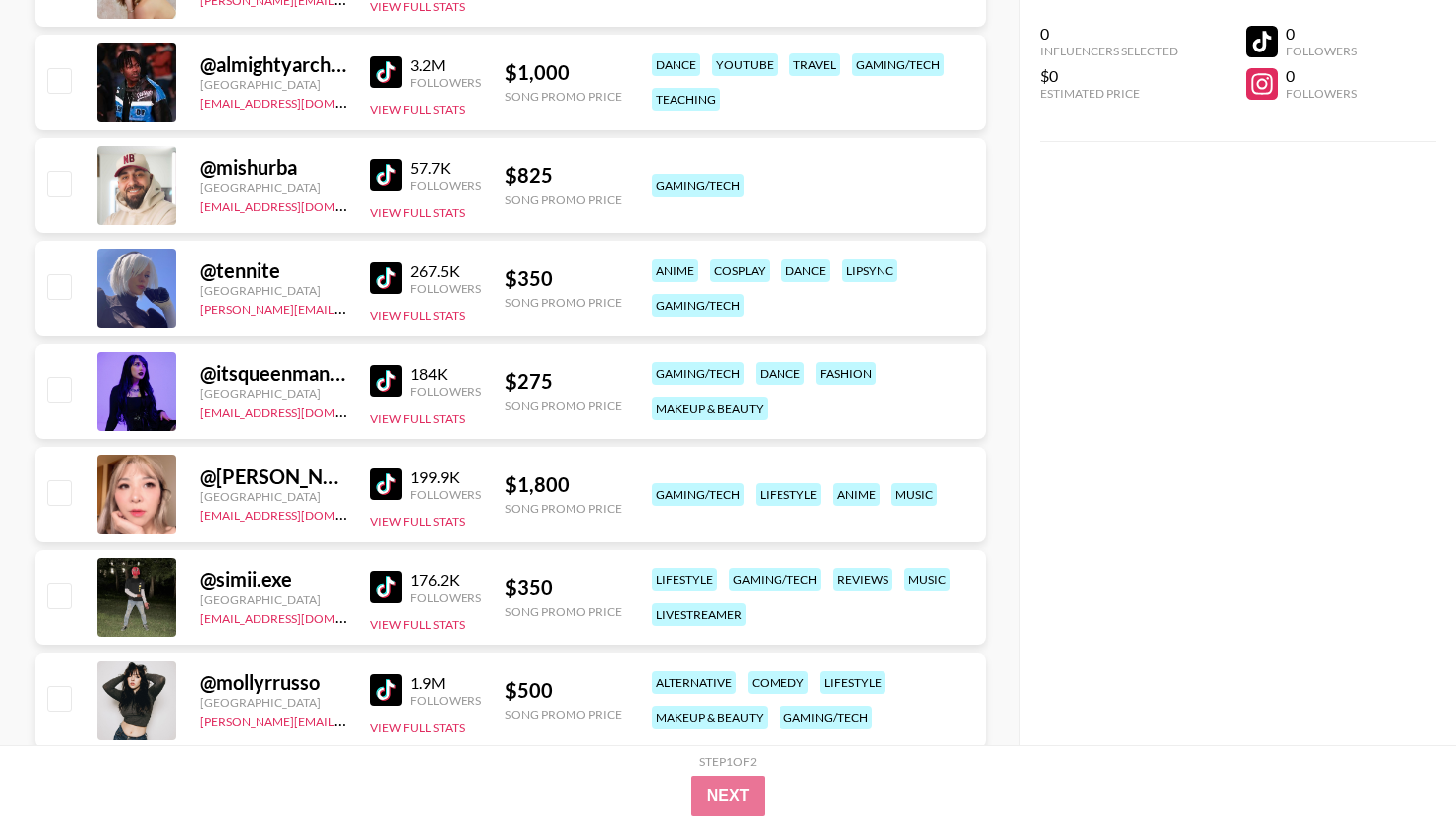 click at bounding box center [386, 484] 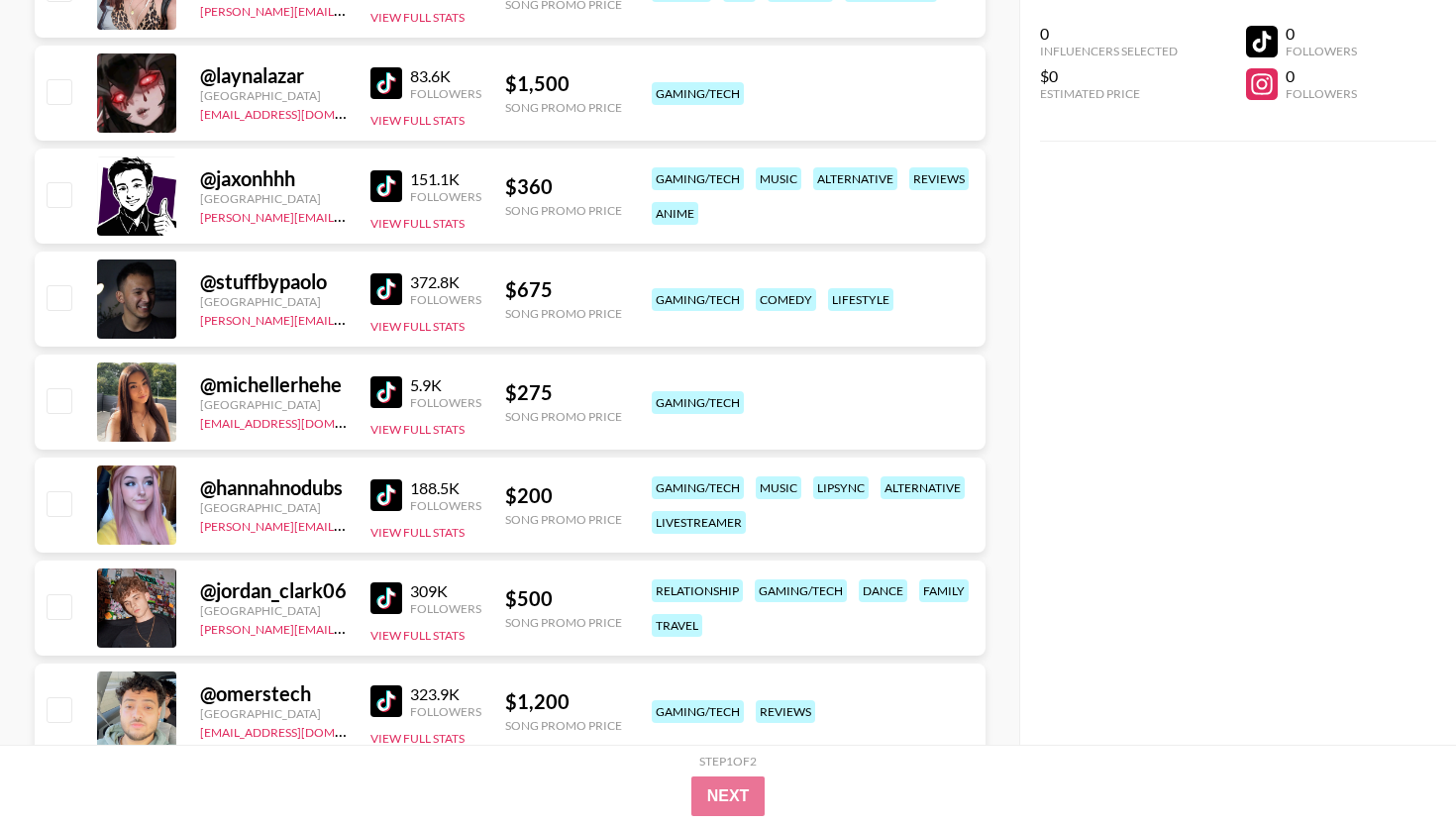 scroll, scrollTop: 10515, scrollLeft: 0, axis: vertical 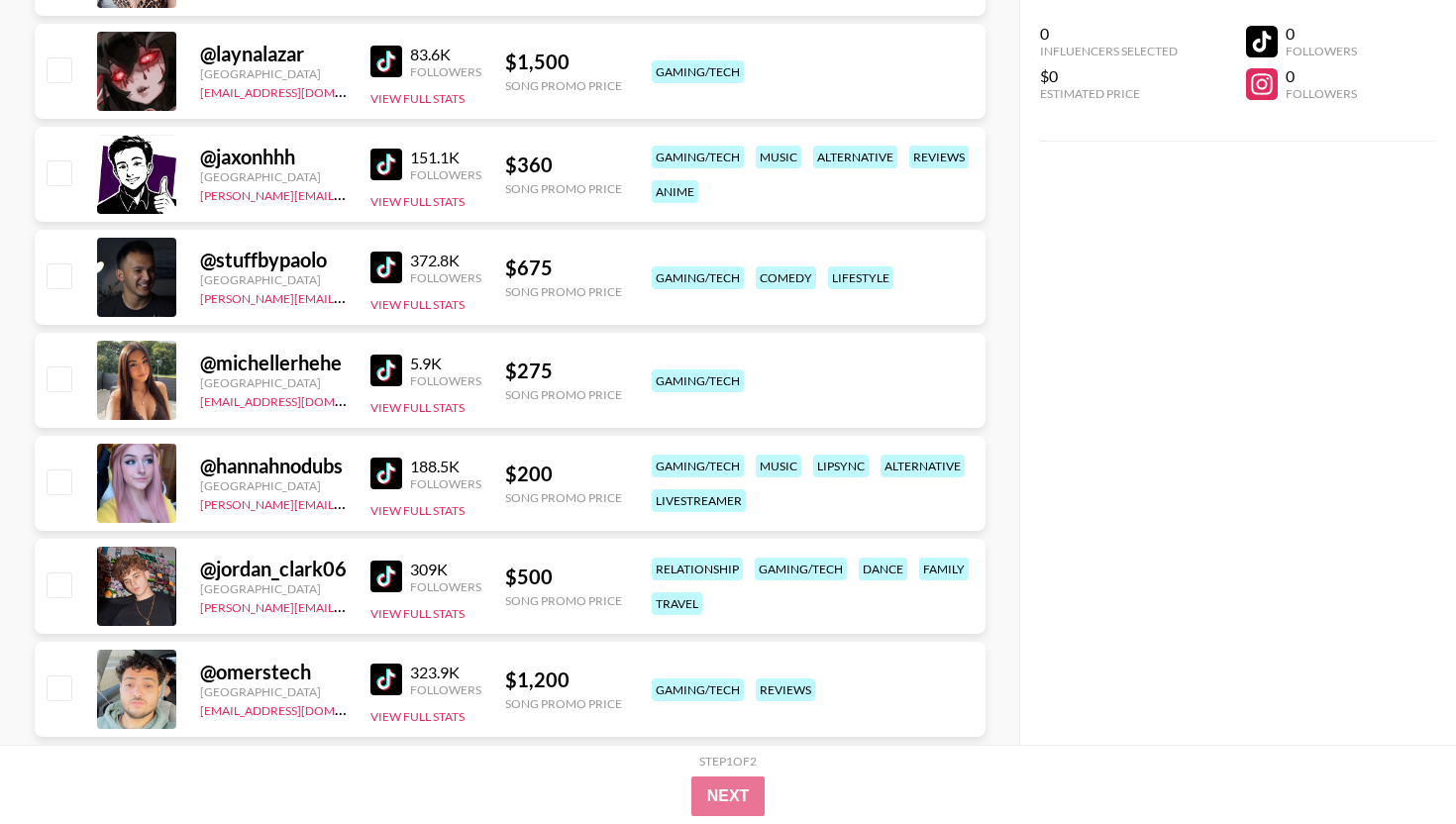 click at bounding box center (386, 473) 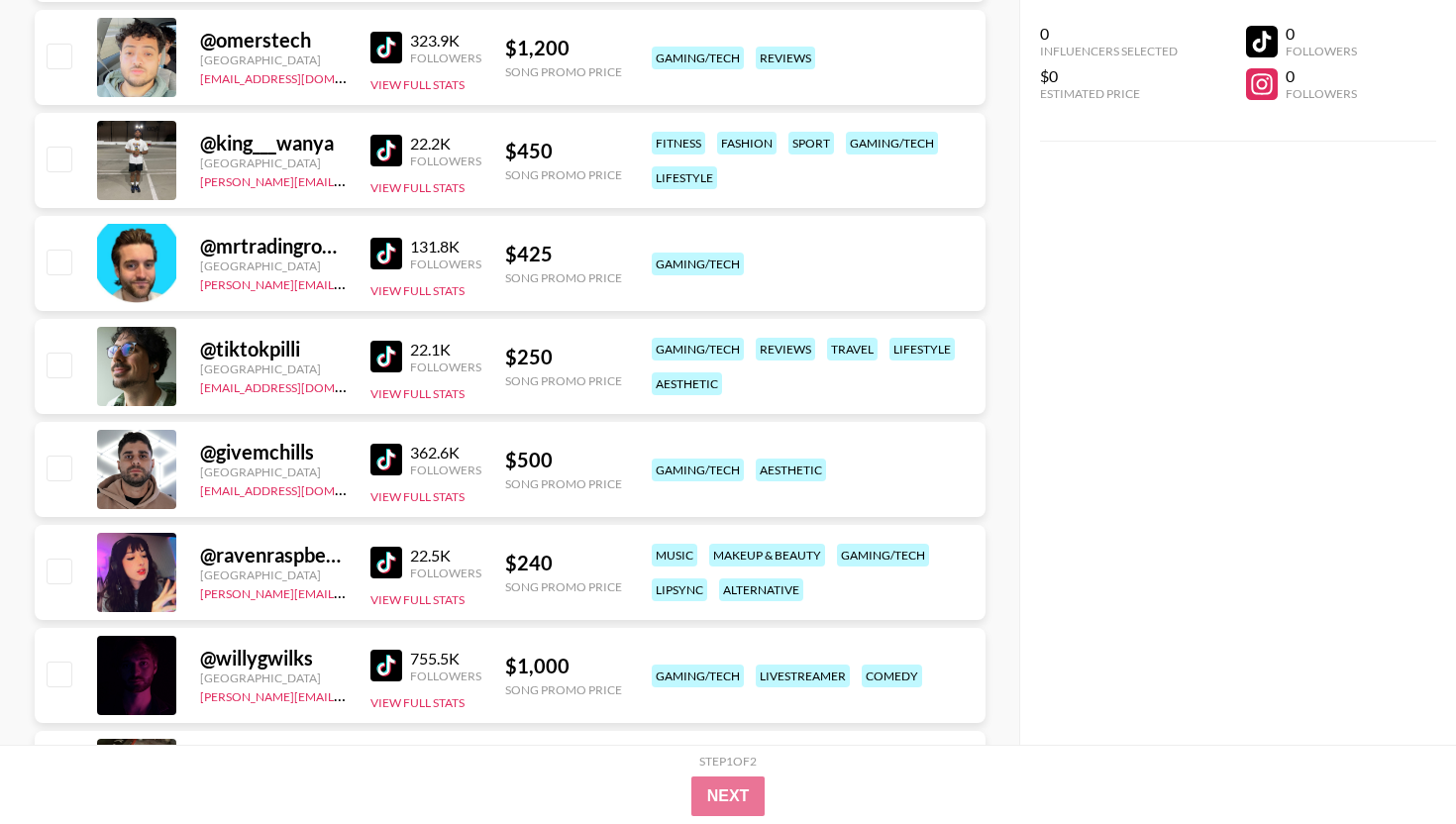 scroll, scrollTop: 11184, scrollLeft: 0, axis: vertical 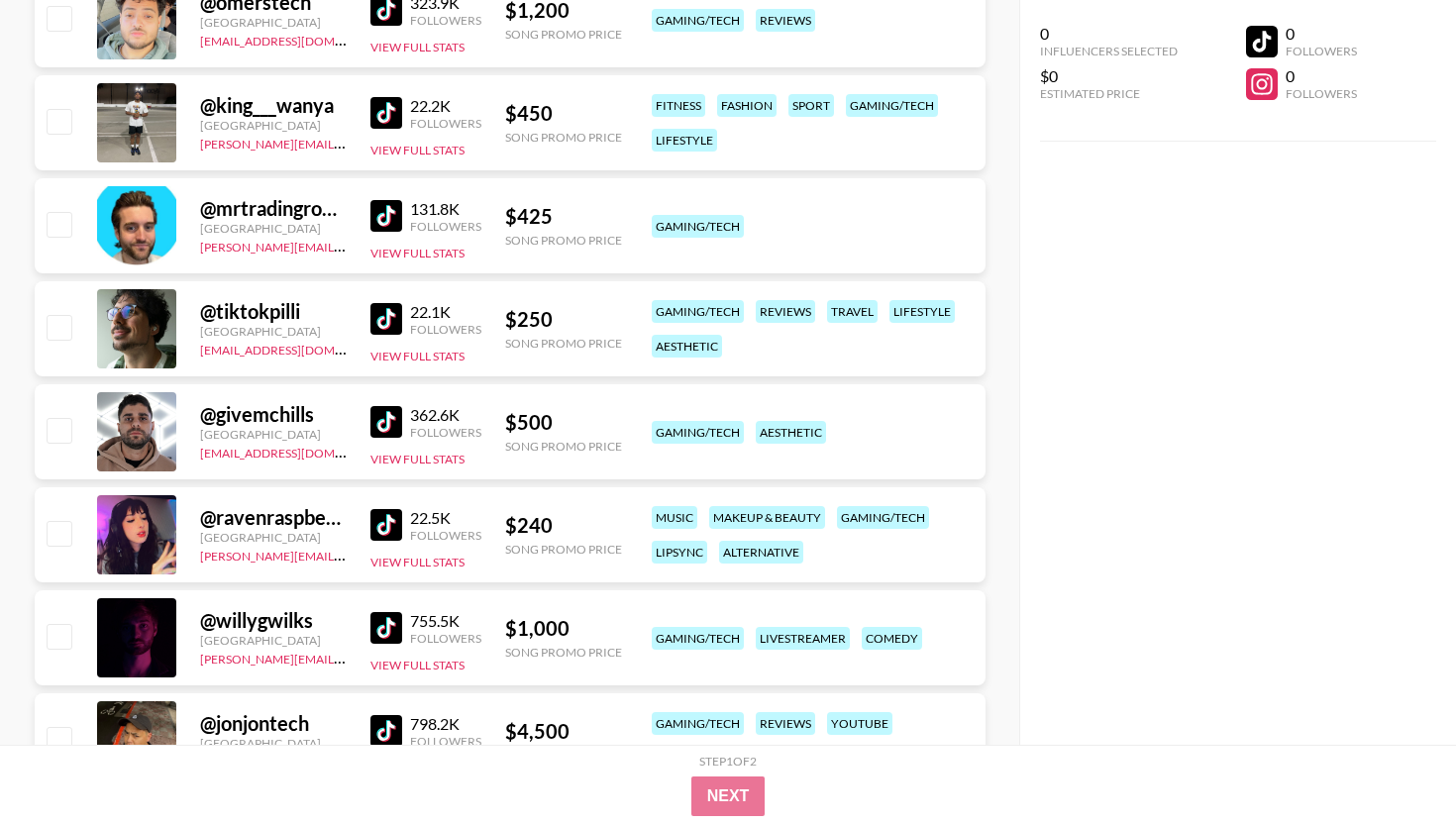 click at bounding box center [386, 422] 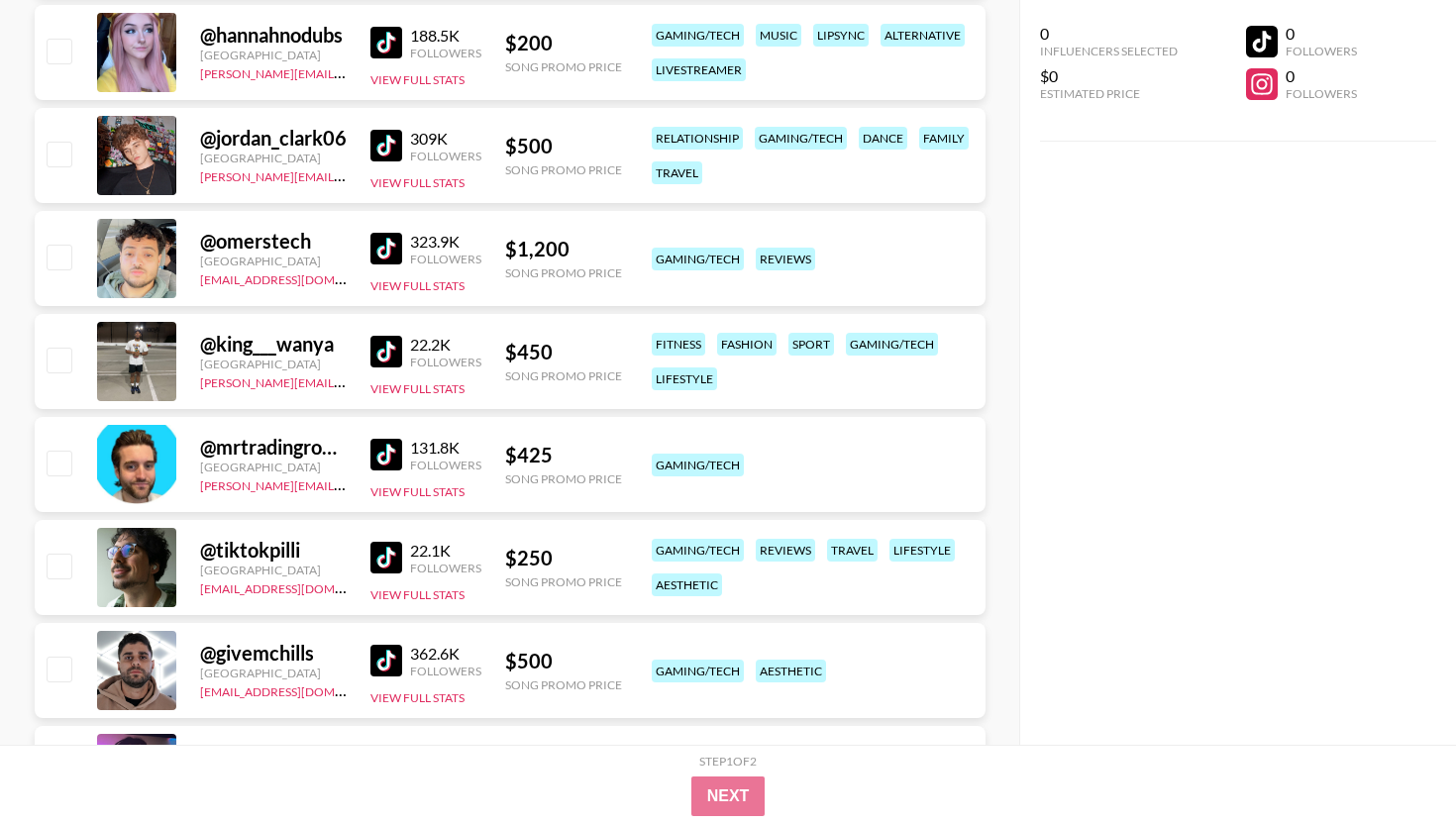 scroll, scrollTop: 10925, scrollLeft: 0, axis: vertical 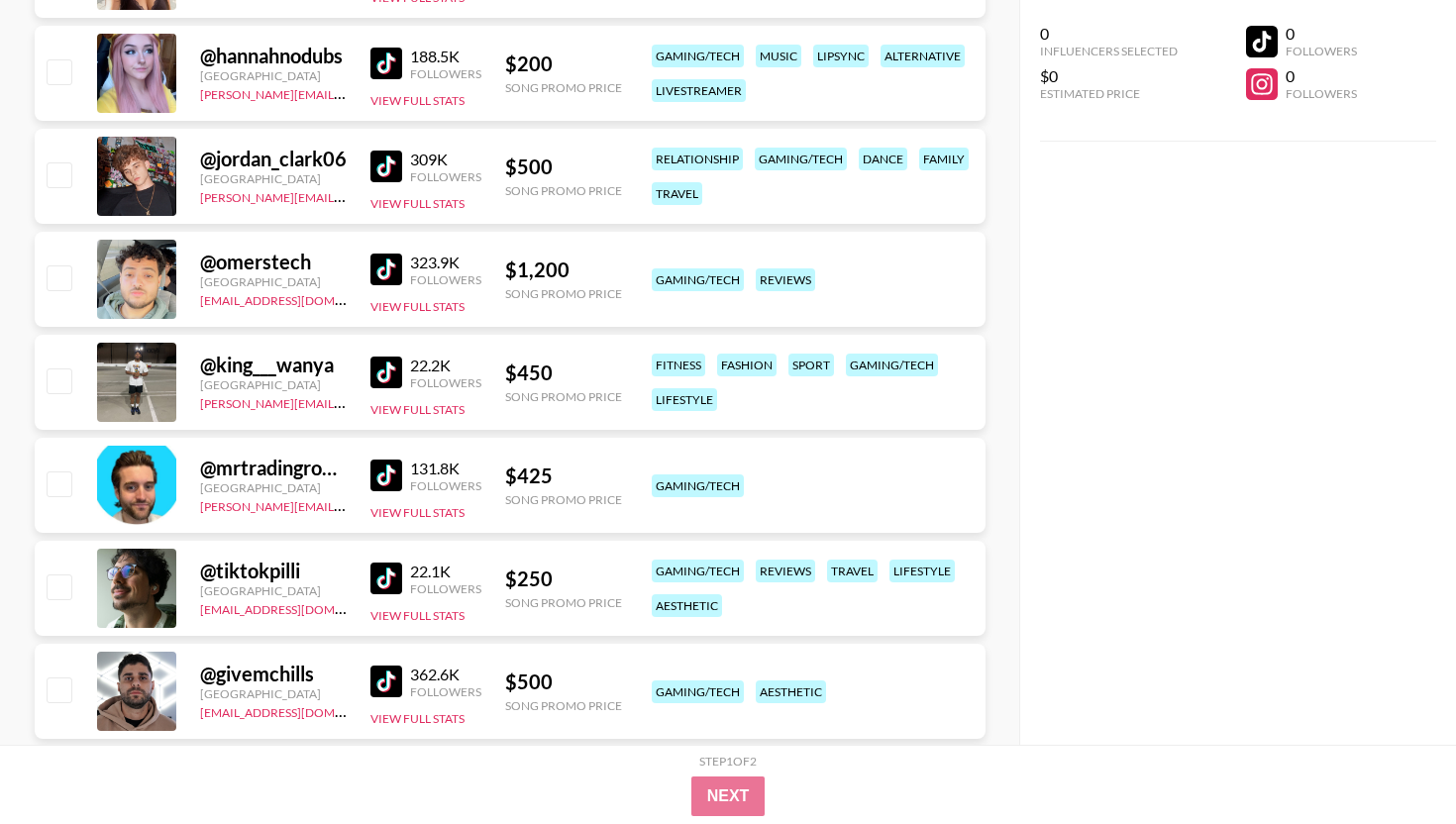 click on "@ jordan_clark06 [GEOGRAPHIC_DATA] [PERSON_NAME][EMAIL_ADDRESS][DOMAIN_NAME] 309K Followers View Full Stats   $ 500 Song Promo Price relationship gaming/tech dance family travel" at bounding box center [510, 176] 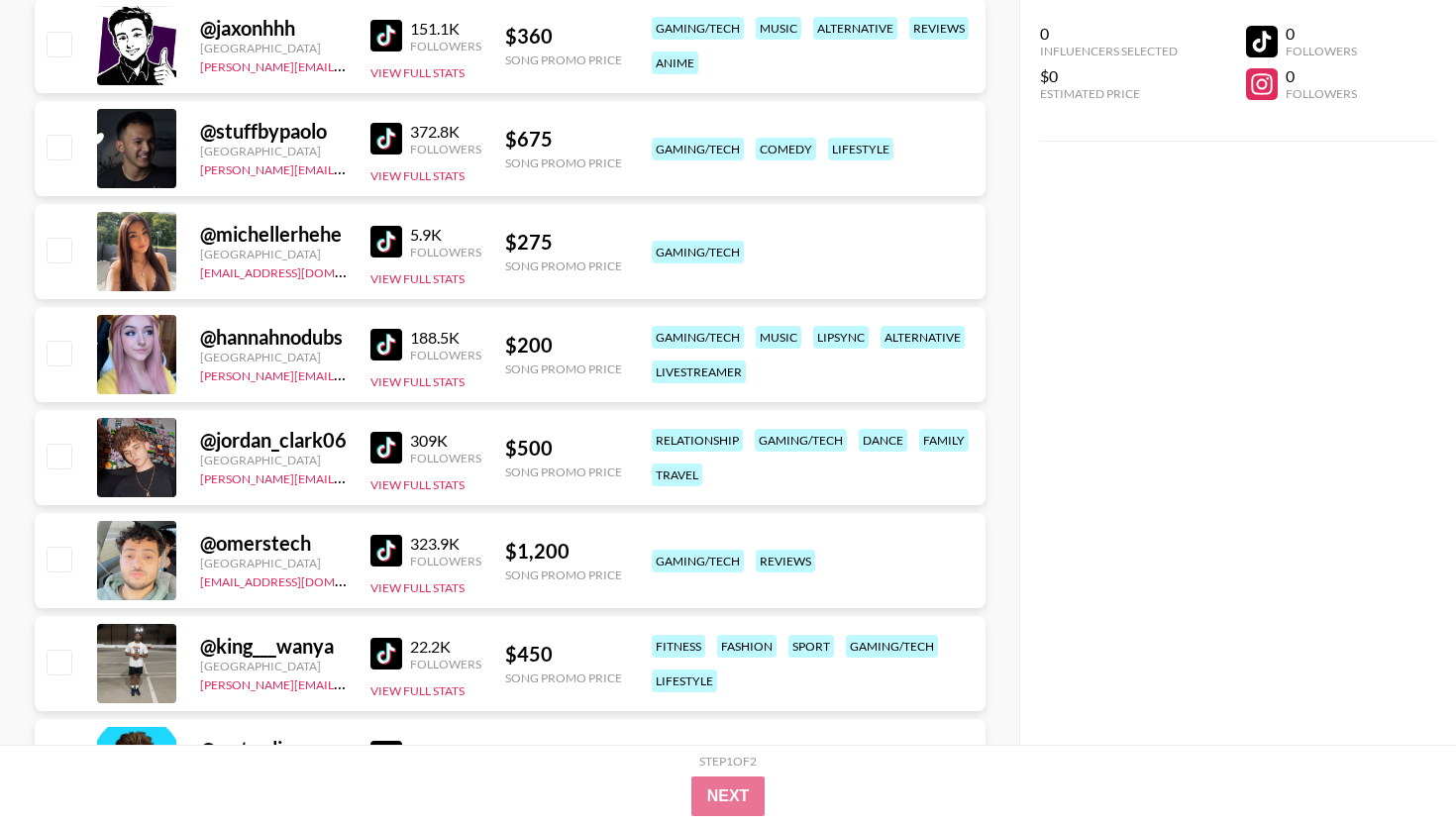scroll, scrollTop: 10643, scrollLeft: 0, axis: vertical 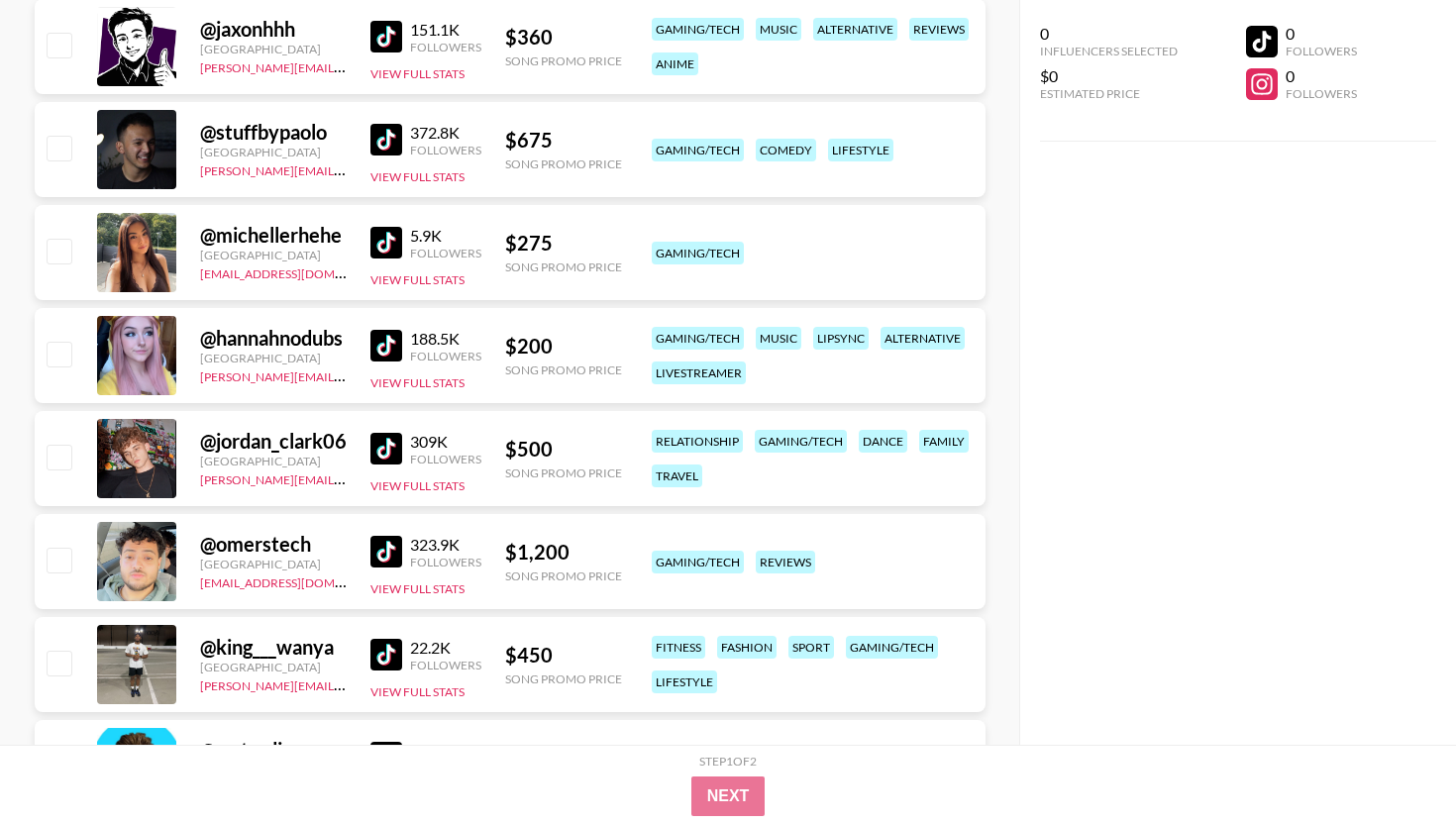 click at bounding box center (386, 243) 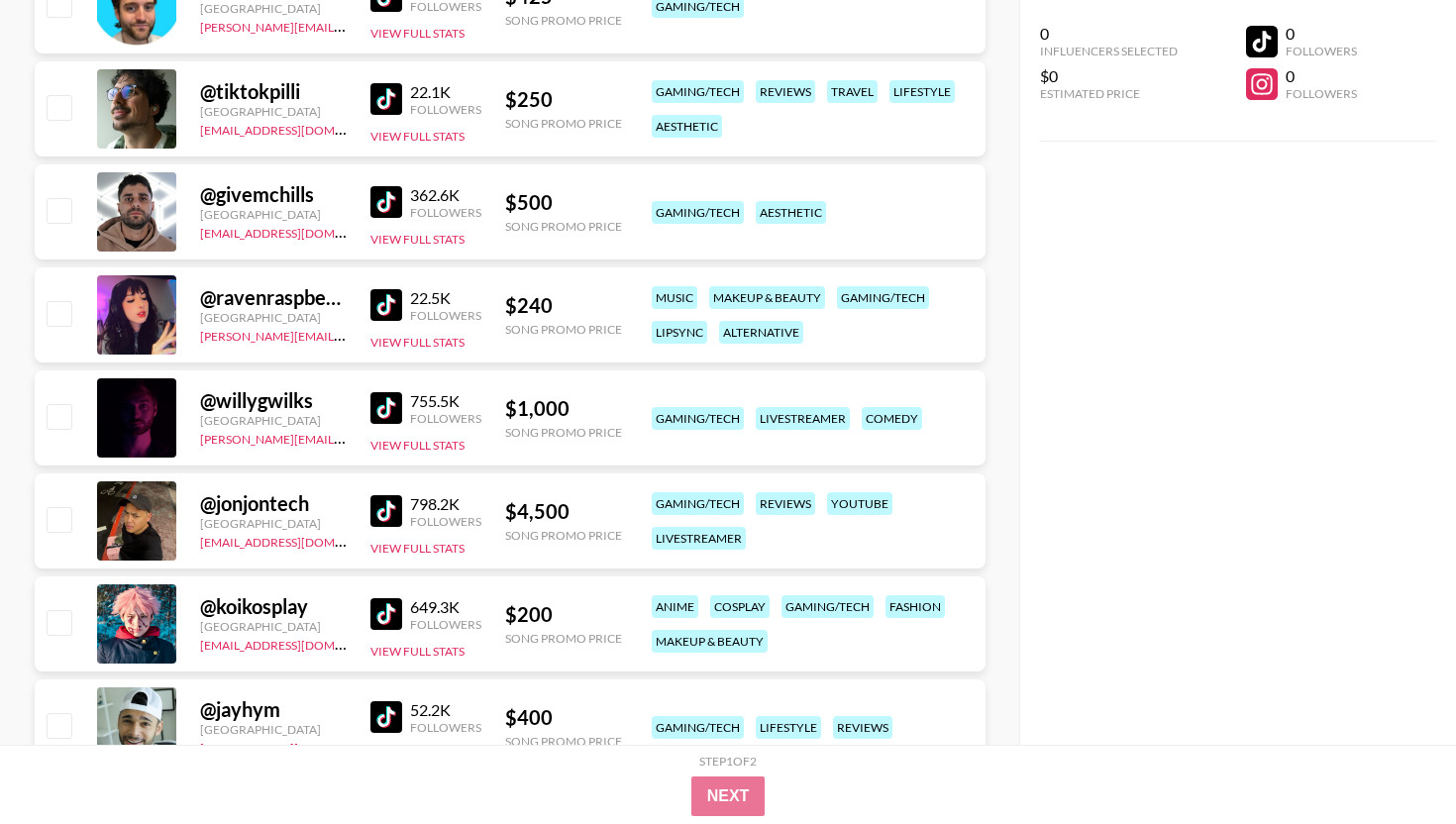 scroll, scrollTop: 11412, scrollLeft: 0, axis: vertical 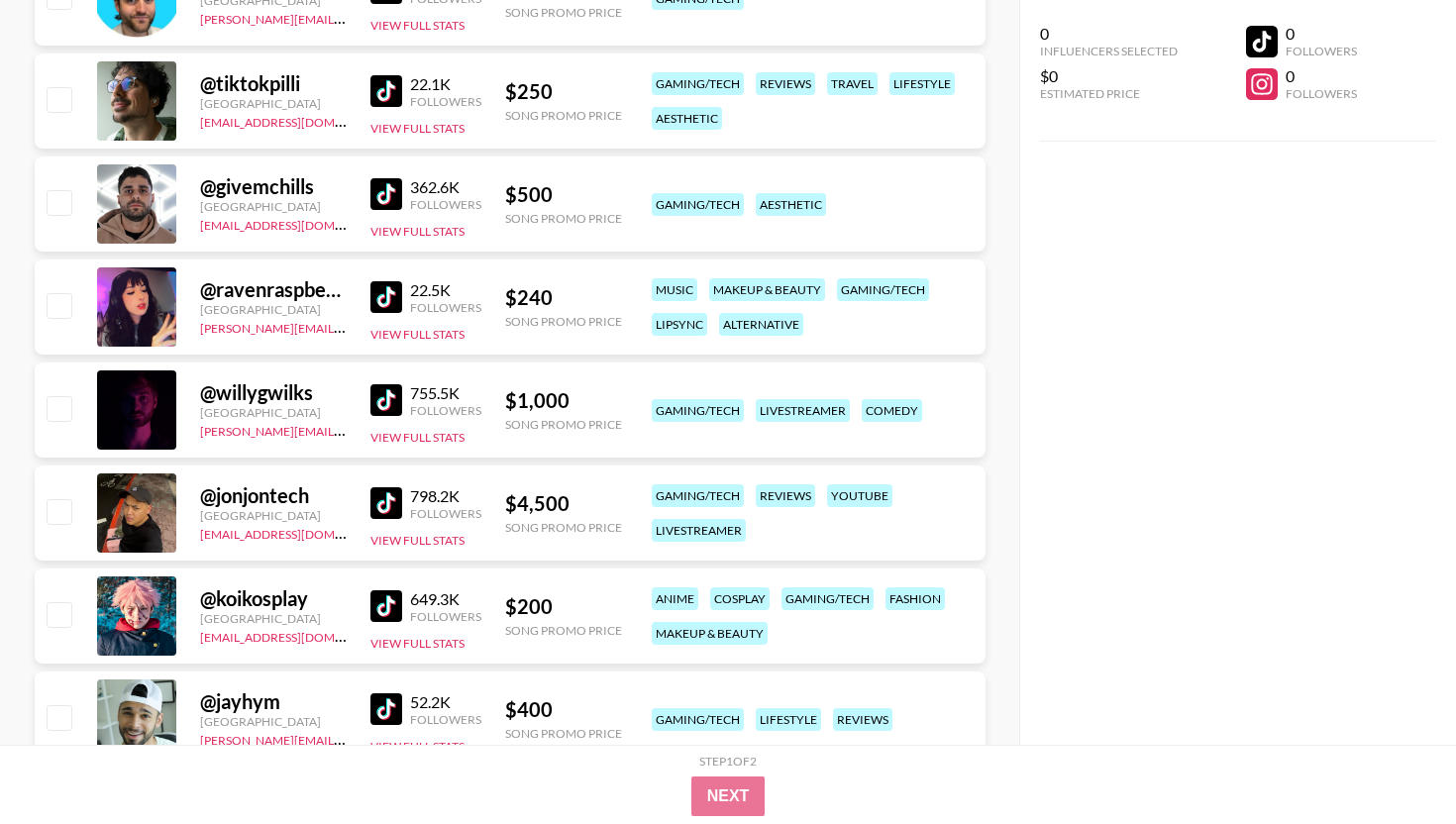 click at bounding box center [386, 297] 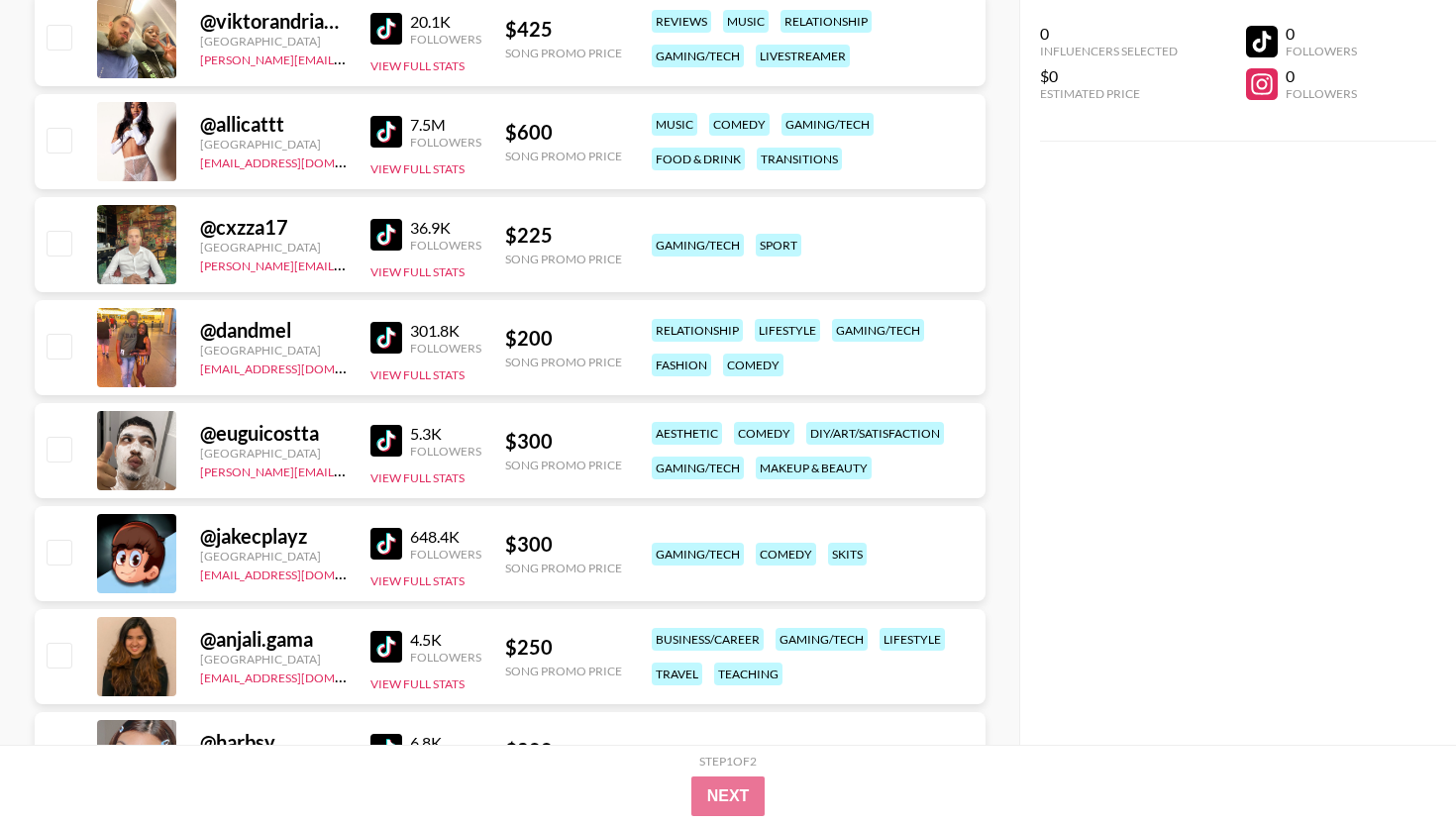 scroll, scrollTop: 12830, scrollLeft: 0, axis: vertical 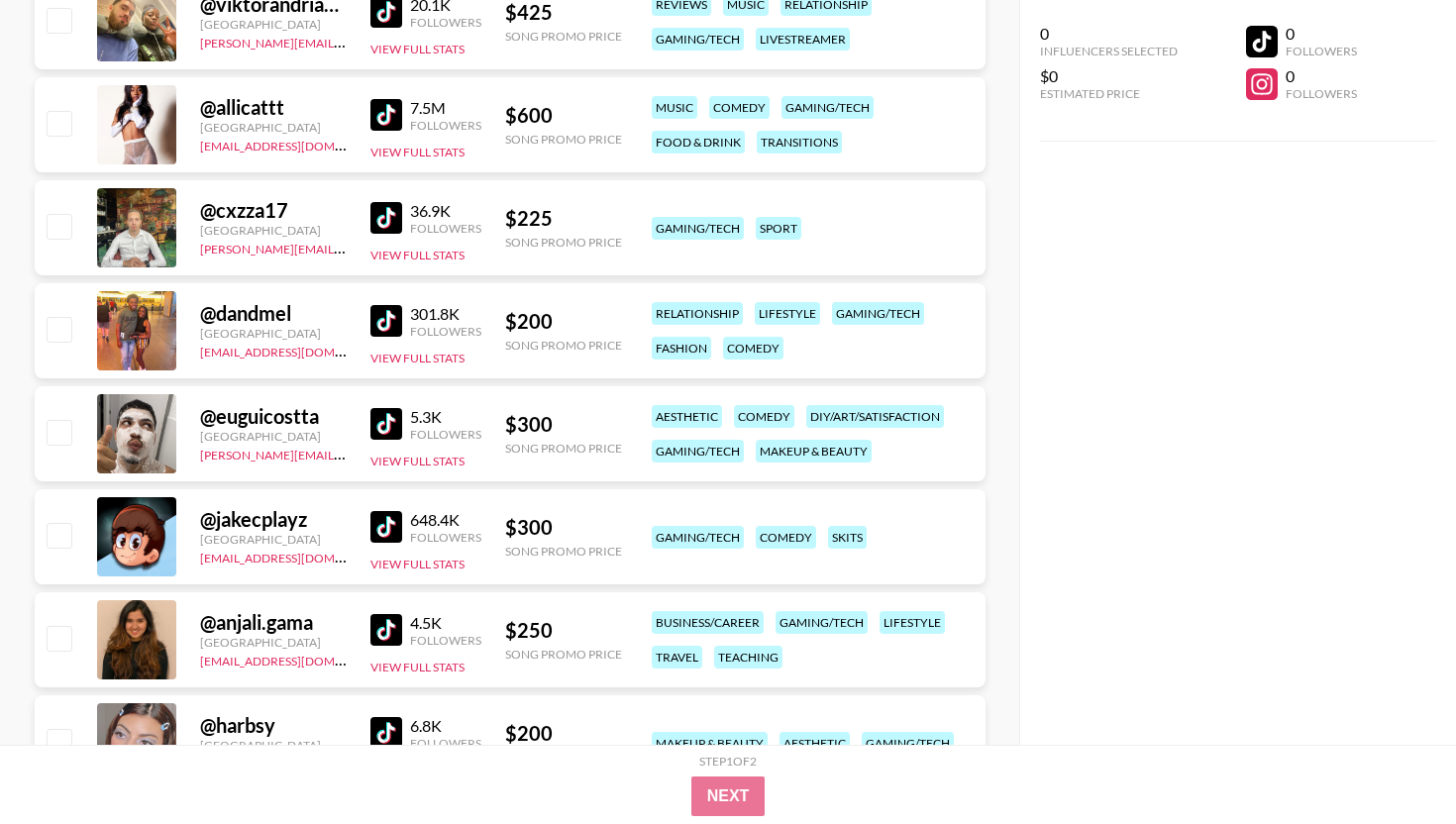 click at bounding box center [386, 527] 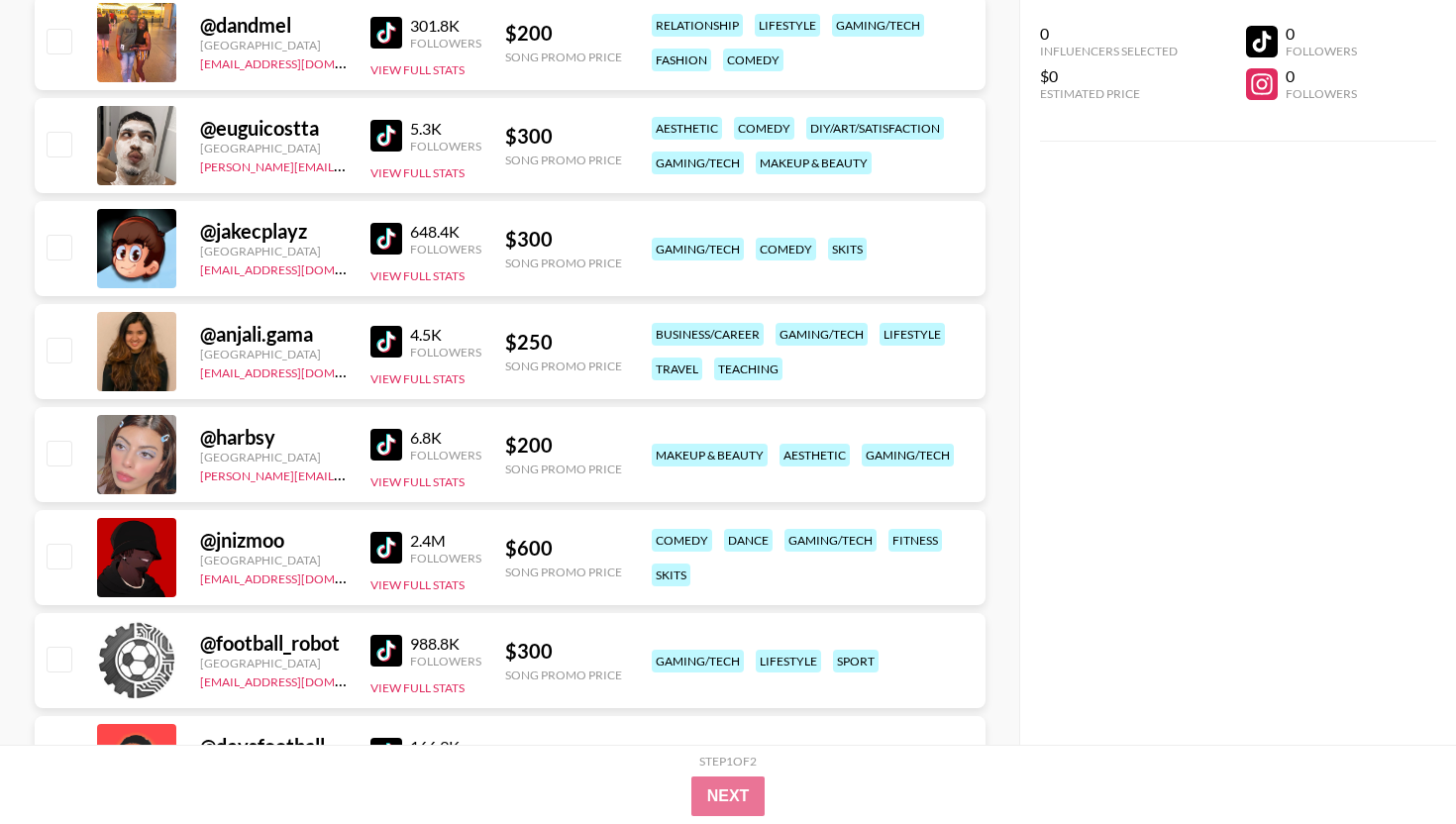 scroll, scrollTop: 13155, scrollLeft: 0, axis: vertical 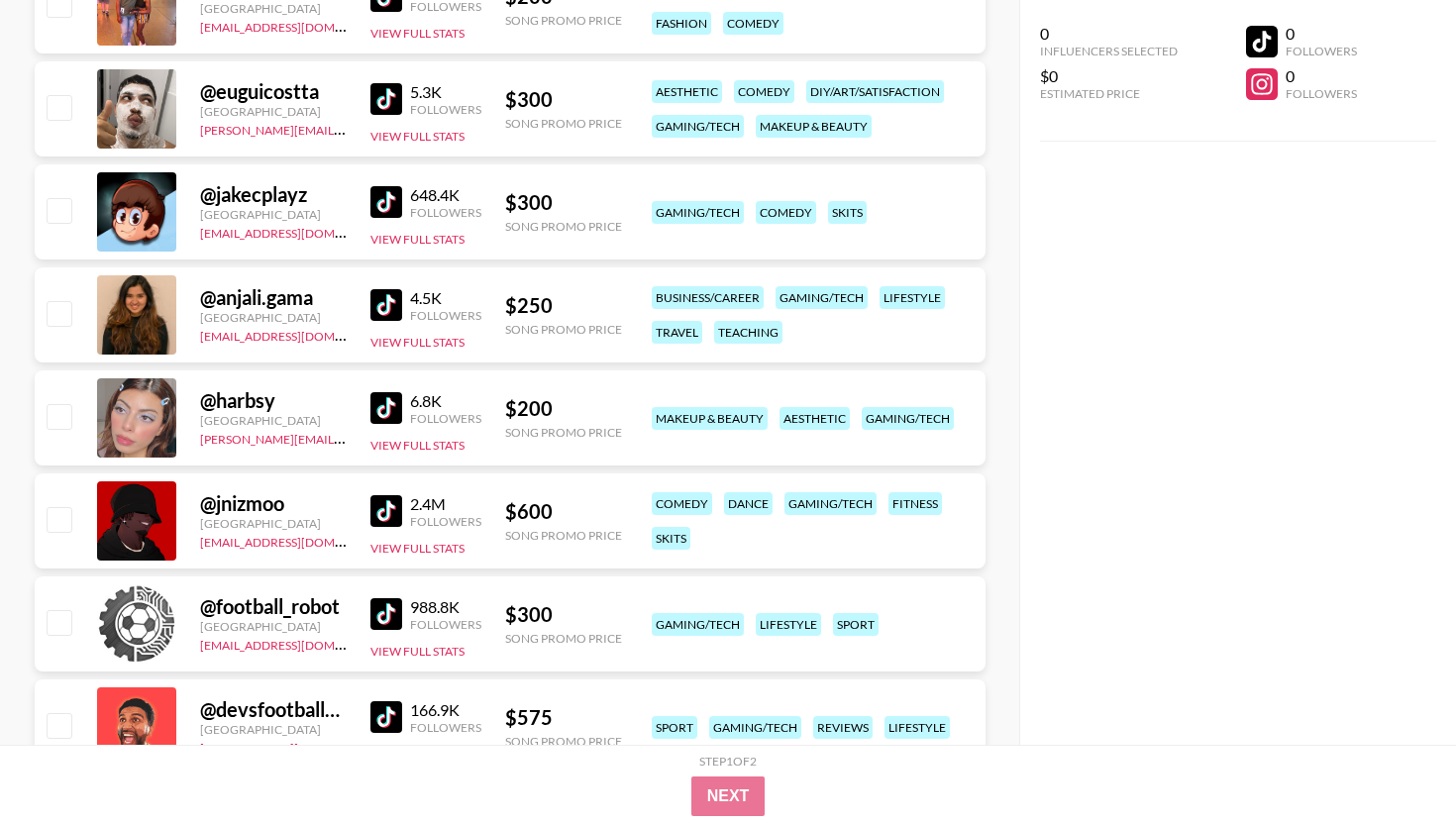 click at bounding box center (386, 511) 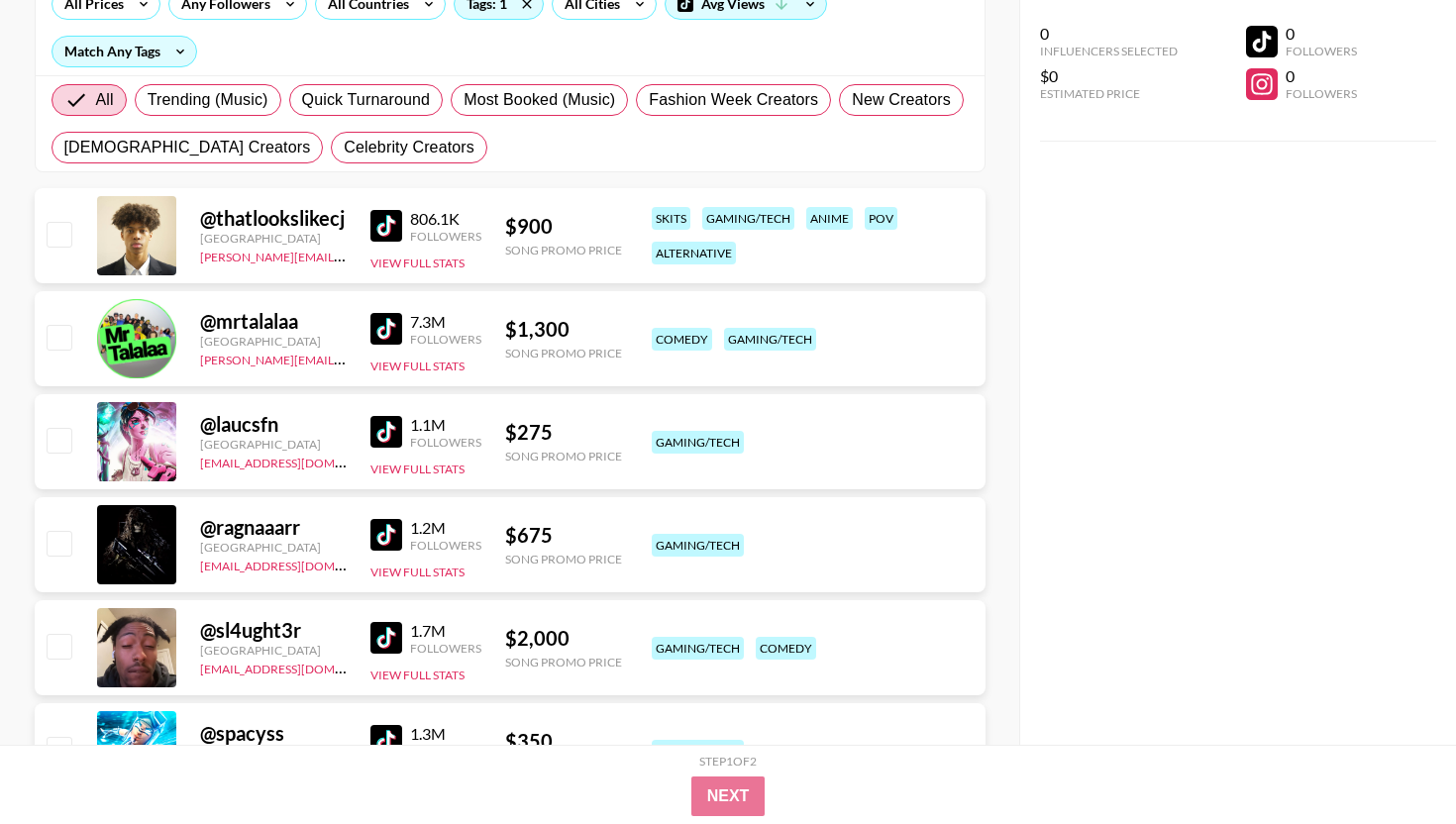 scroll, scrollTop: 0, scrollLeft: 0, axis: both 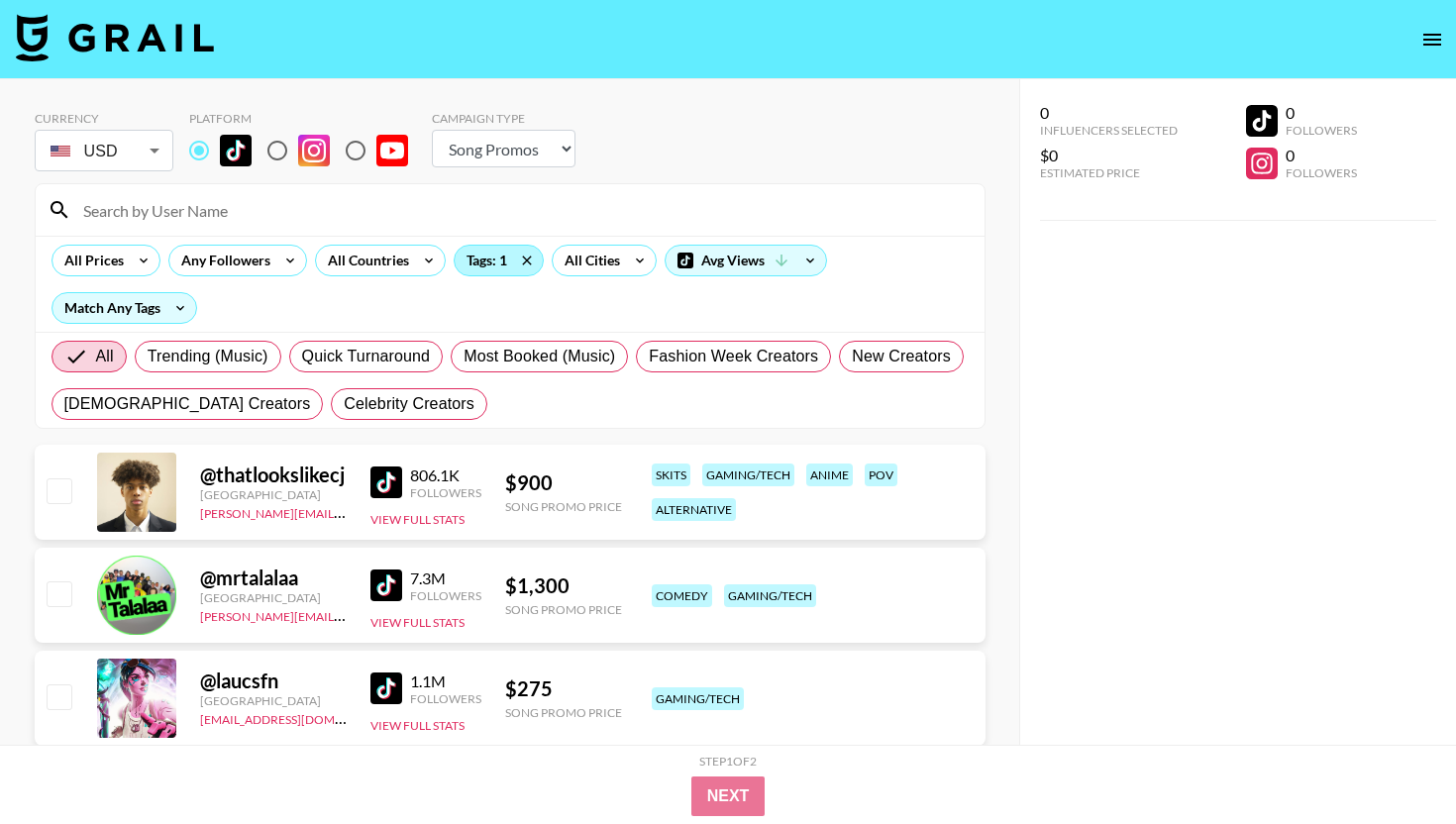 click on "Tags: 1" at bounding box center [498, 260] 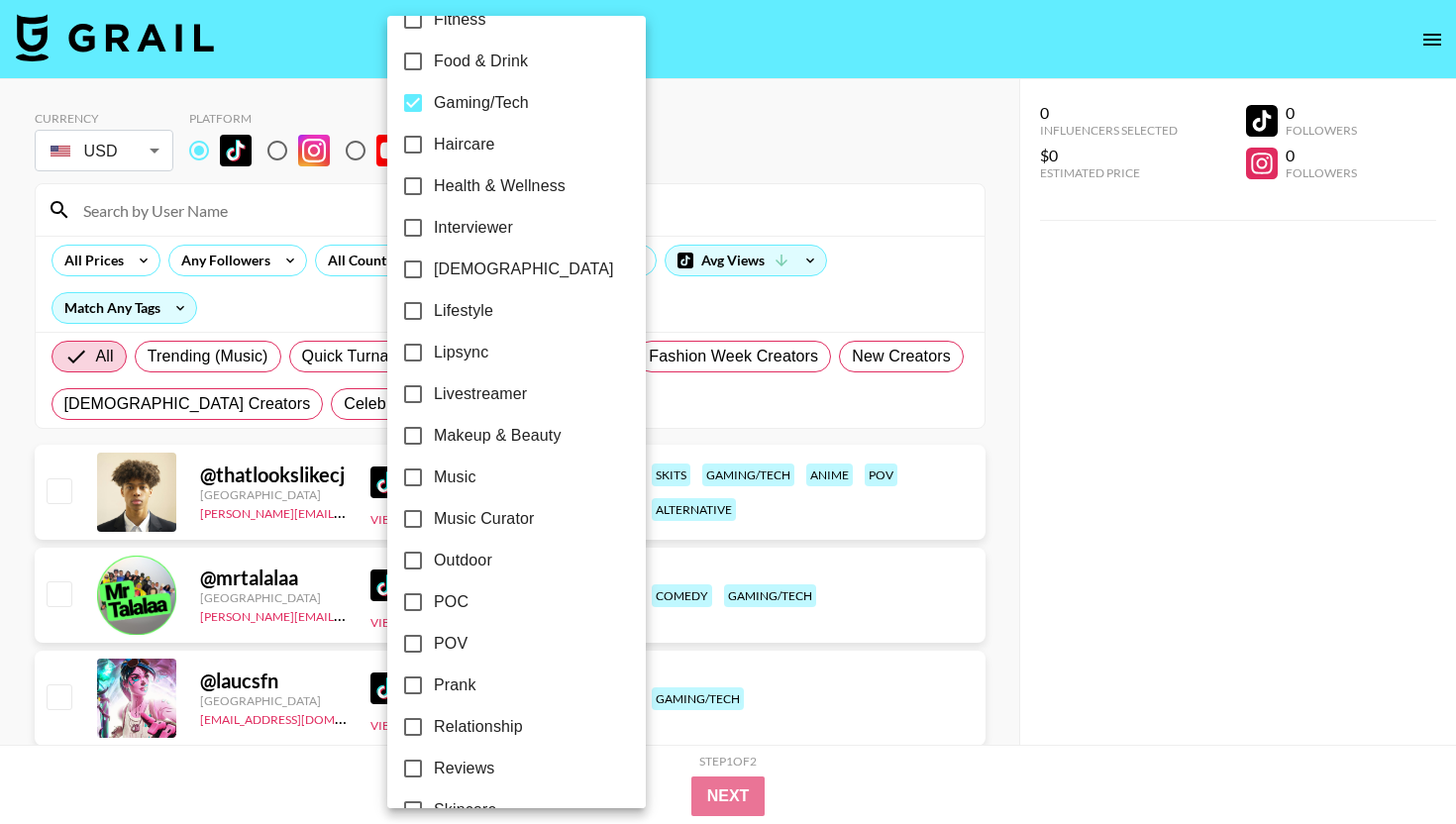 scroll, scrollTop: 745, scrollLeft: 0, axis: vertical 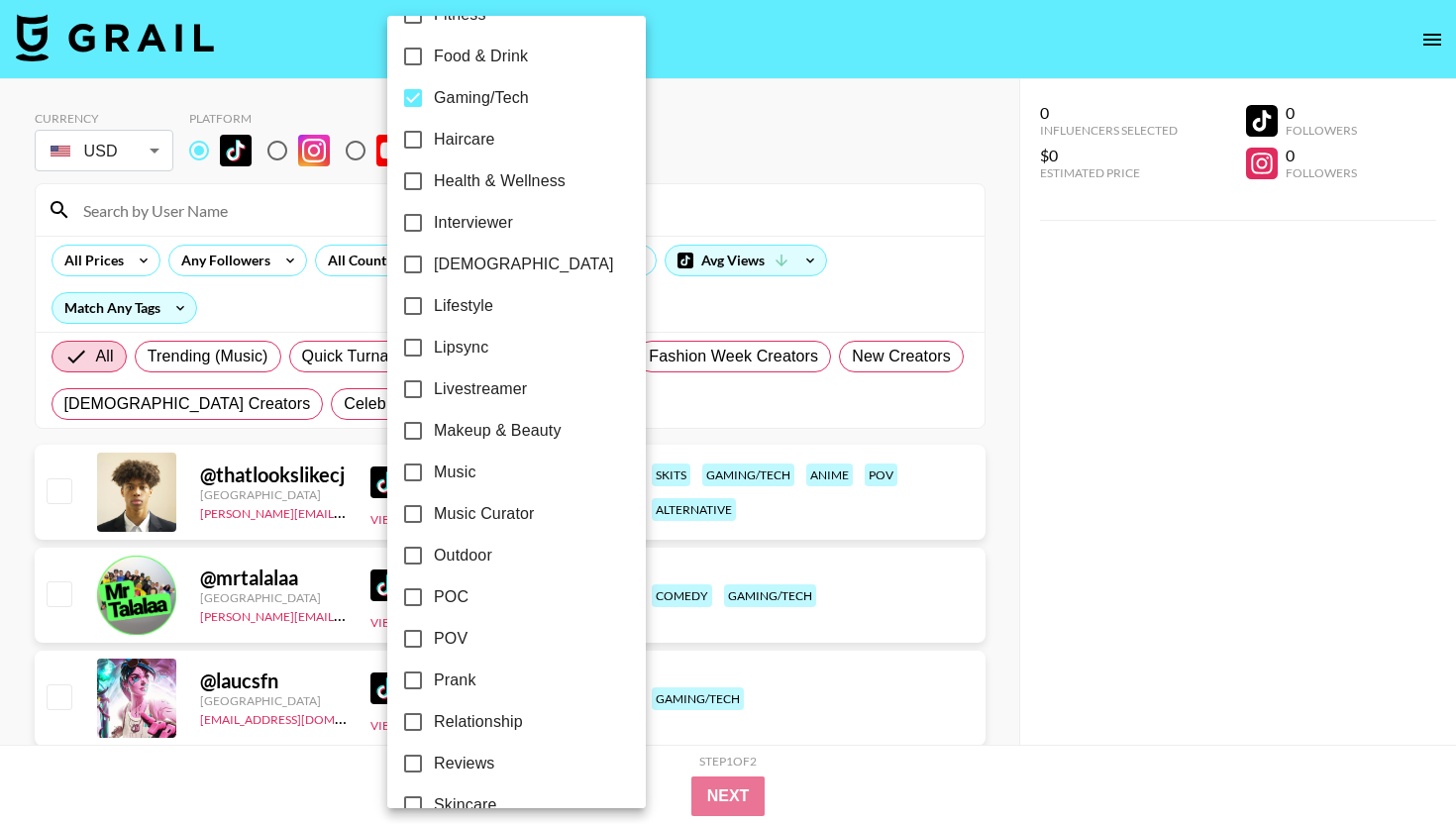 click on "Livestreamer" at bounding box center [480, 389] 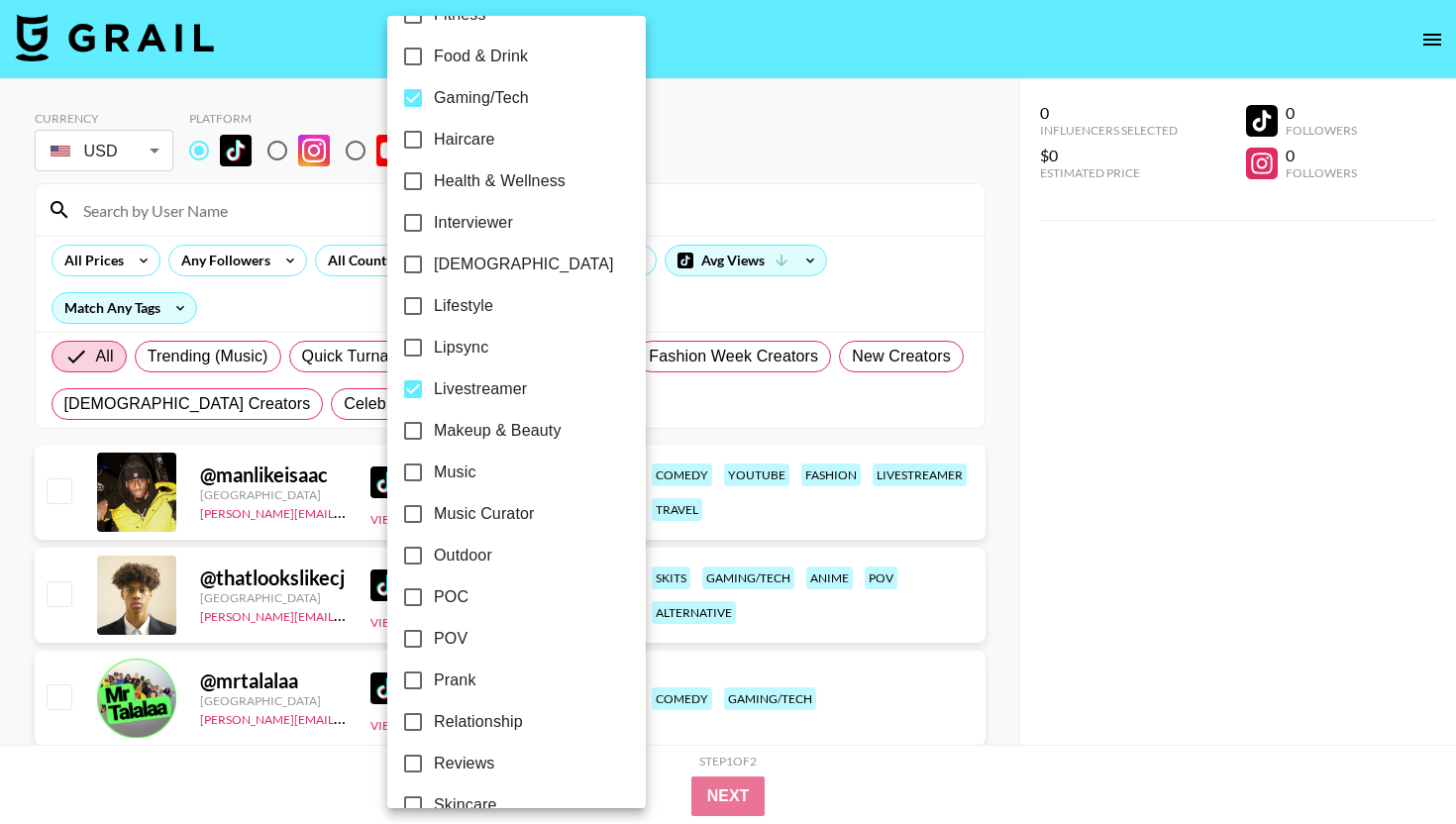 click at bounding box center (728, 412) 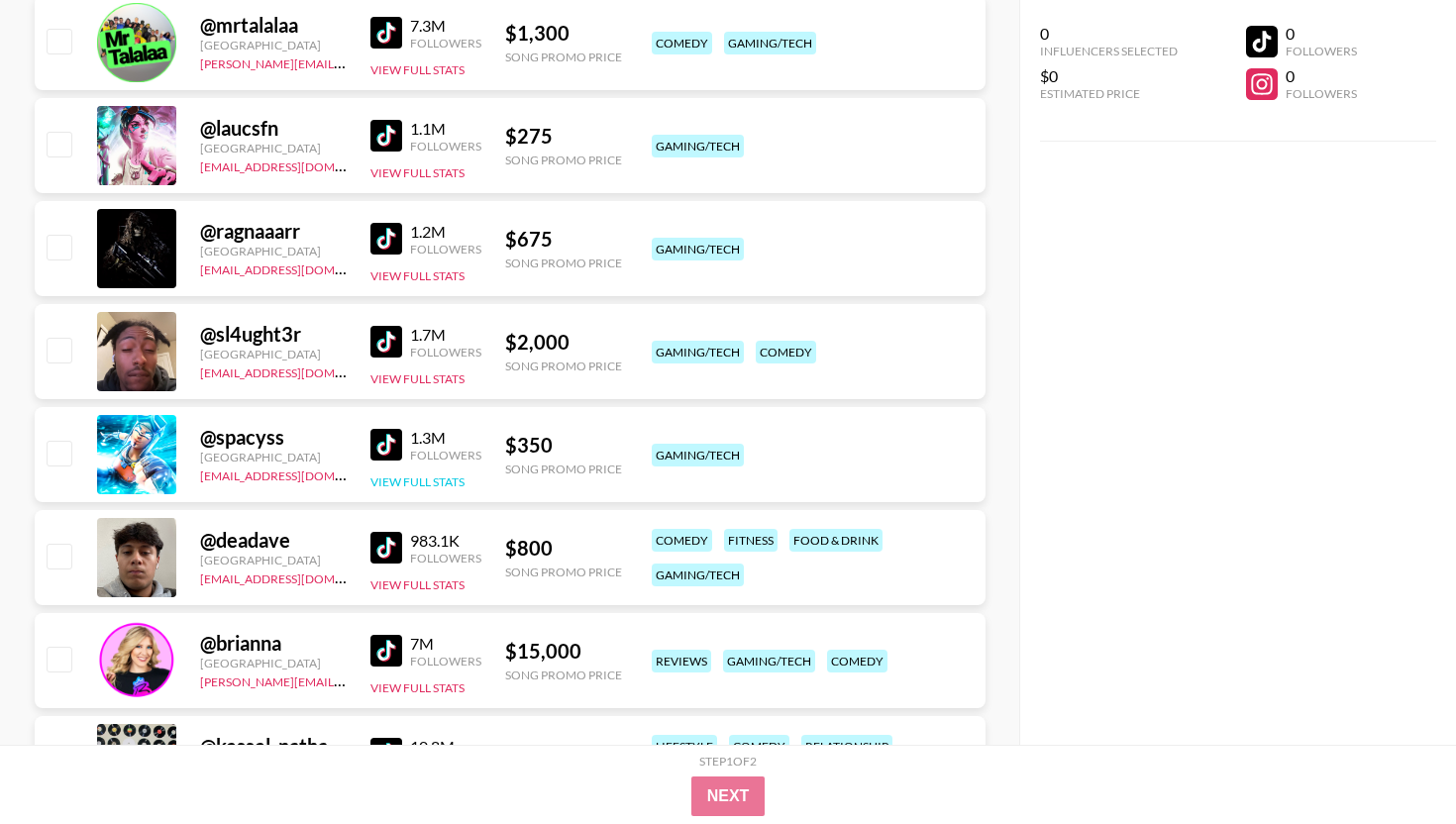 scroll, scrollTop: 673, scrollLeft: 0, axis: vertical 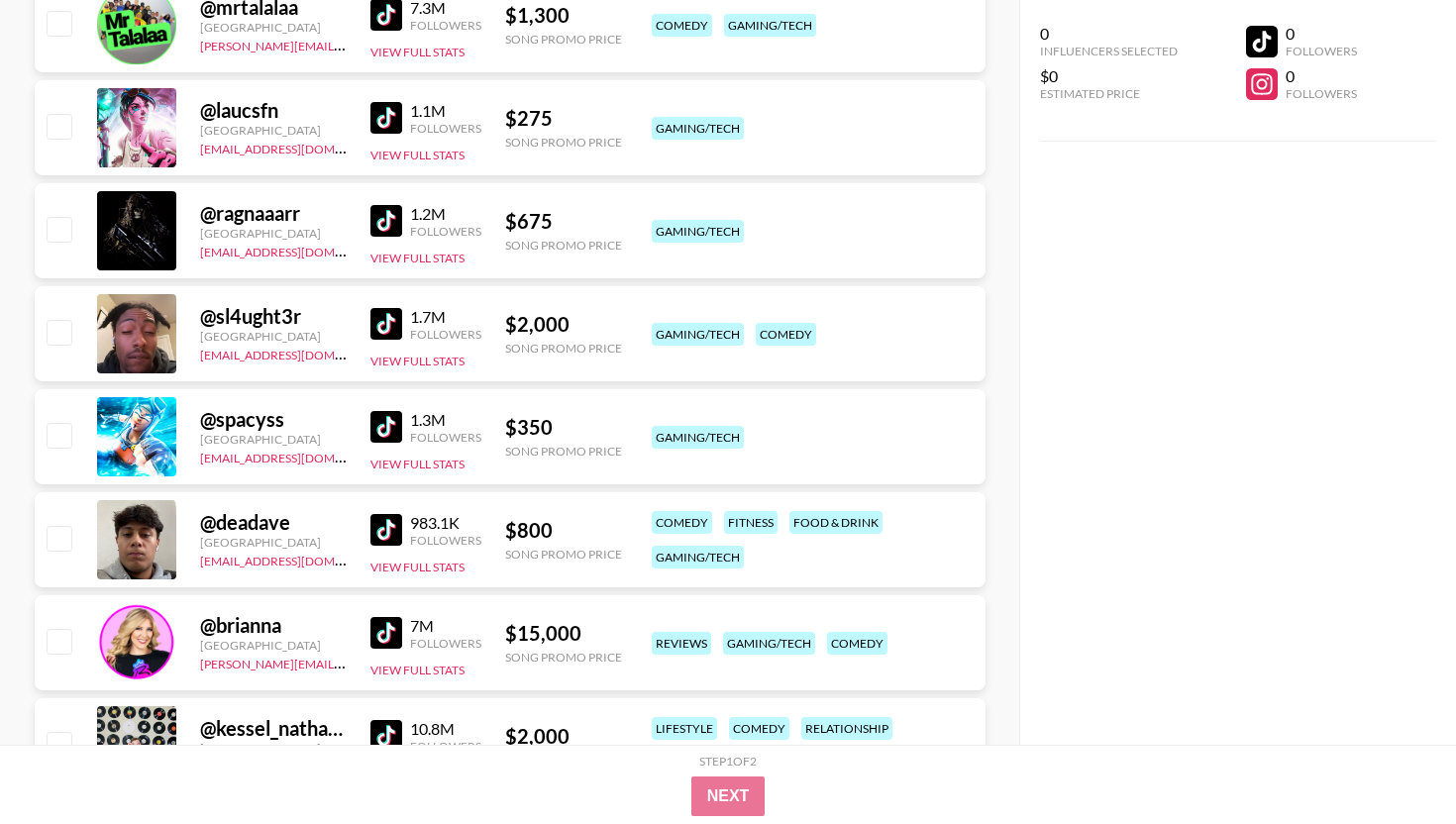 click at bounding box center [386, 427] 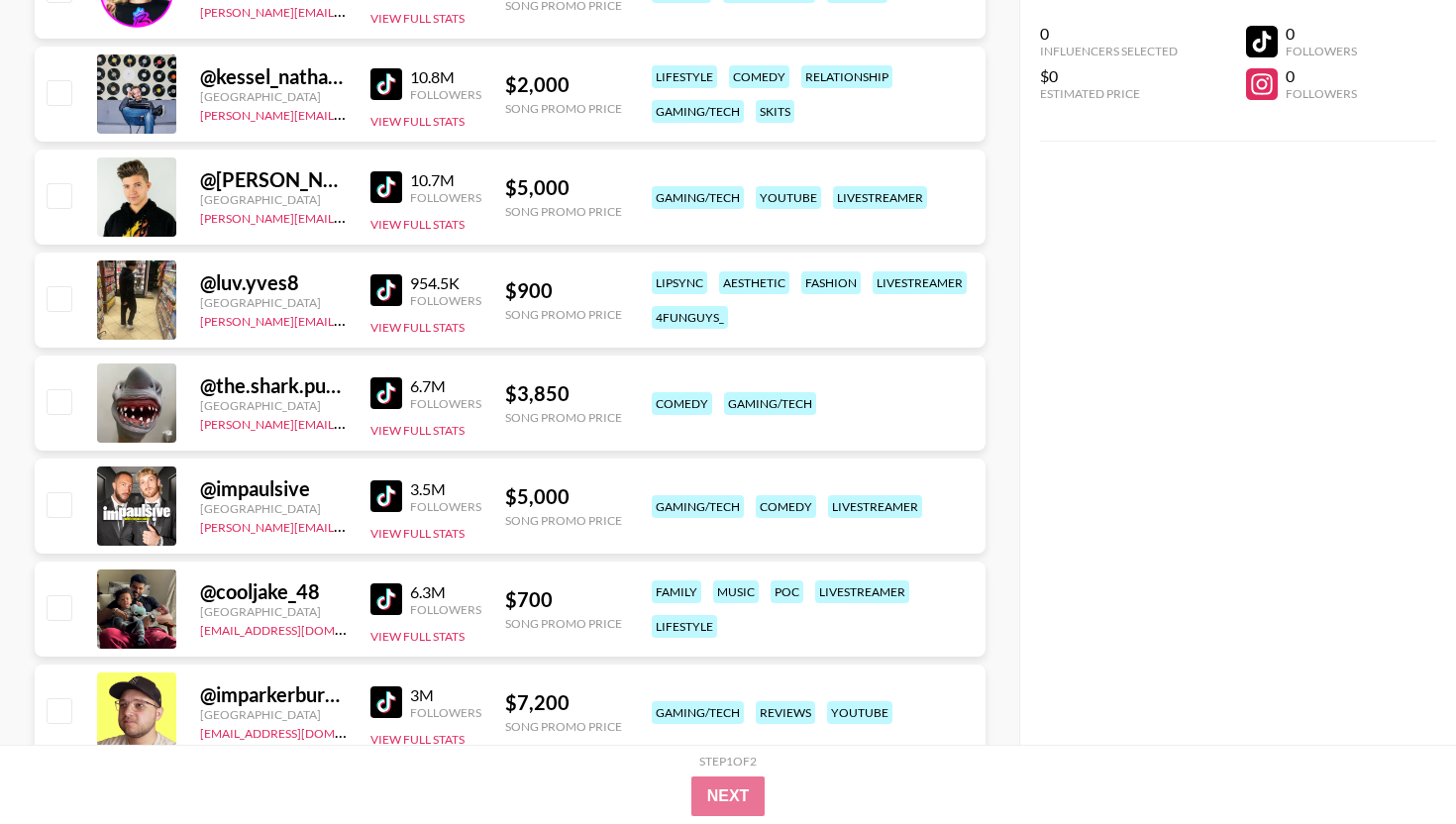 scroll, scrollTop: 1327, scrollLeft: 0, axis: vertical 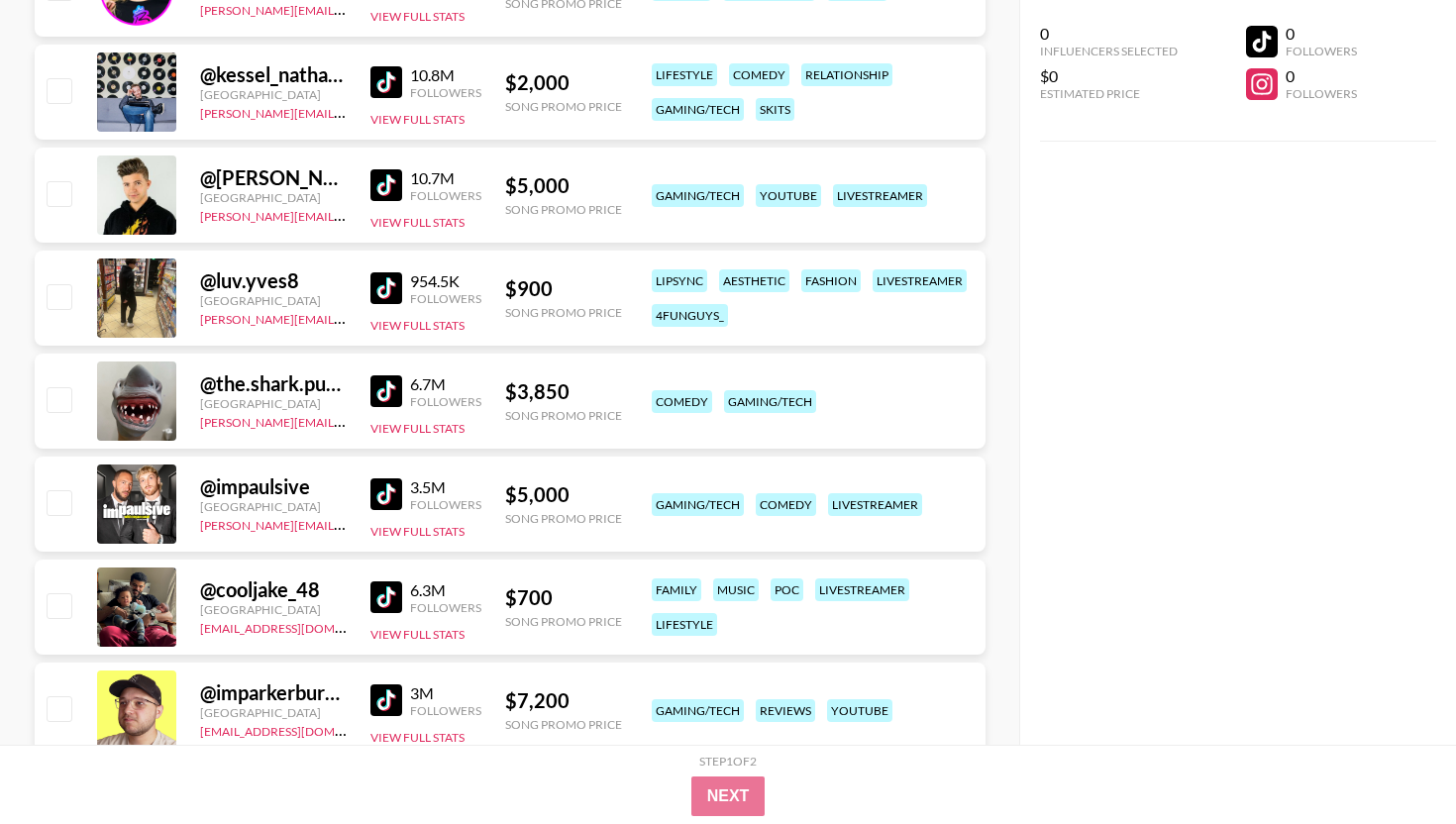 click at bounding box center (386, 597) 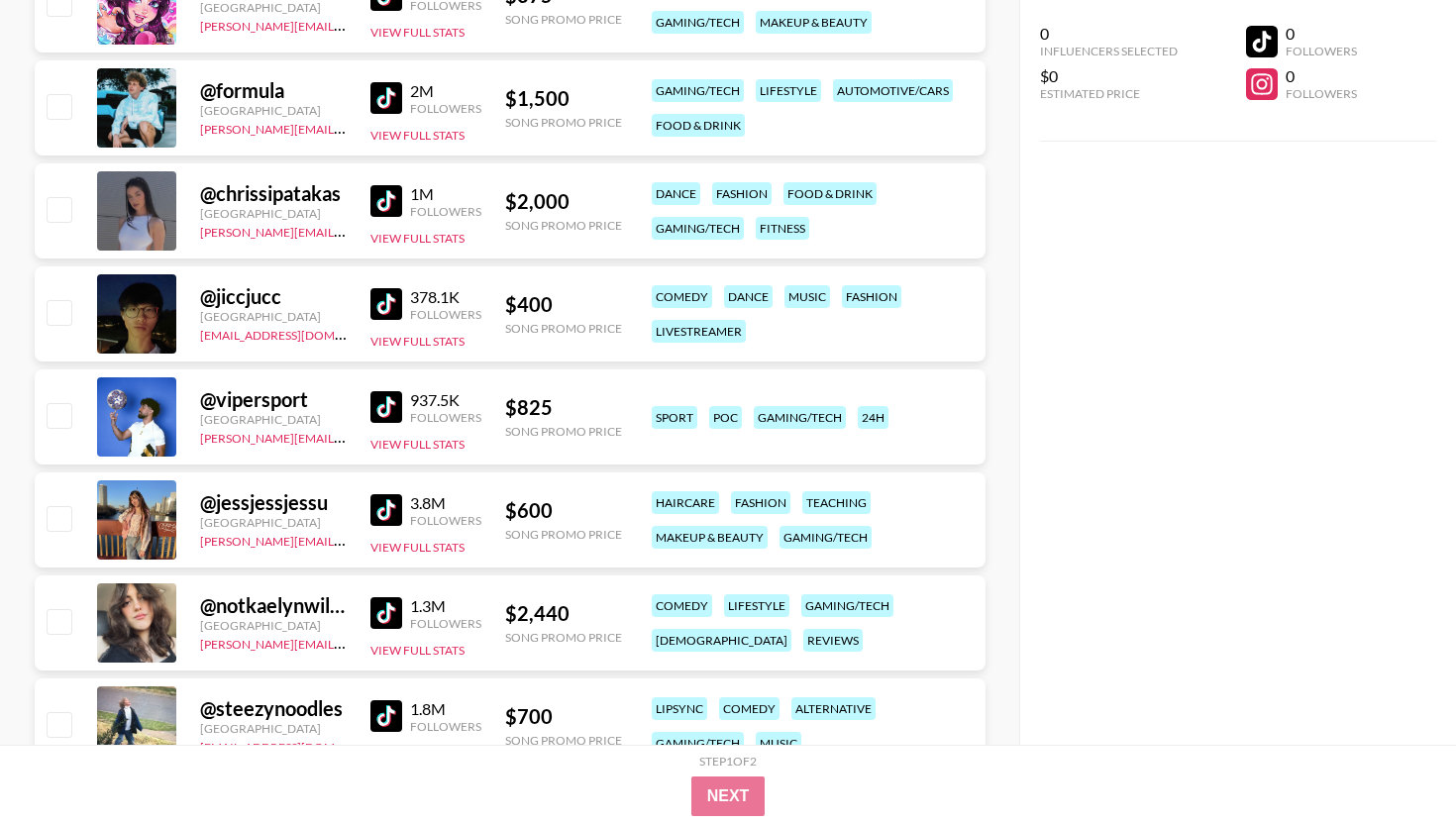 scroll, scrollTop: 6599, scrollLeft: 0, axis: vertical 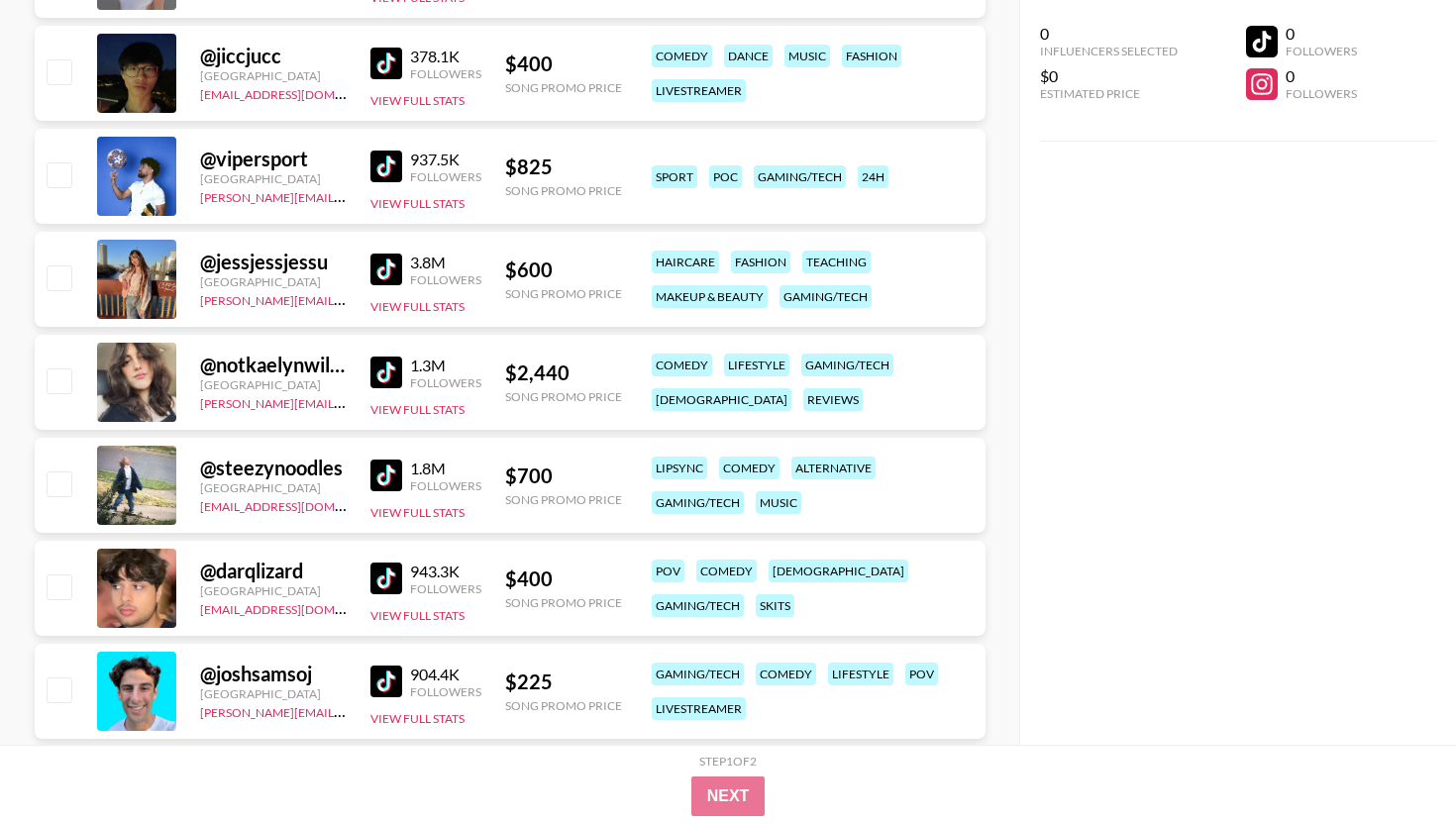 click on "Currency USD USD ​ Platform Campaign Type Choose Type... Song Promos Brand Promos All Prices Any Followers All Countries Tags: 2 All Cities Avg Views Match Any Tags All Trending (Music) Quick Turnaround Most Booked (Music) Fashion Week Creators New Creators [DEMOGRAPHIC_DATA] Creators Celebrity Creators @ makana_muofhe [GEOGRAPHIC_DATA] [PERSON_NAME][EMAIL_ADDRESS][DOMAIN_NAME] 634.4K Followers View Full Stats   $ 650 Song Promo Price comedy music youtube livestreamer lipsync @ abbyberner United States [PERSON_NAME][EMAIL_ADDRESS][DOMAIN_NAME] 6.8M Followers View Full Stats   $ 3,750 Song Promo Price fitness gaming/tech fashion lifestyle animals / pets @ bruhliver [GEOGRAPHIC_DATA] [EMAIL_ADDRESS][DOMAIN_NAME] 116.4K Followers View Full Stats   $ 2,550 Song Promo Price travel gaming/tech @ itaintbee [GEOGRAPHIC_DATA] [EMAIL_ADDRESS][DOMAIN_NAME] 744.3K Followers View Full Stats   $ 500 Song Promo Price lipsync fashion makeup & beauty gaming/tech haircare @ [PERSON_NAME].tiktok [US_STATE] [EMAIL_ADDRESS][PERSON_NAME][DOMAIN_NAME] 81.7K Followers View Full Stats   $ 800 Song Promo Price comedy cosplay dance @" at bounding box center (509, 4299) 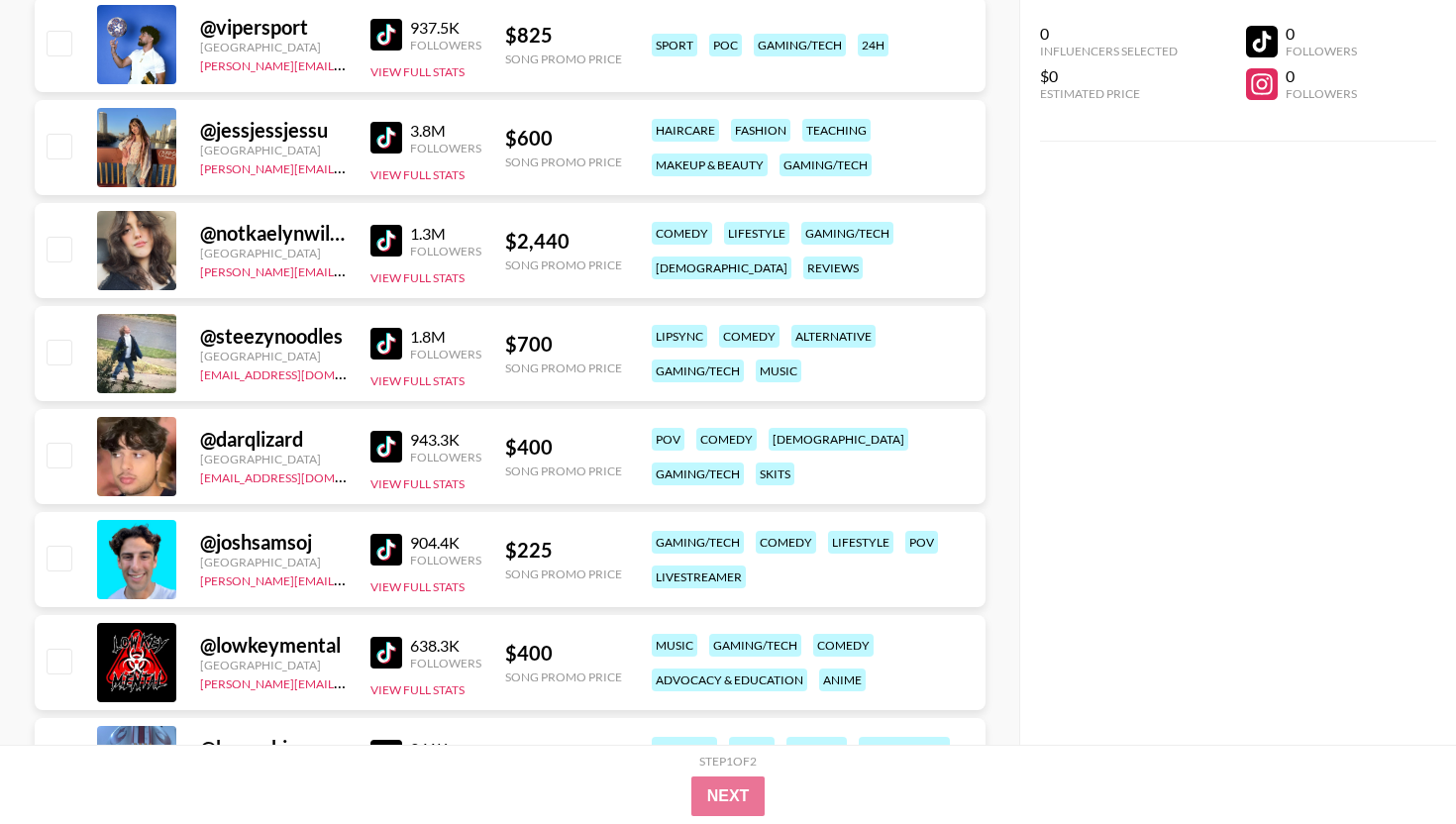 scroll, scrollTop: 6755, scrollLeft: 0, axis: vertical 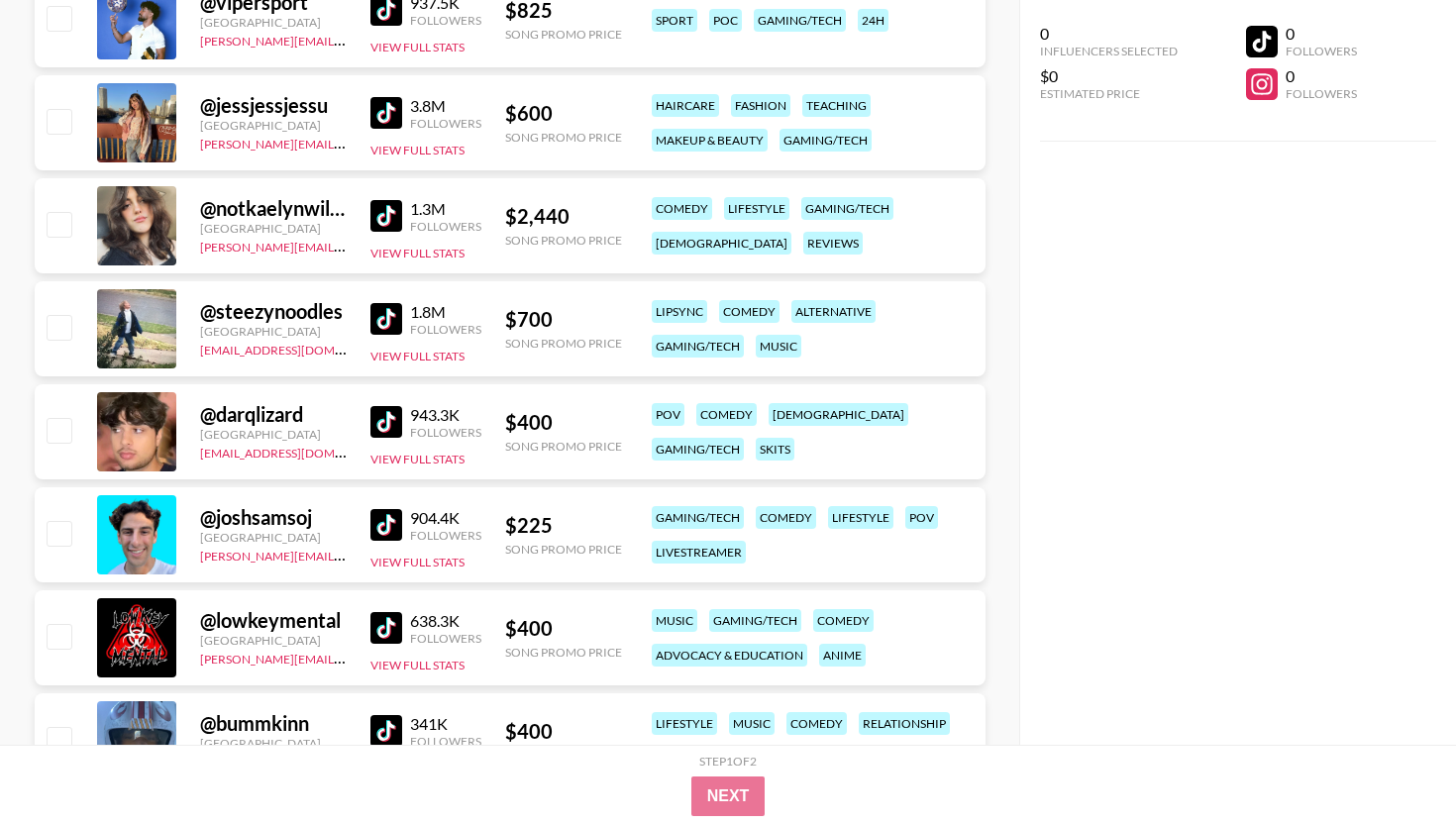 click at bounding box center [386, 319] 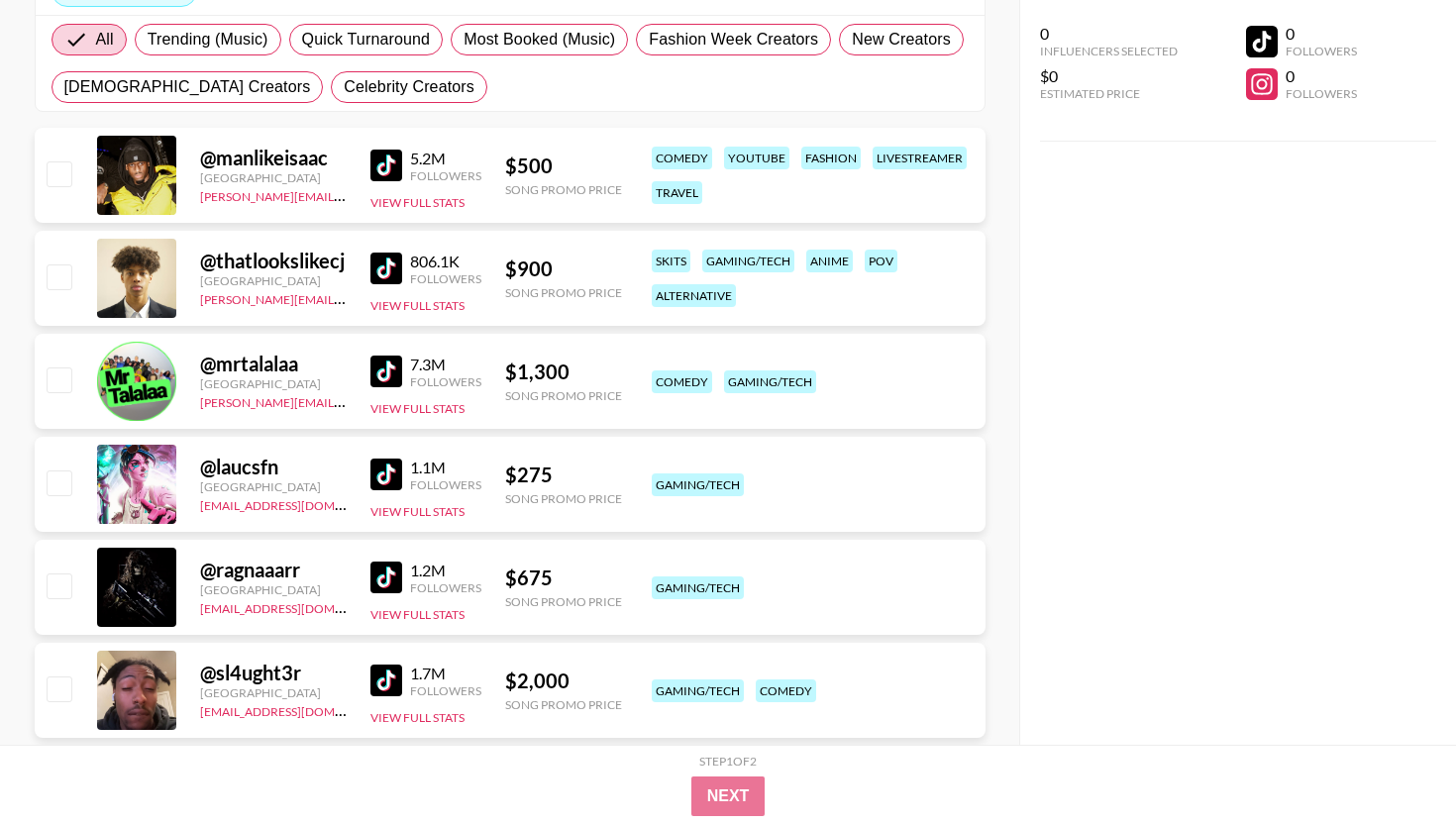 scroll, scrollTop: 0, scrollLeft: 0, axis: both 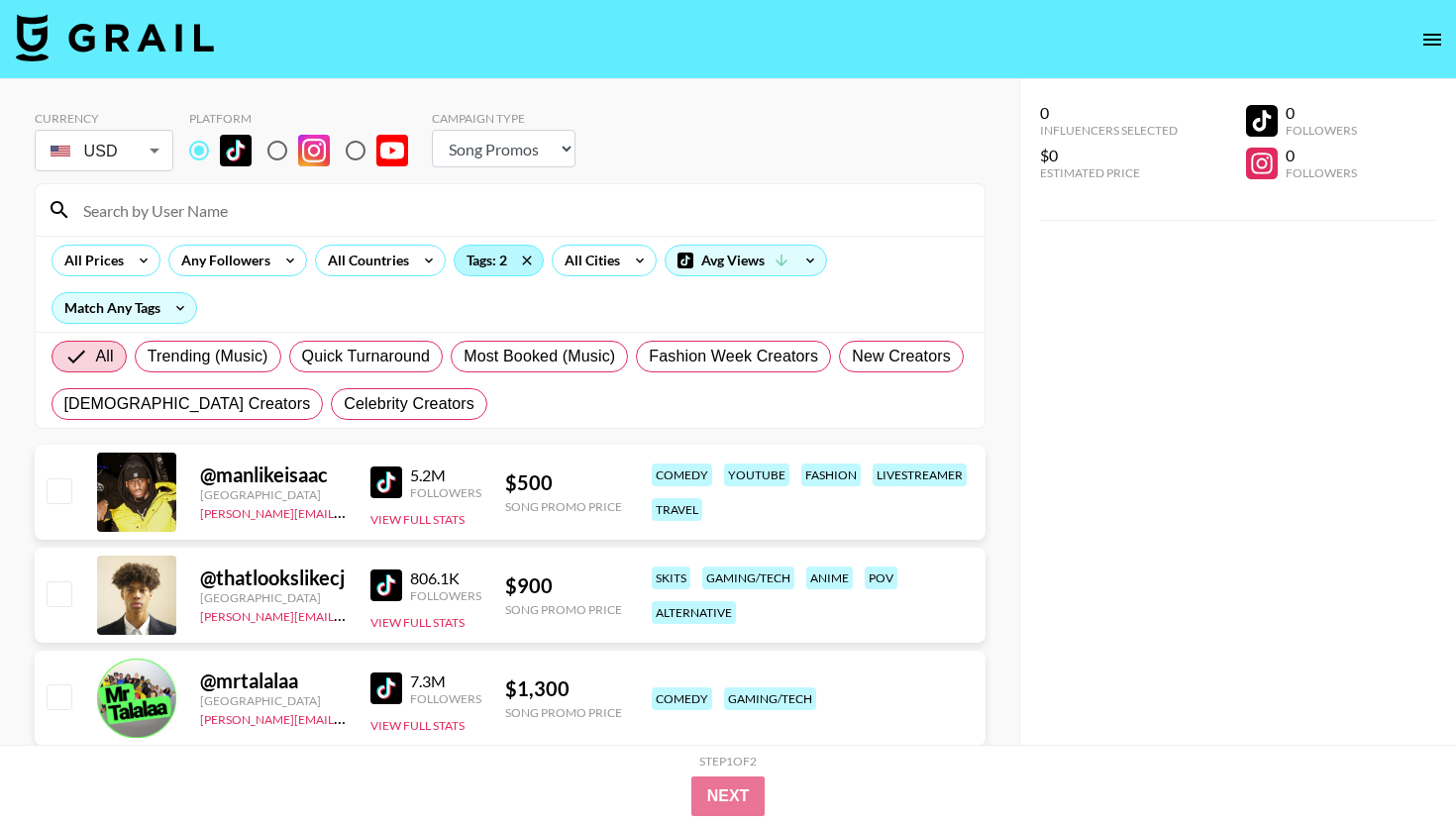 click on "Tags: 2" at bounding box center [498, 260] 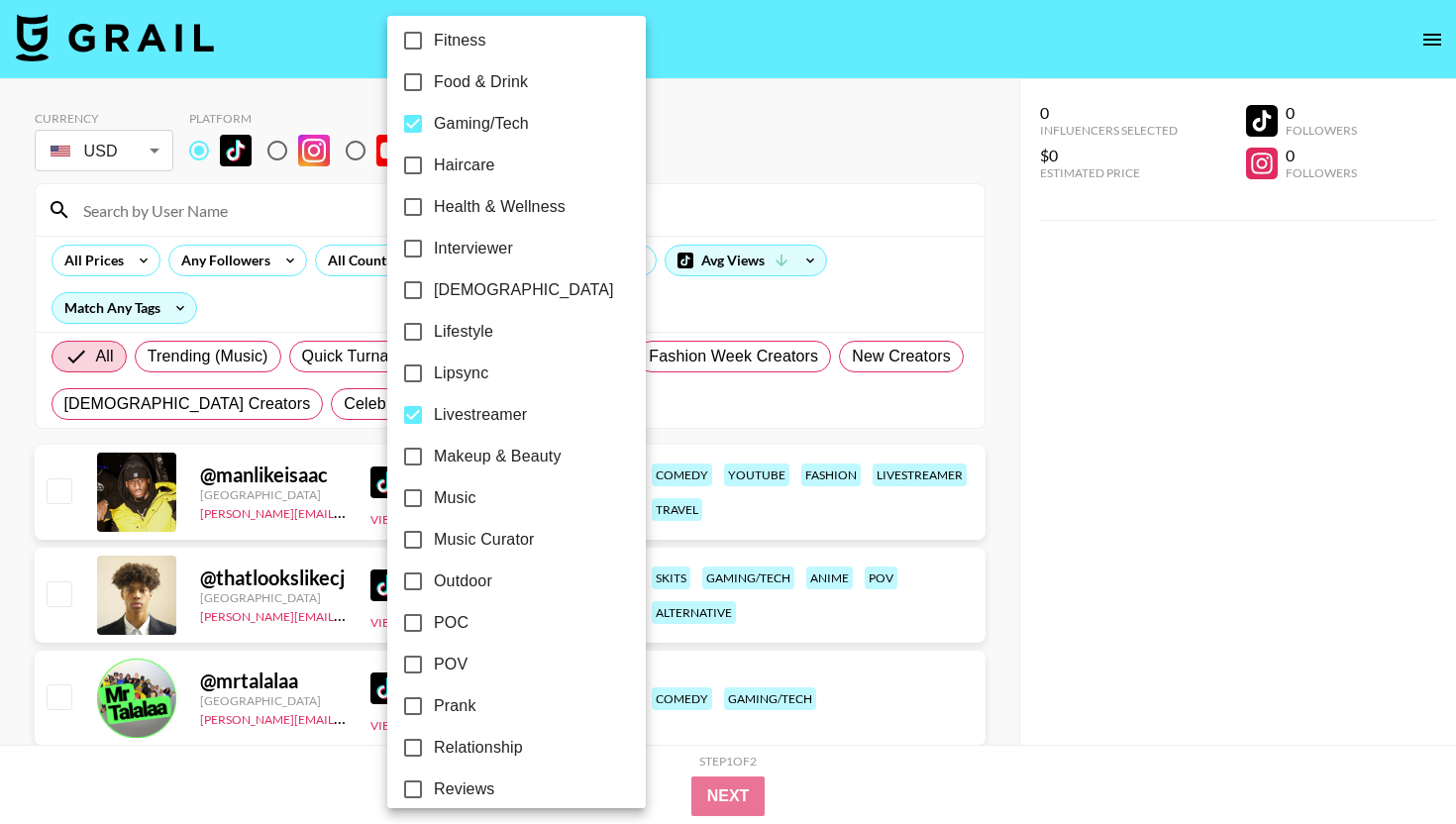 scroll, scrollTop: 479, scrollLeft: 0, axis: vertical 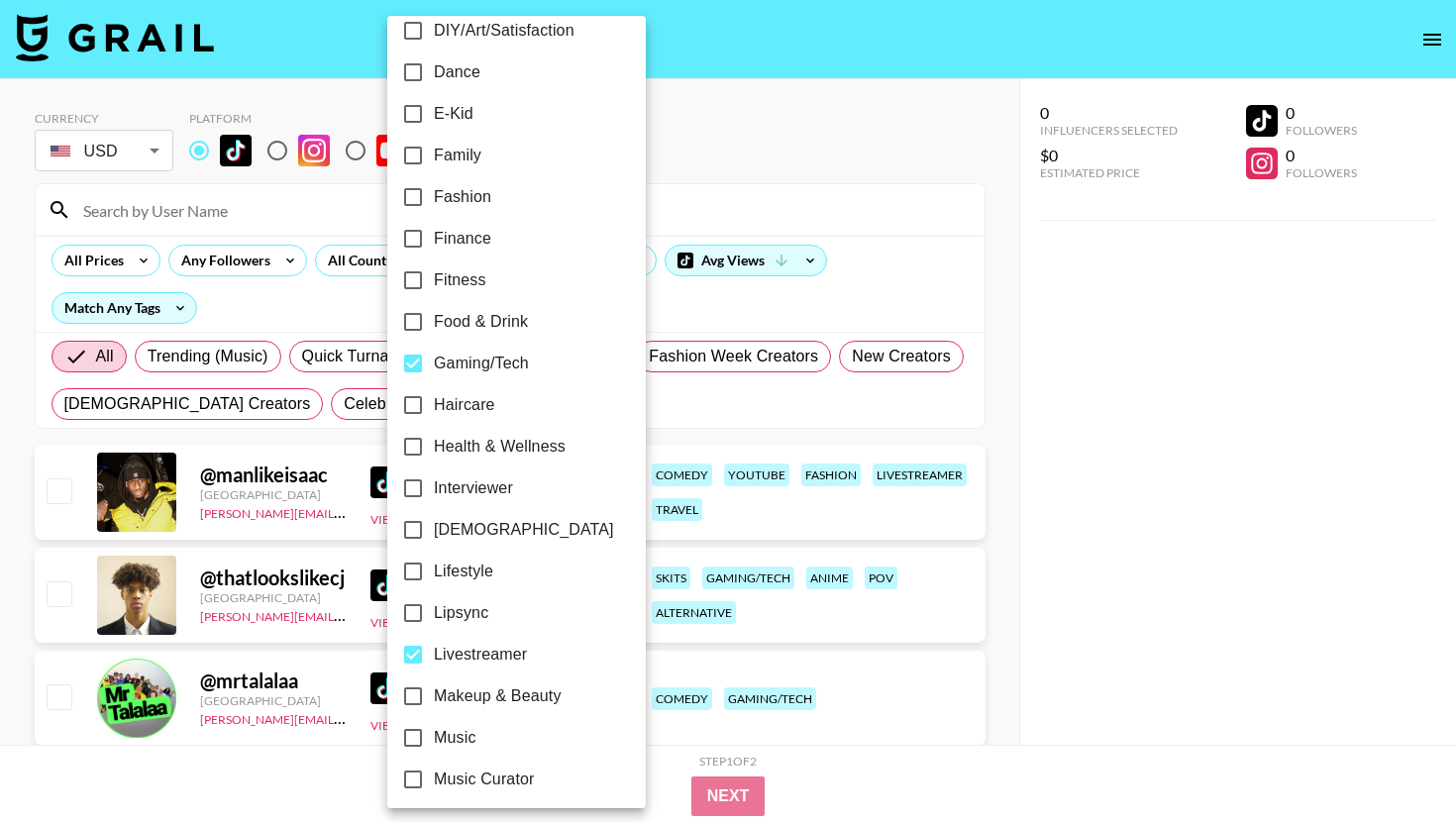 click on "Gaming/Tech" at bounding box center [481, 363] 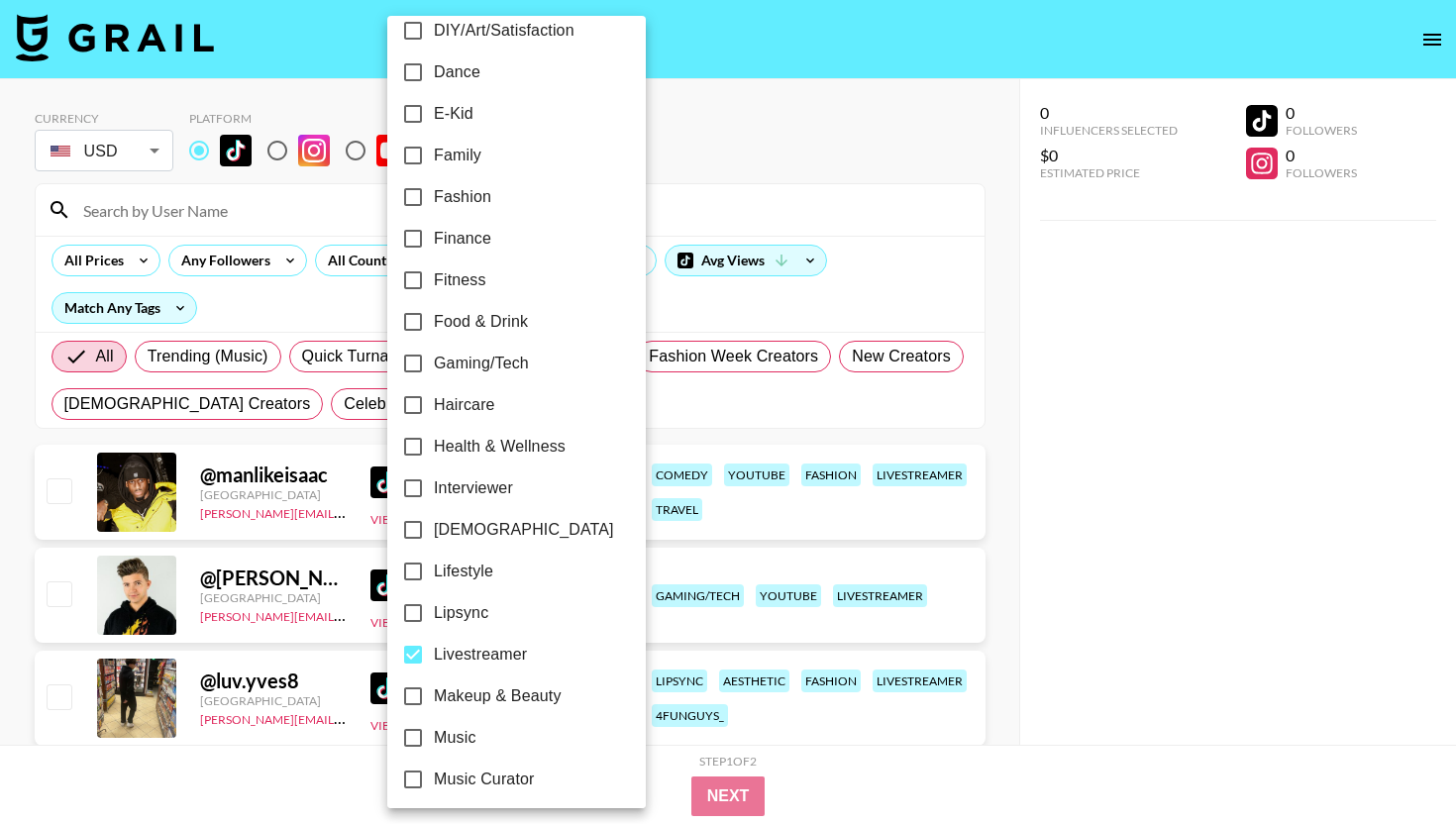 click at bounding box center (728, 412) 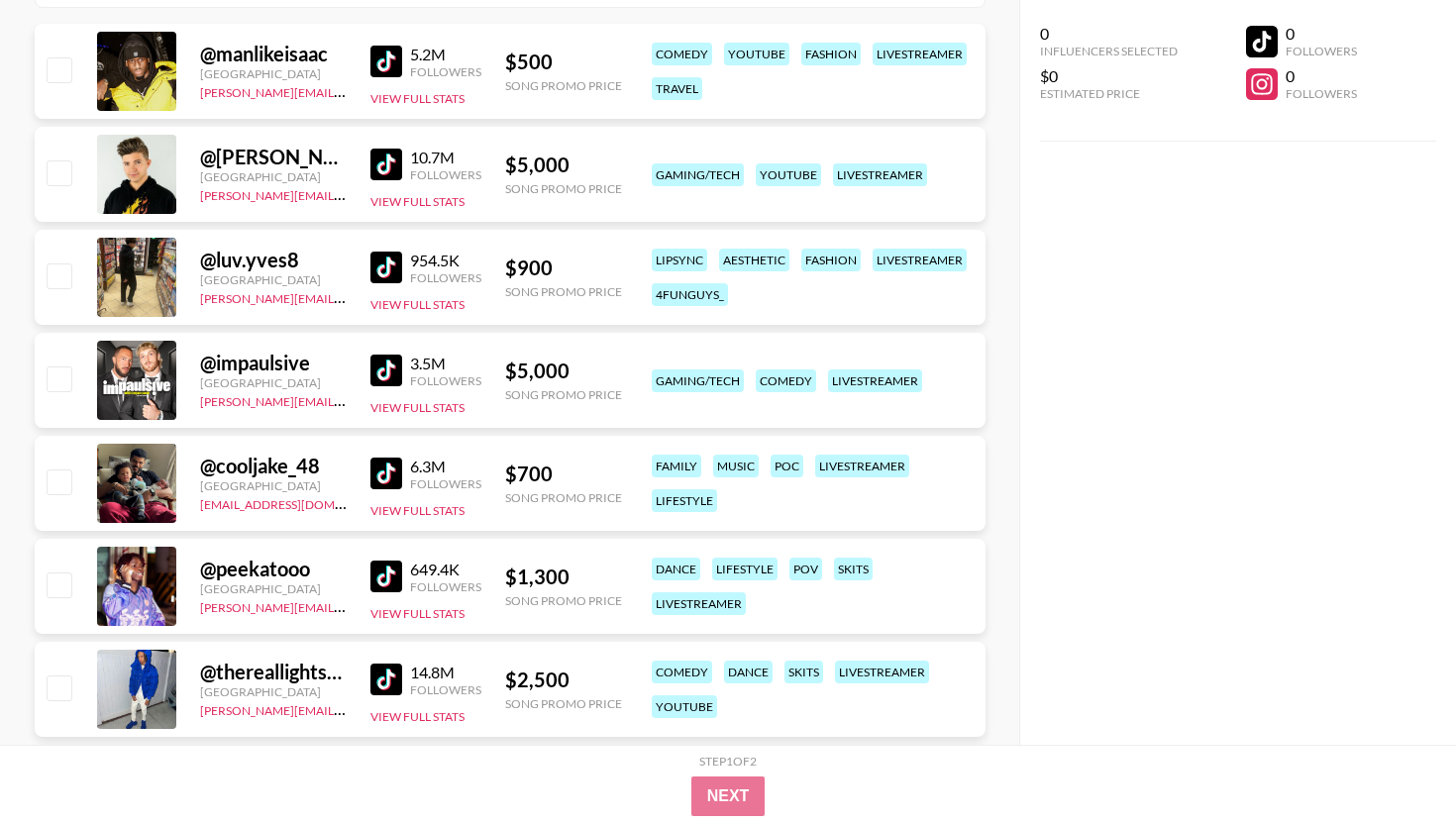 scroll, scrollTop: 1675, scrollLeft: 0, axis: vertical 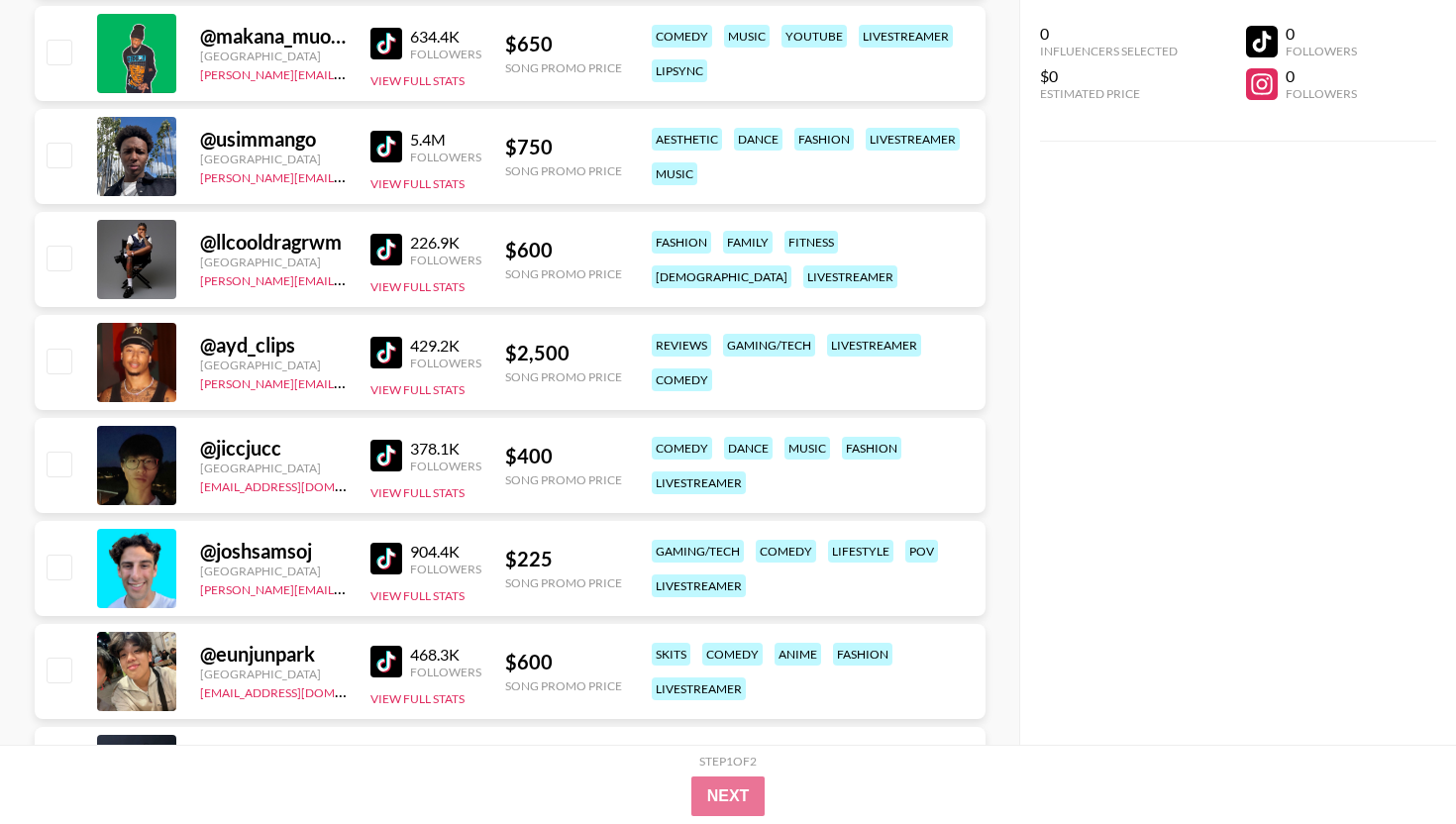 click at bounding box center (386, 559) 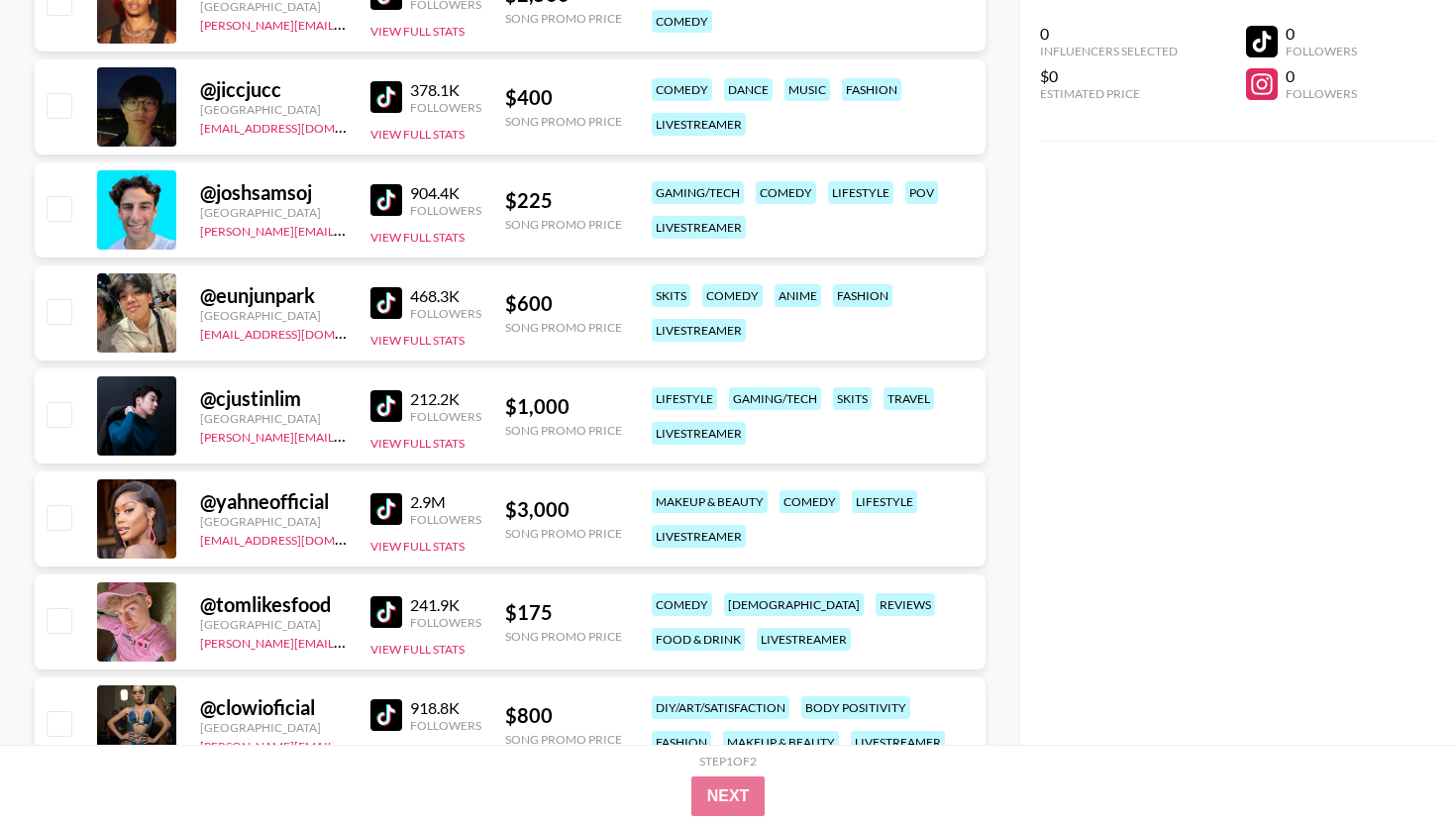 scroll, scrollTop: 2036, scrollLeft: 0, axis: vertical 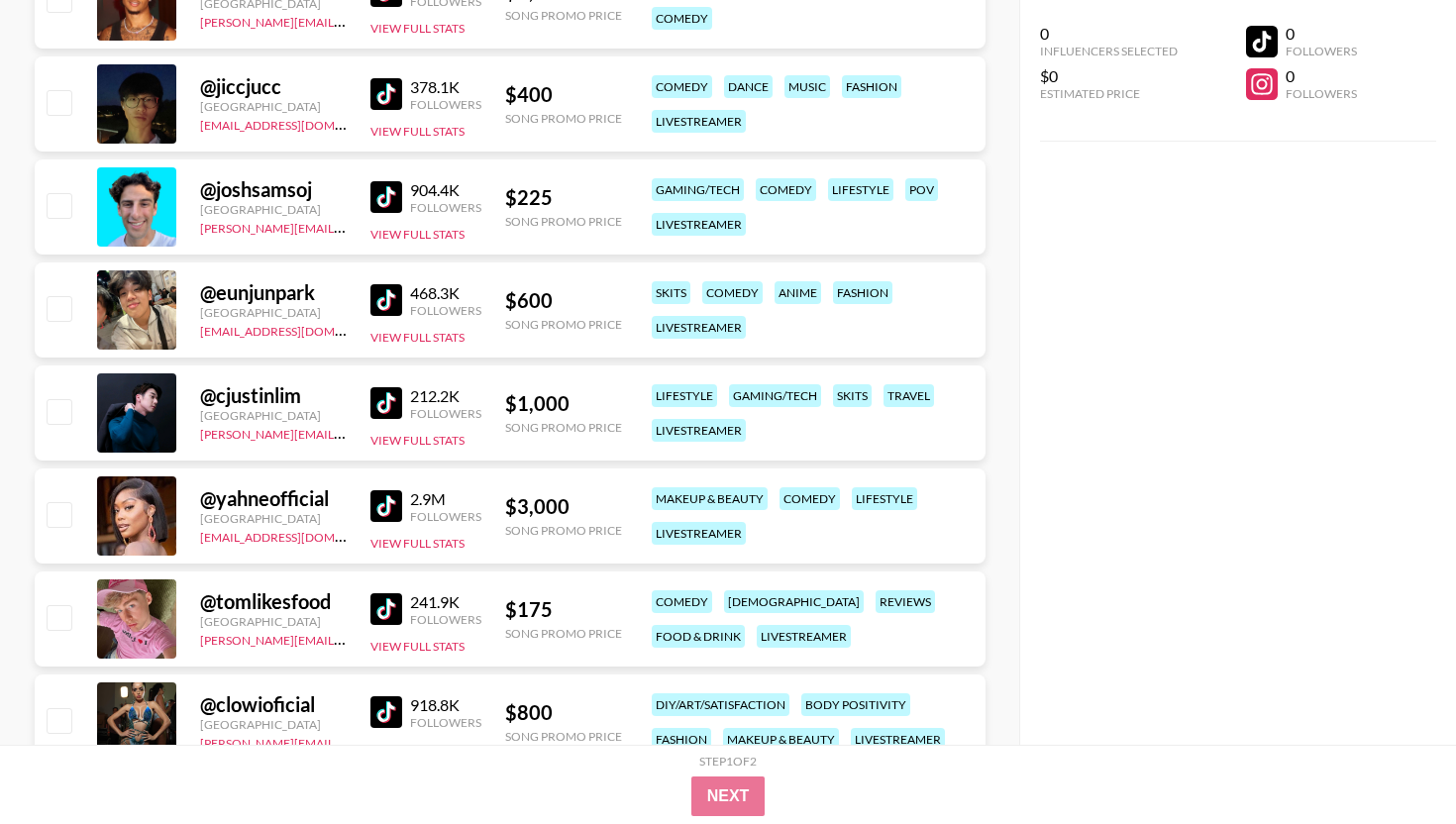 click at bounding box center (386, 609) 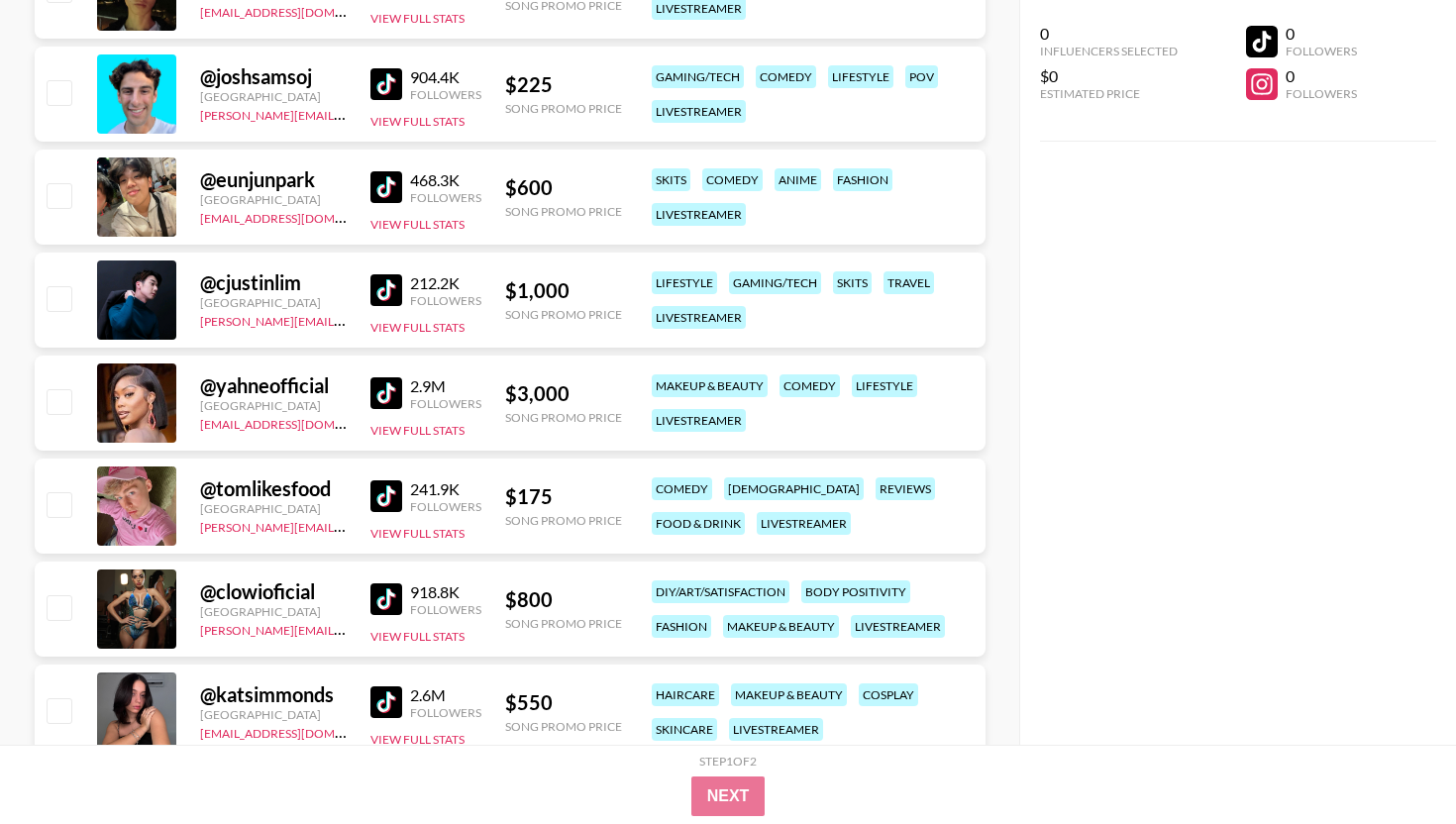 scroll, scrollTop: 2206, scrollLeft: 0, axis: vertical 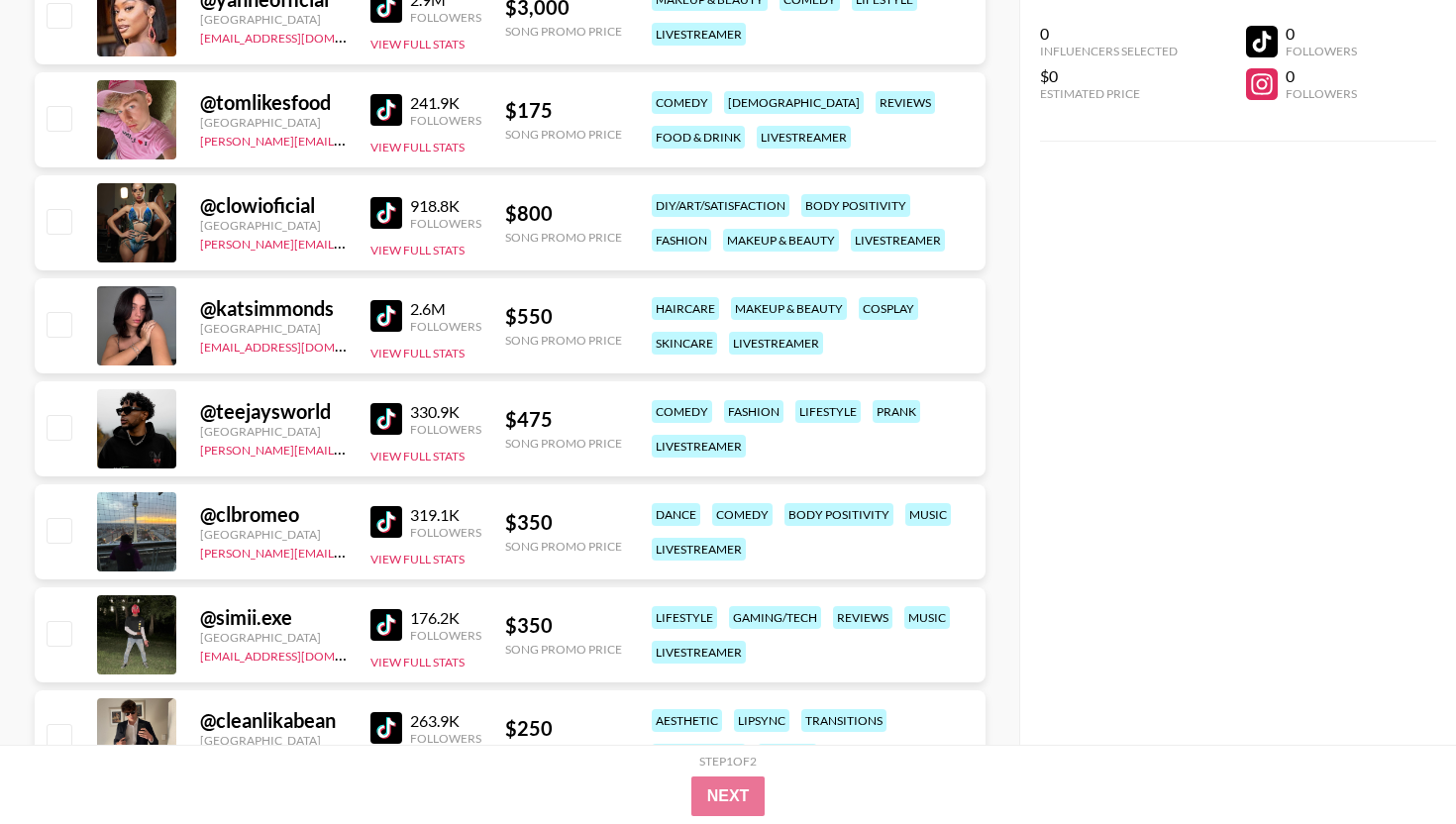 click at bounding box center [386, 419] 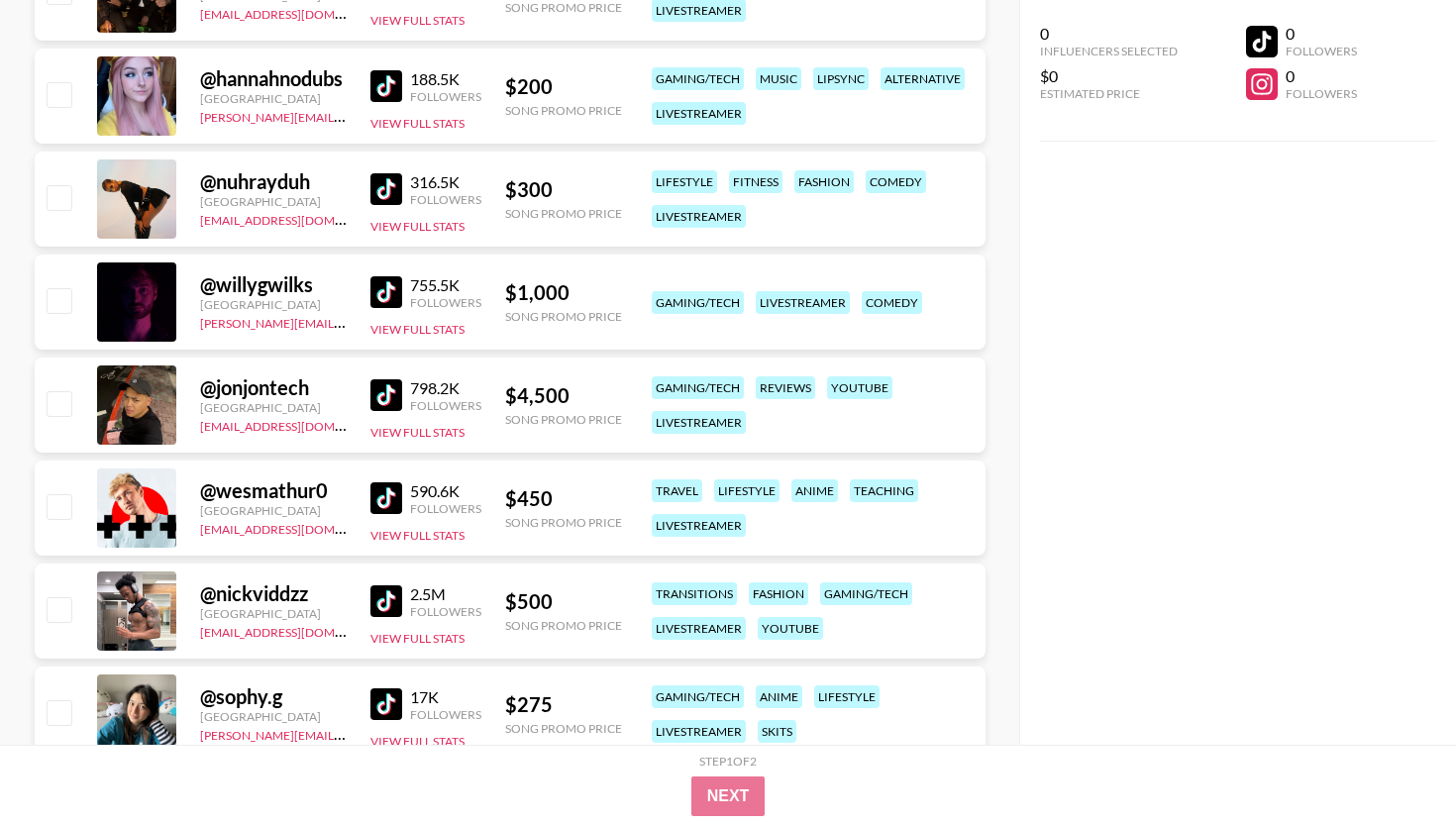scroll, scrollTop: 3414, scrollLeft: 0, axis: vertical 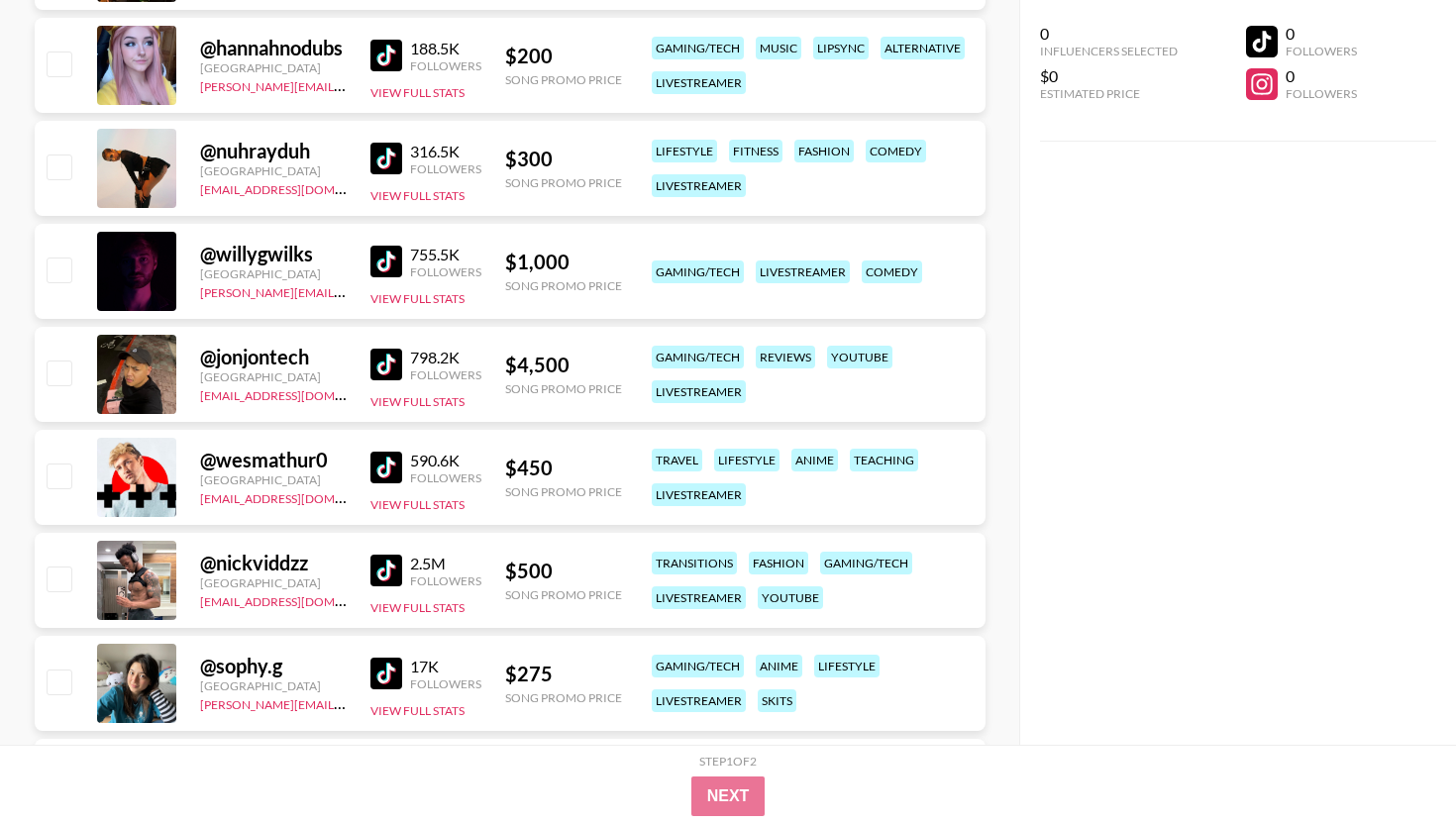 click at bounding box center (386, 467) 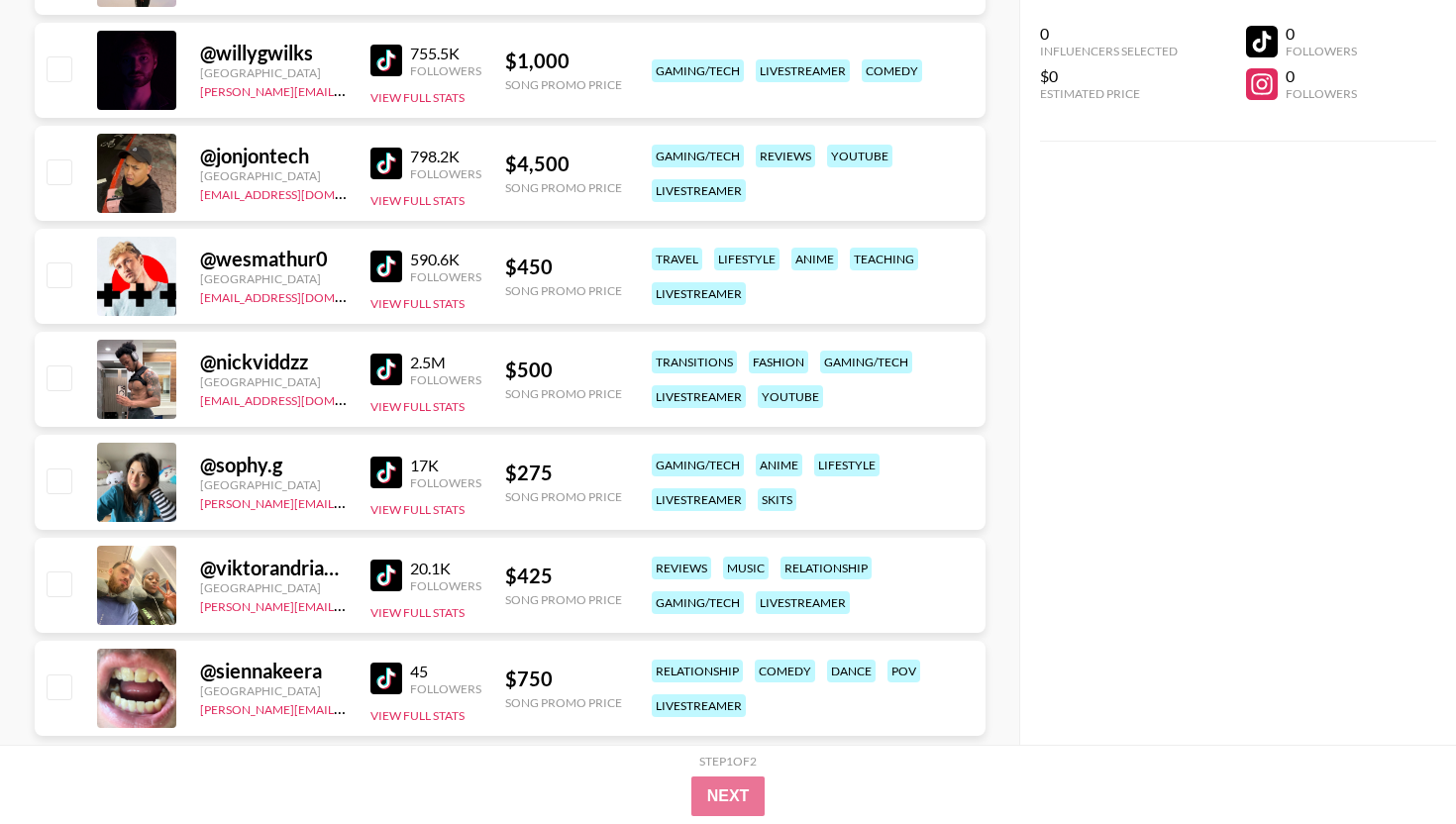 scroll, scrollTop: 3661, scrollLeft: 0, axis: vertical 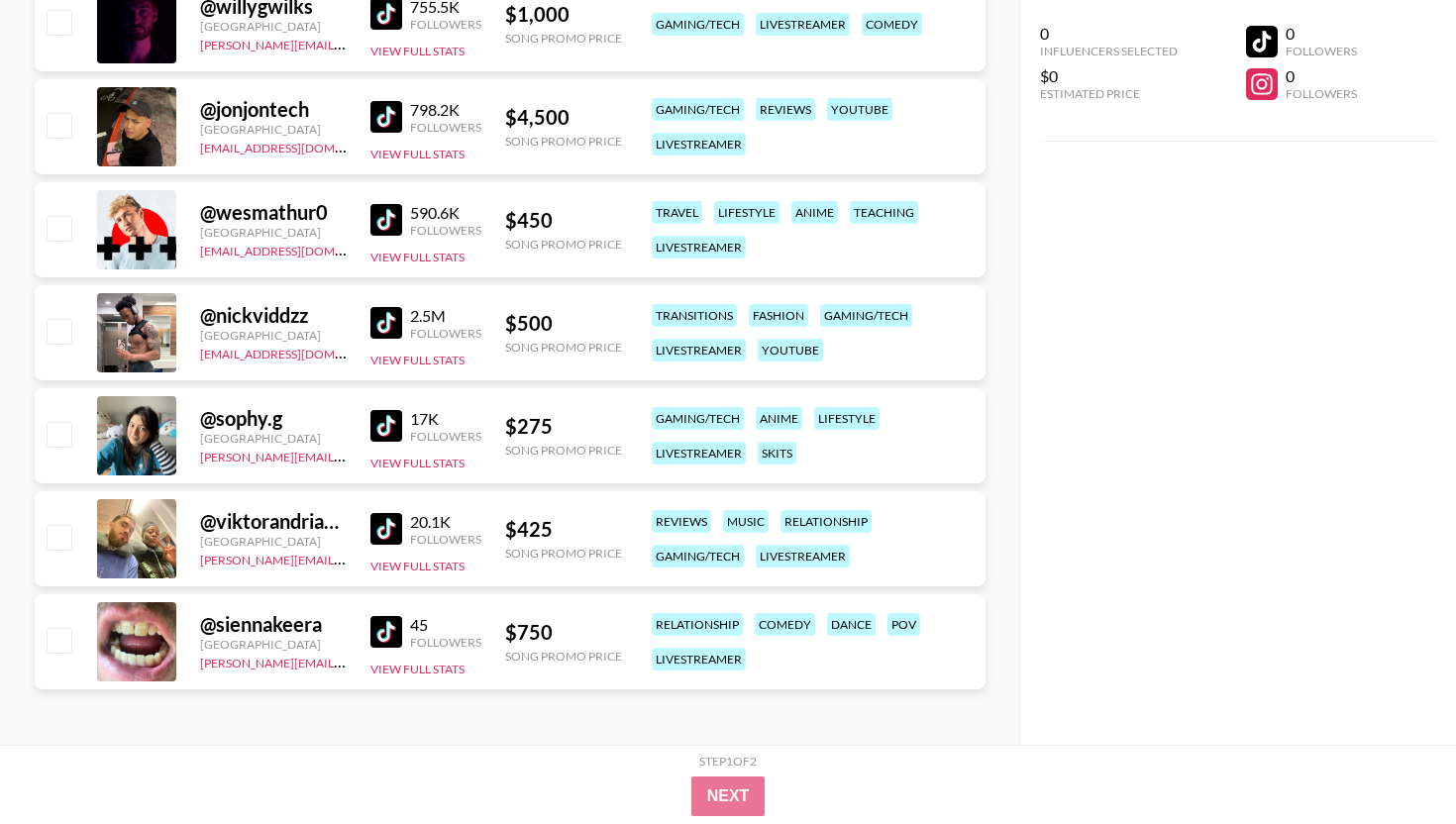 click at bounding box center [386, 426] 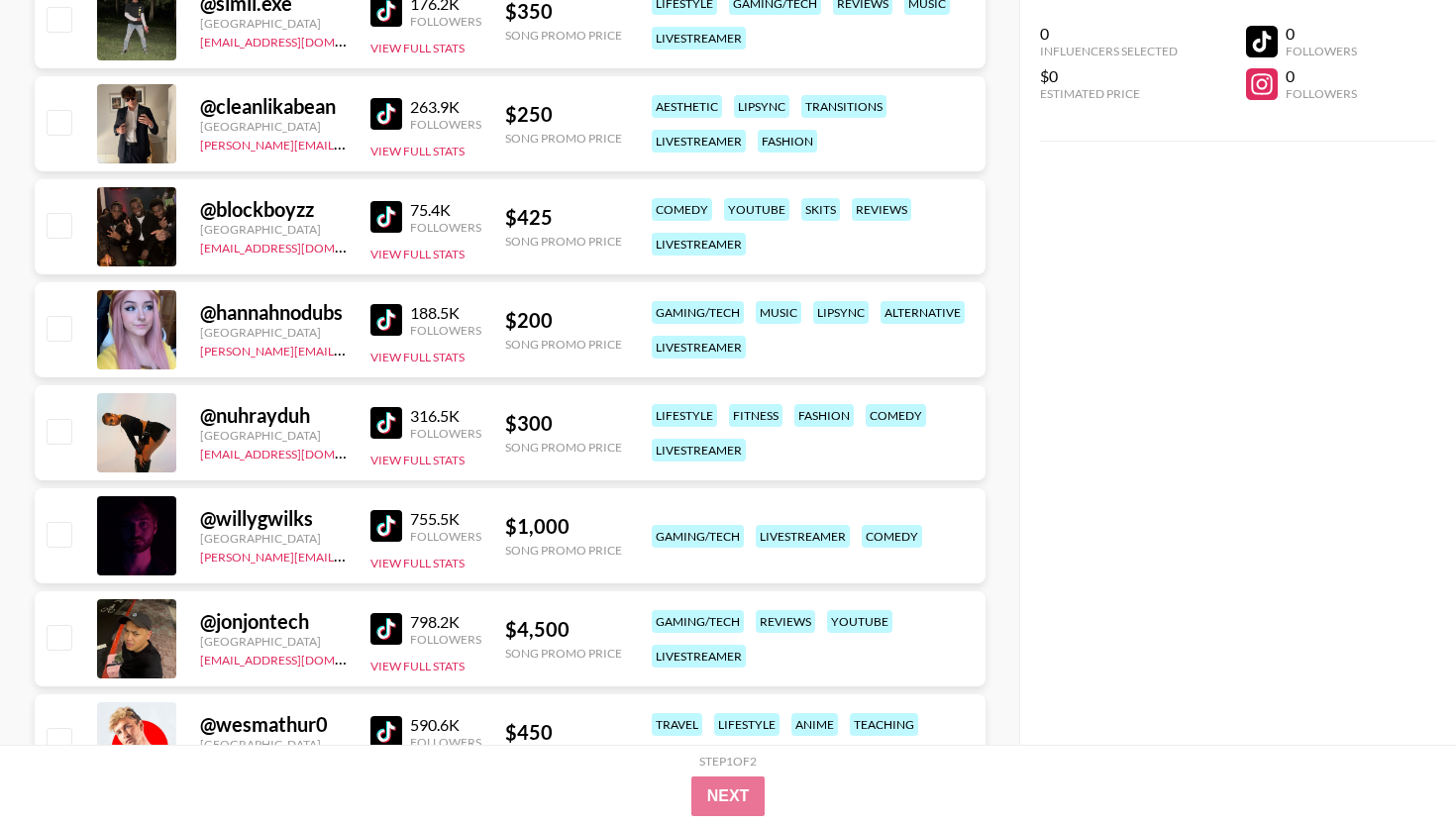 scroll, scrollTop: 2930, scrollLeft: 0, axis: vertical 